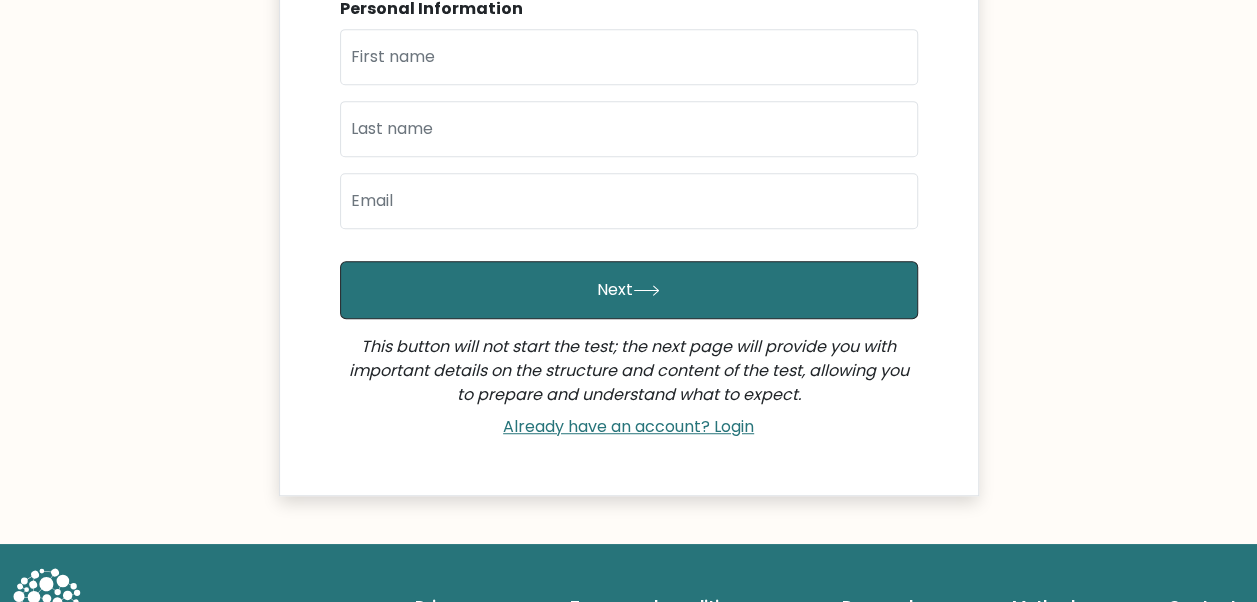 scroll, scrollTop: 500, scrollLeft: 0, axis: vertical 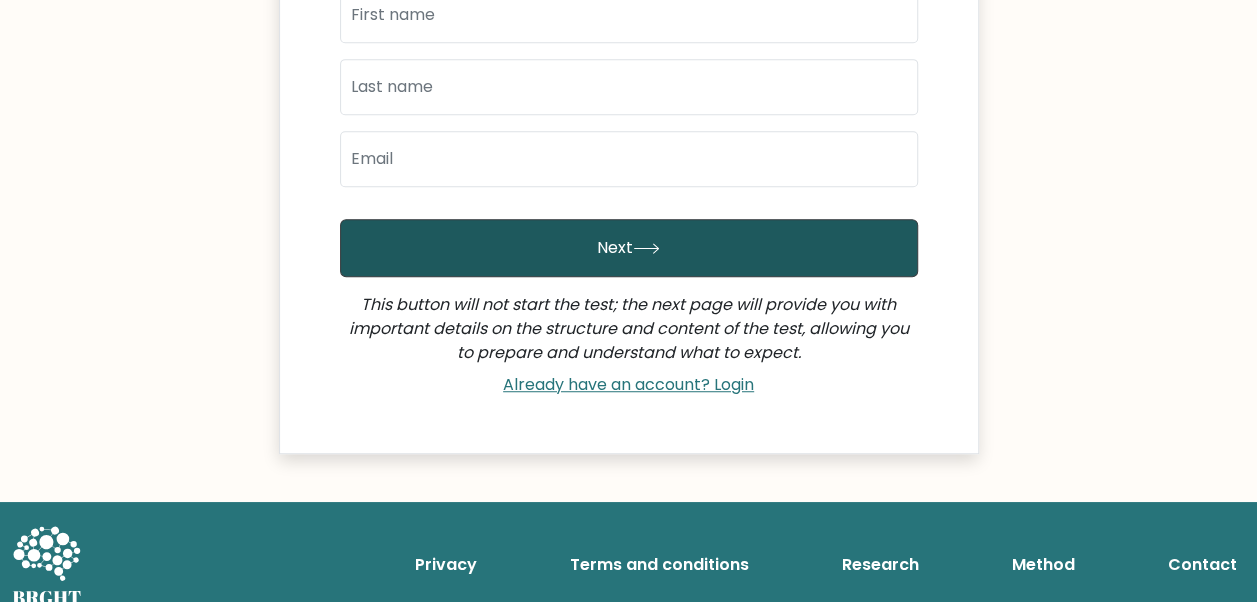 click on "Next" at bounding box center [629, 248] 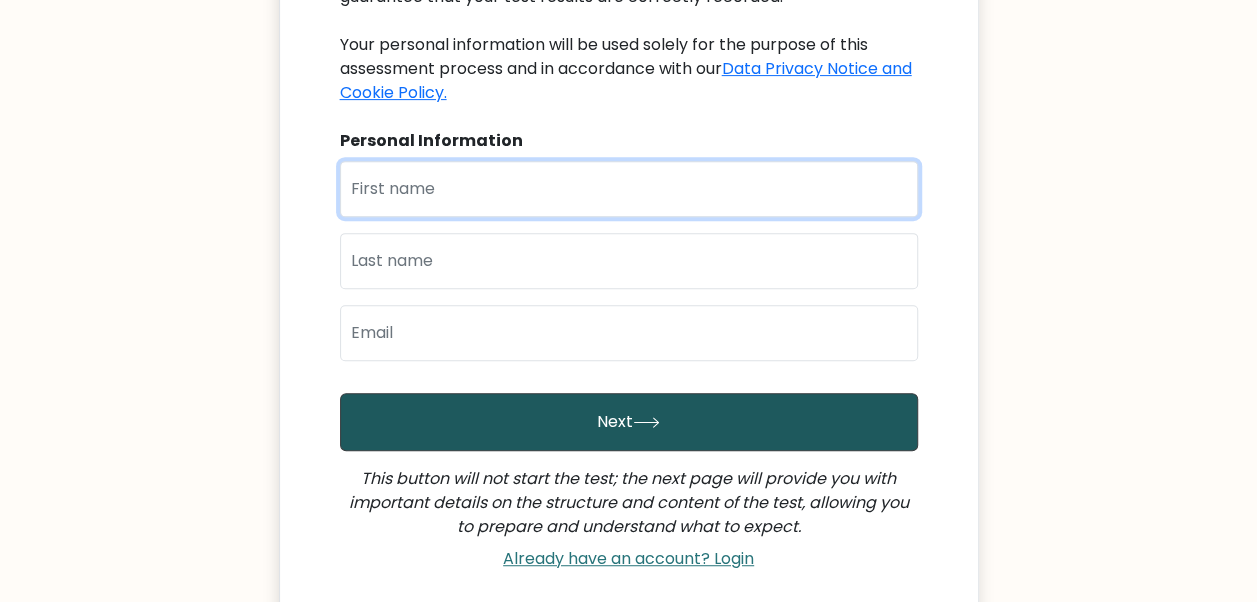 scroll, scrollTop: 152, scrollLeft: 0, axis: vertical 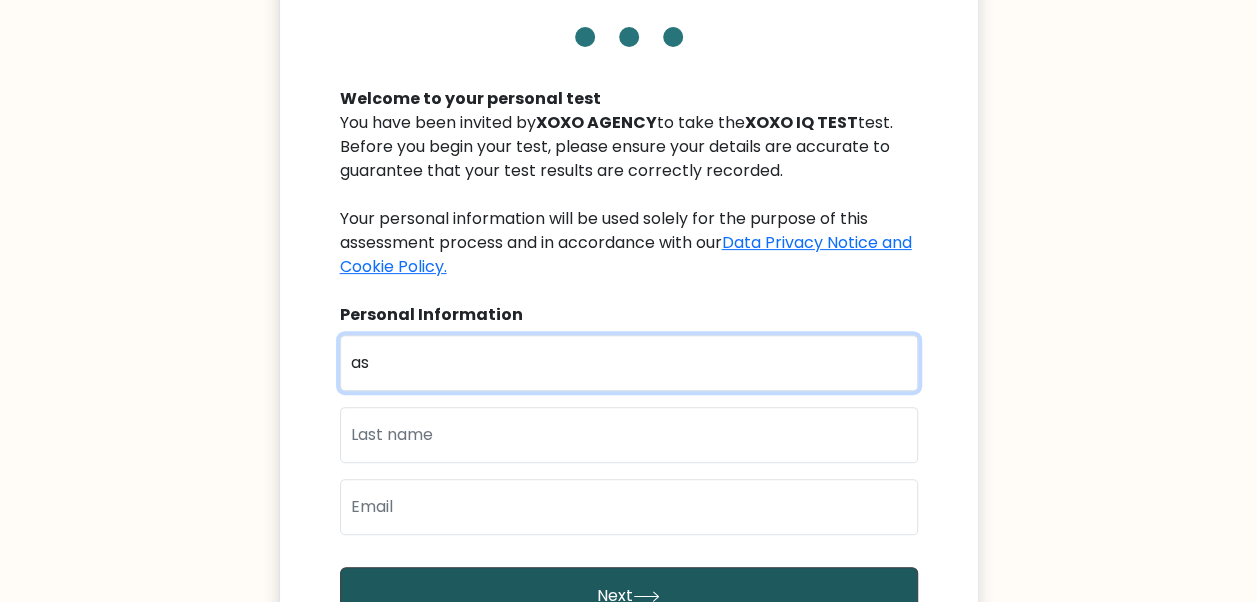 type on "a" 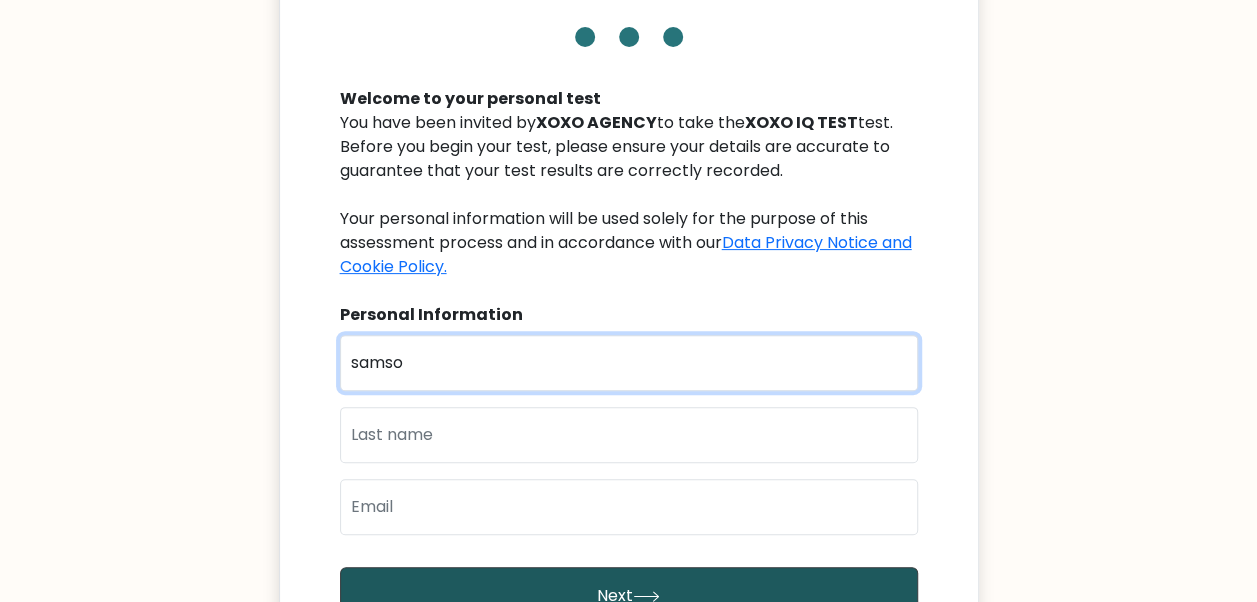 type on "samso" 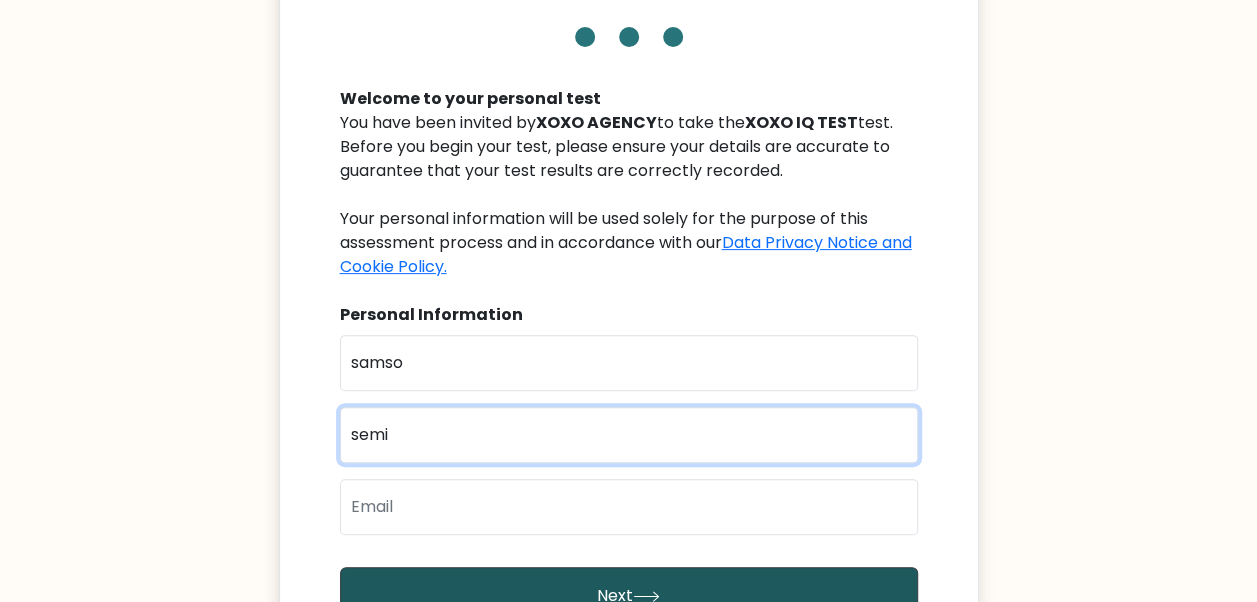 type on "semi" 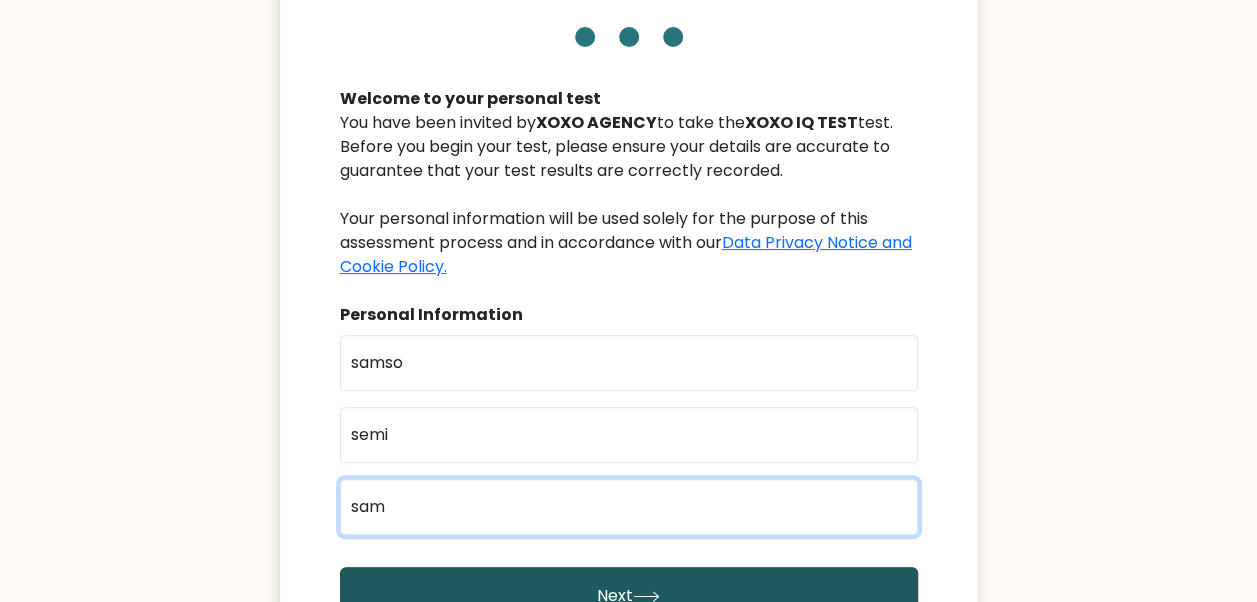 click on "Next" at bounding box center (629, 596) 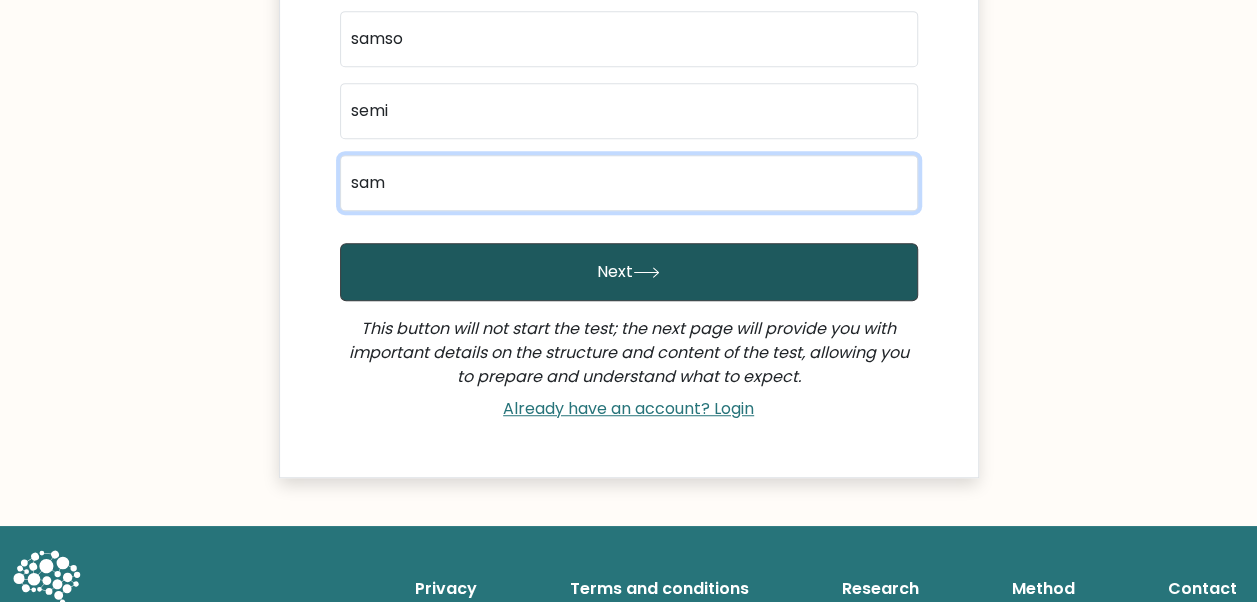 scroll, scrollTop: 486, scrollLeft: 0, axis: vertical 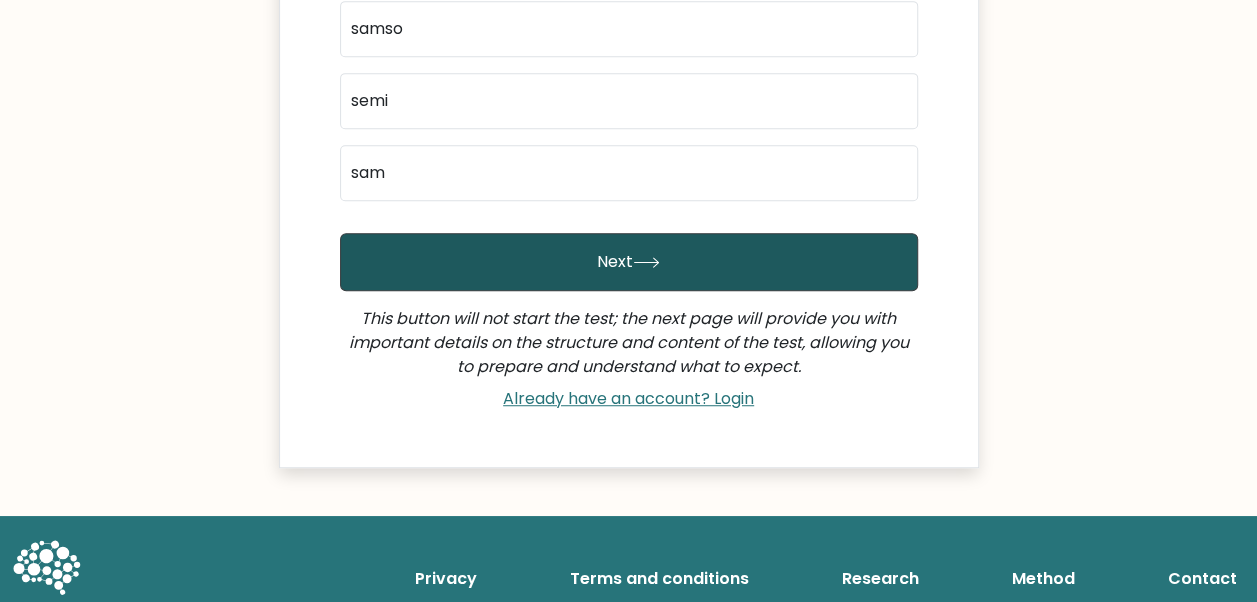 click on "Next" at bounding box center [629, 262] 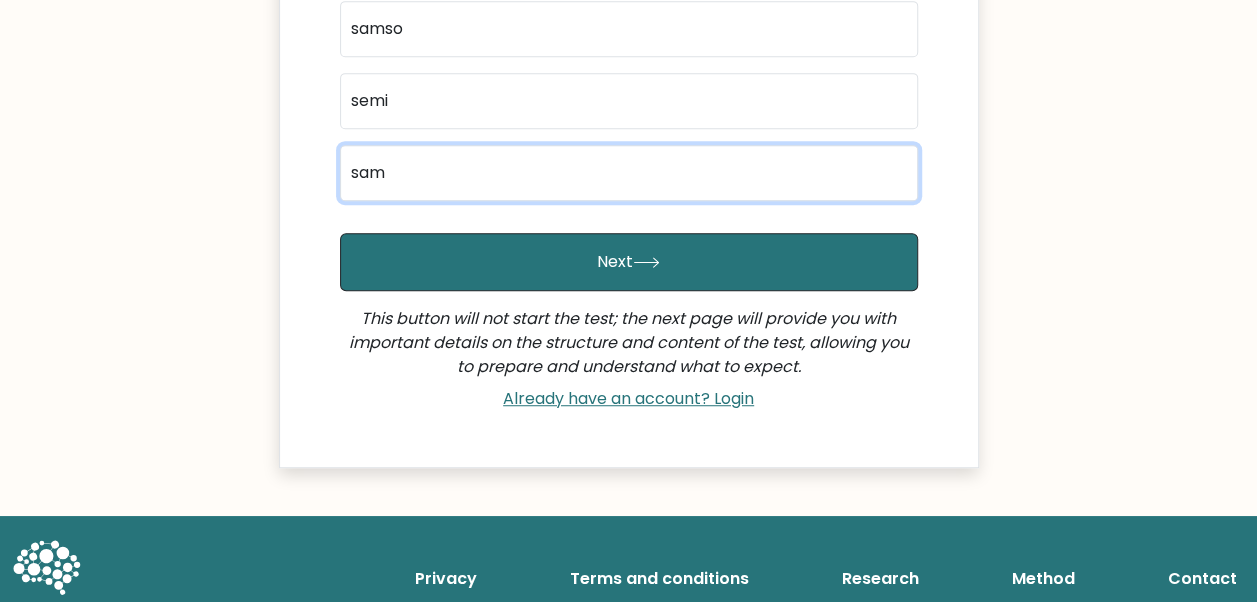click on "sam" at bounding box center [629, 173] 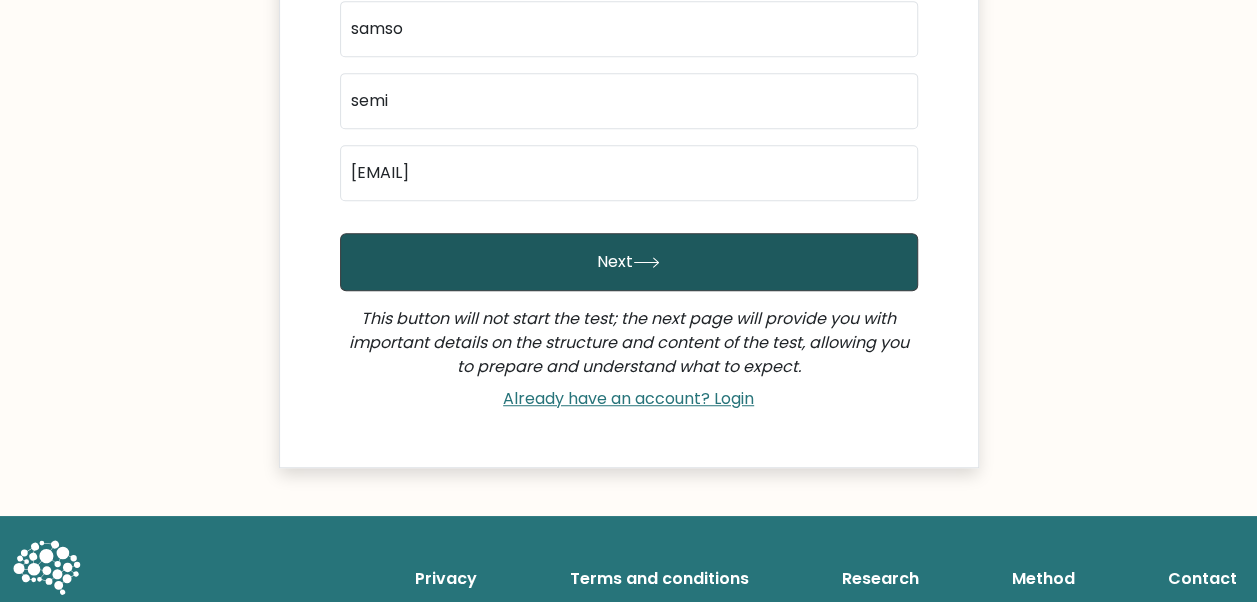 click on "Next" at bounding box center (629, 262) 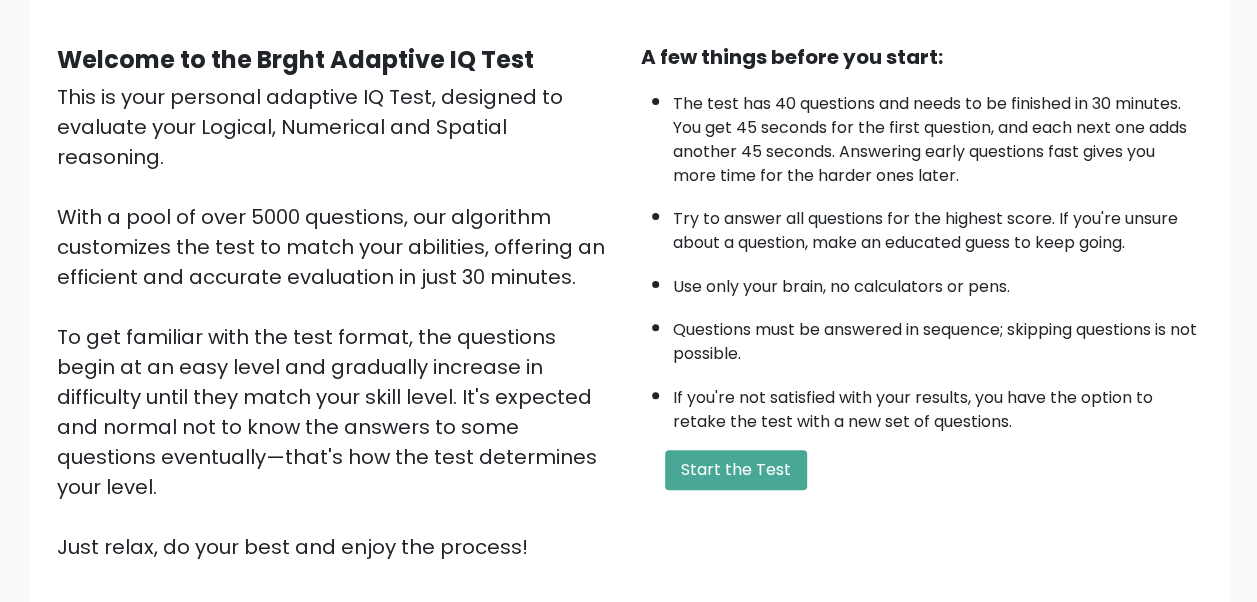 scroll, scrollTop: 314, scrollLeft: 0, axis: vertical 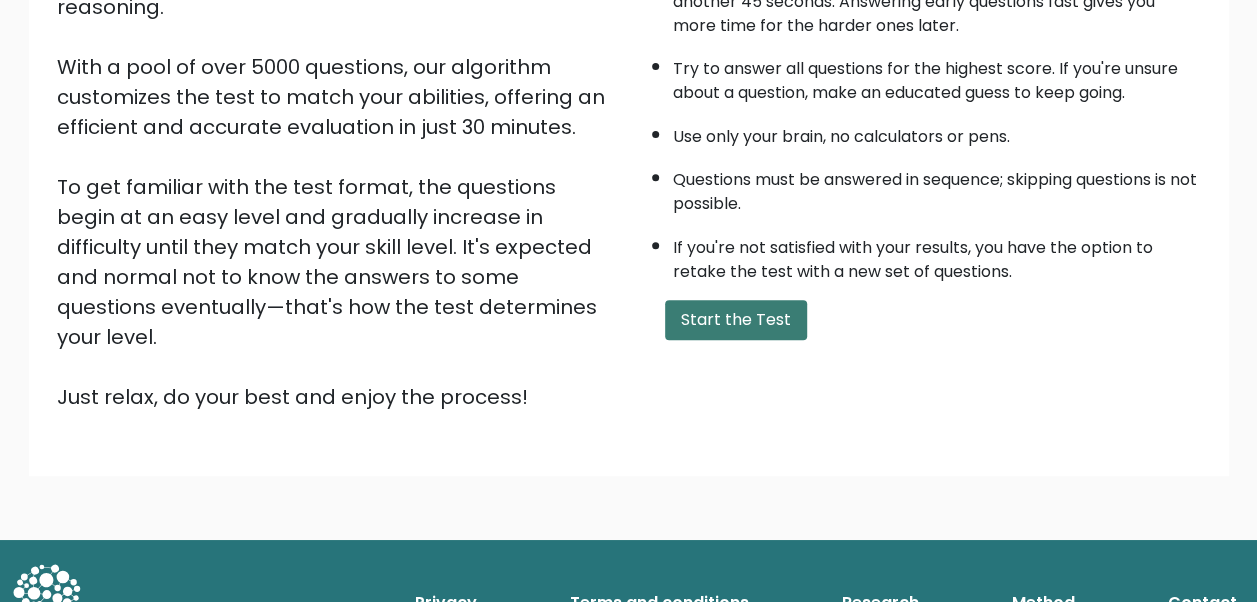 click on "Start the Test" at bounding box center (736, 320) 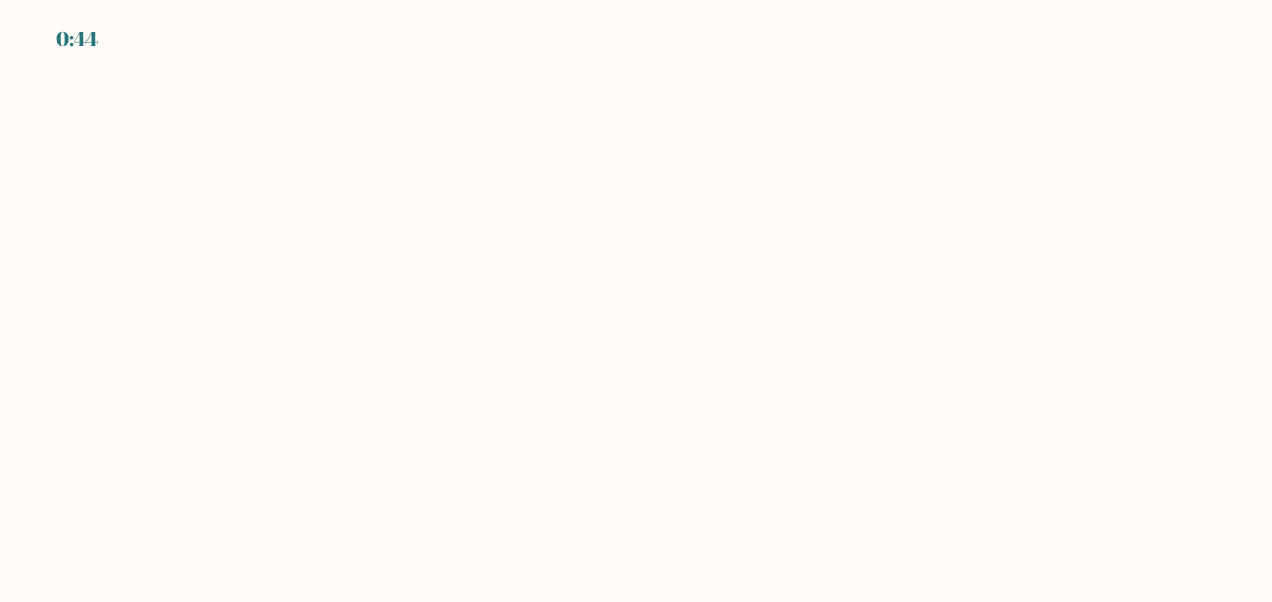 scroll, scrollTop: 0, scrollLeft: 0, axis: both 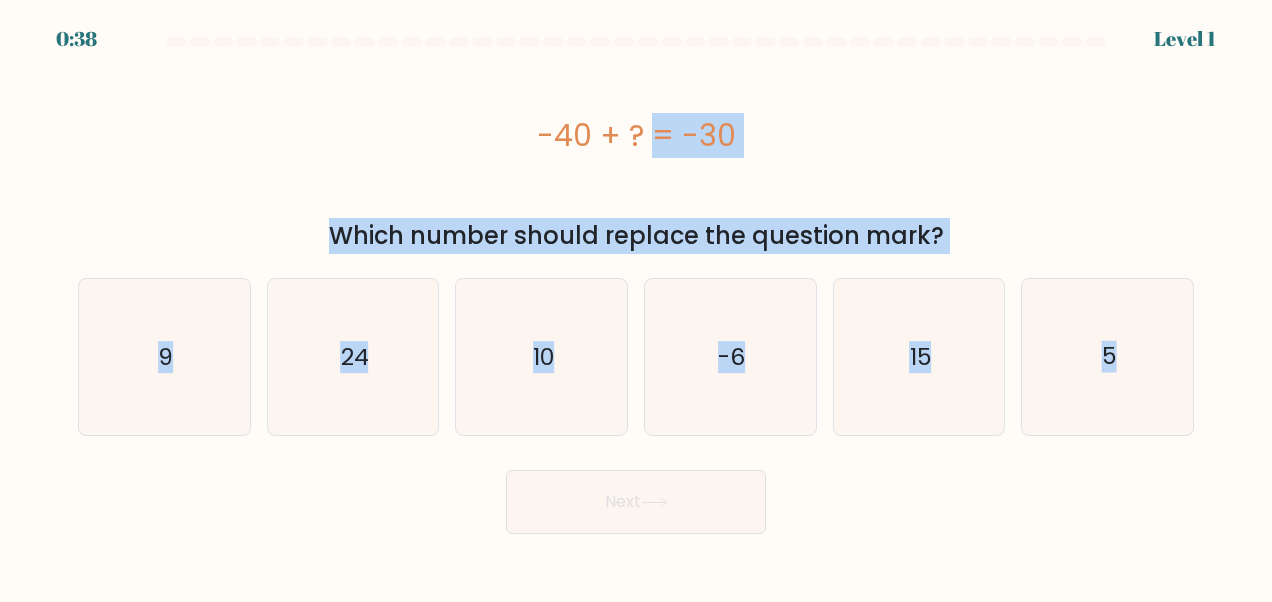 drag, startPoint x: 568, startPoint y: 183, endPoint x: 1170, endPoint y: 464, distance: 664.3531 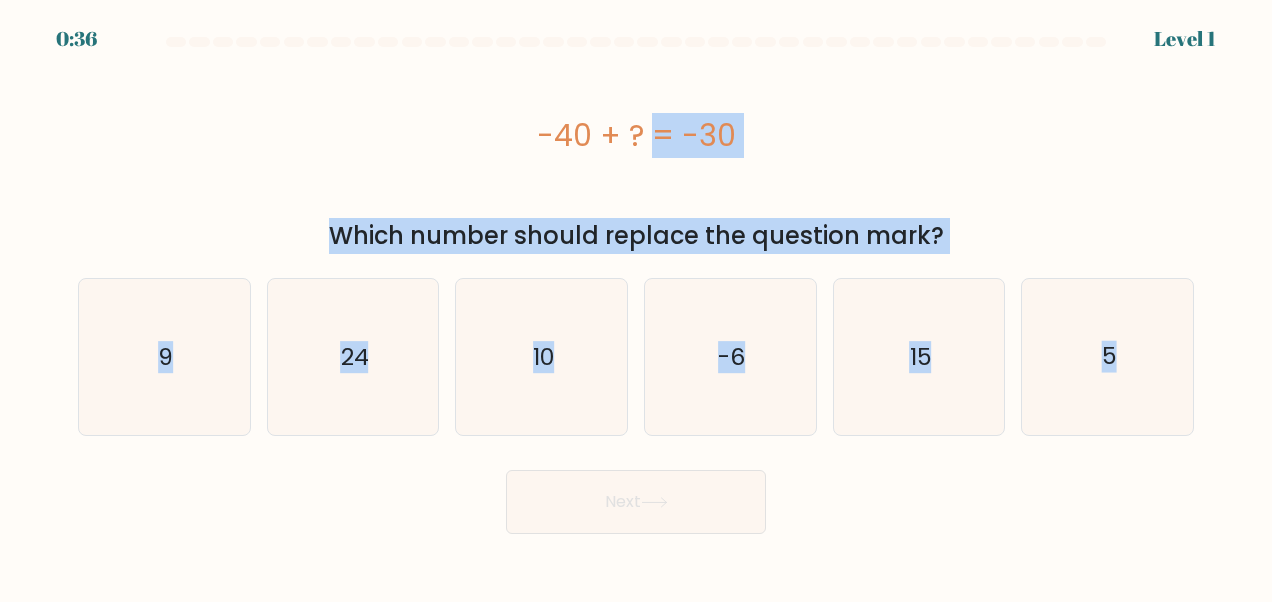 copy on "-40 + ?  = -30
Which number should replace the question mark?
a.
9
b.
24
c.
10
d.
-6
e.
15
f.
5" 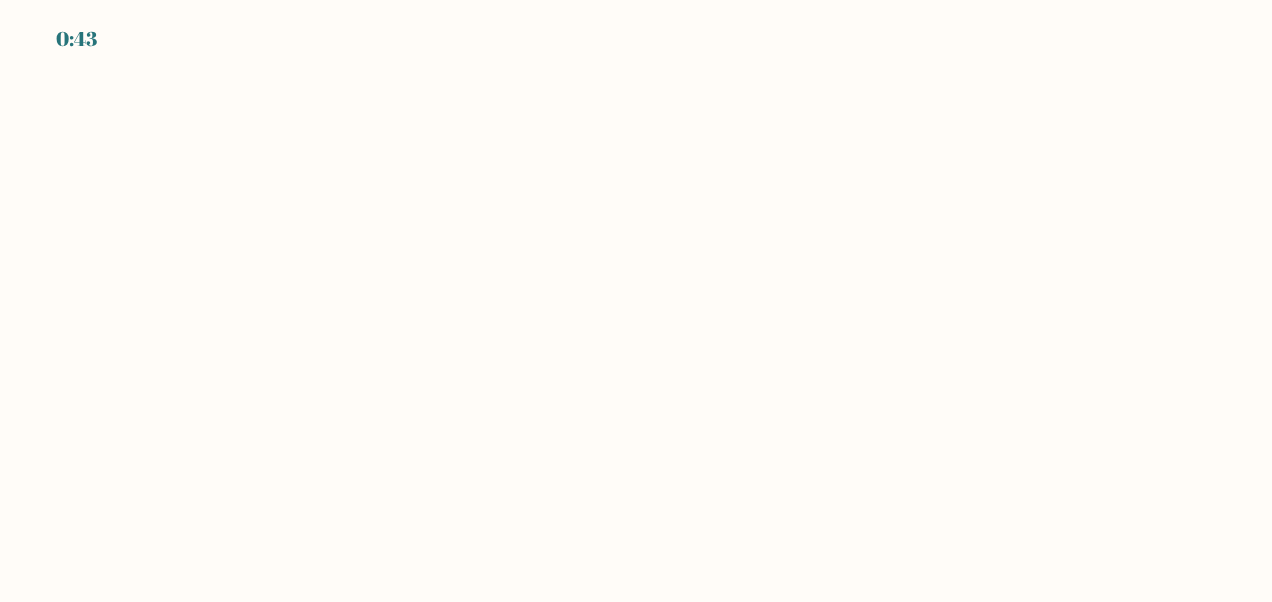 scroll, scrollTop: 0, scrollLeft: 0, axis: both 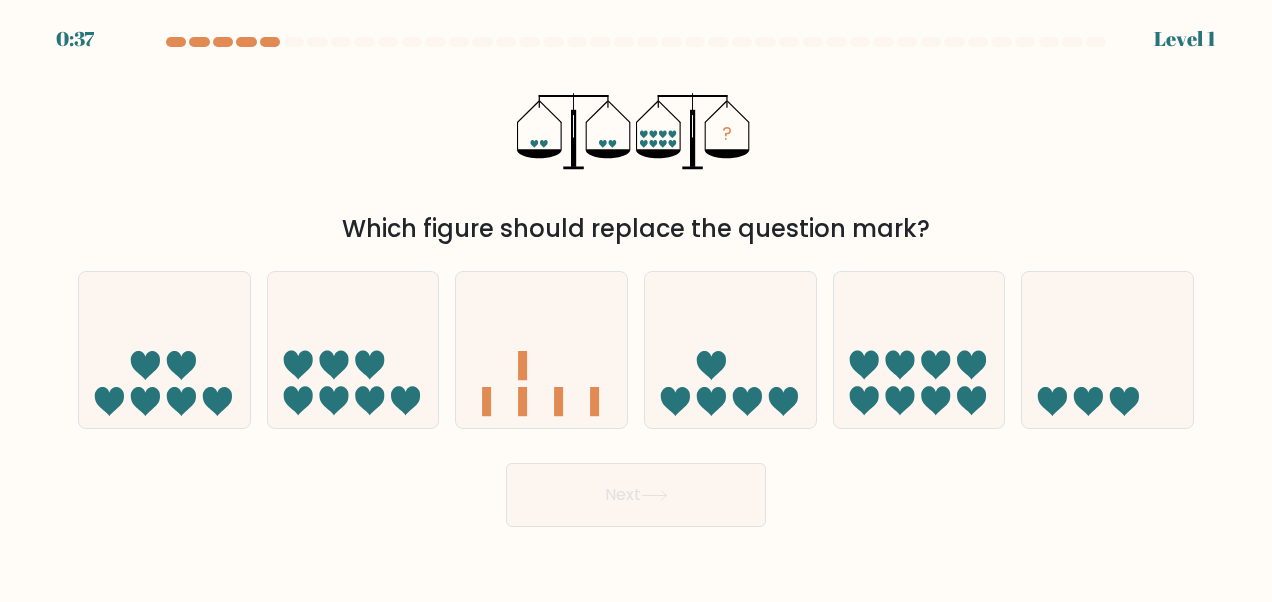 click at bounding box center [636, 282] 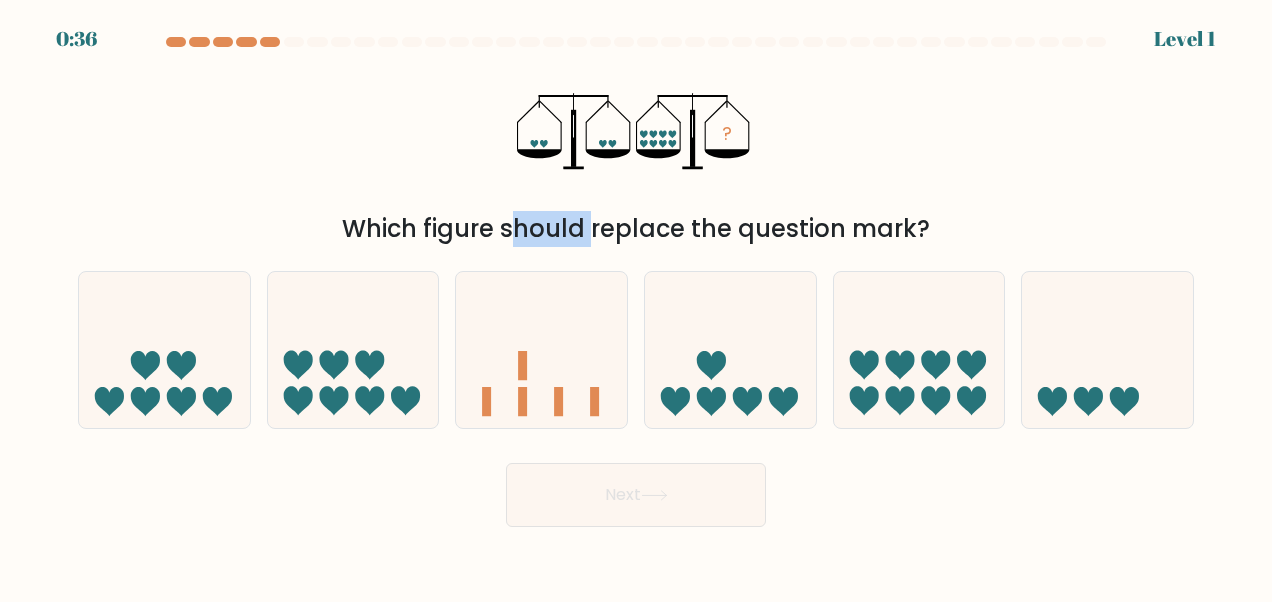 click at bounding box center (636, 282) 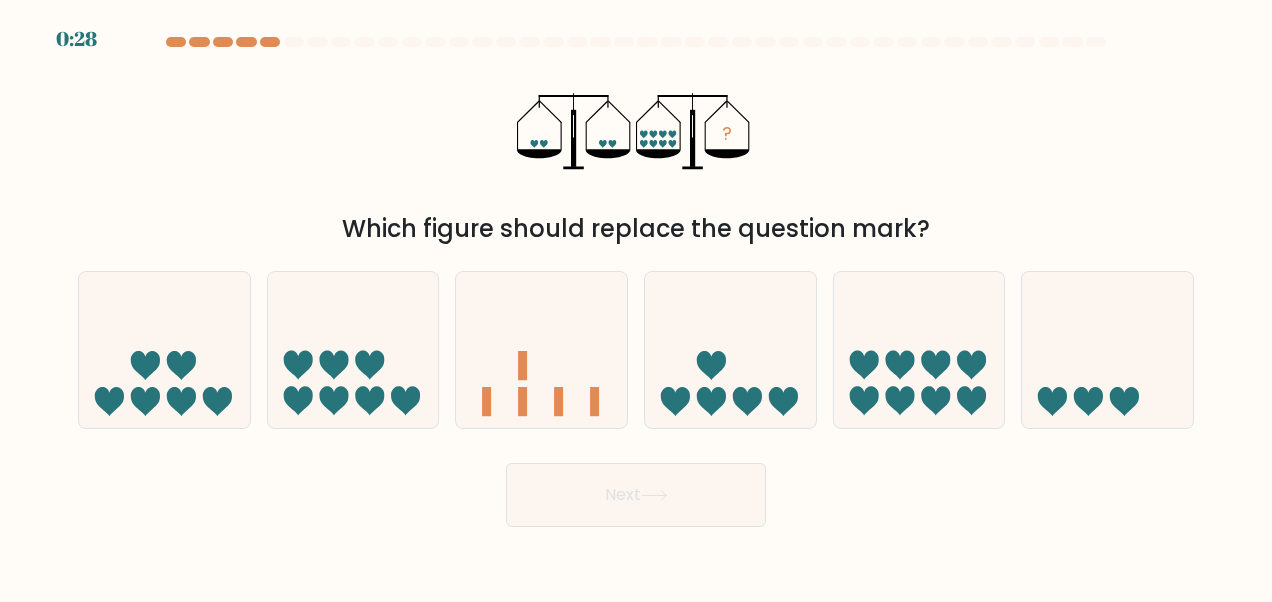 scroll, scrollTop: 0, scrollLeft: 0, axis: both 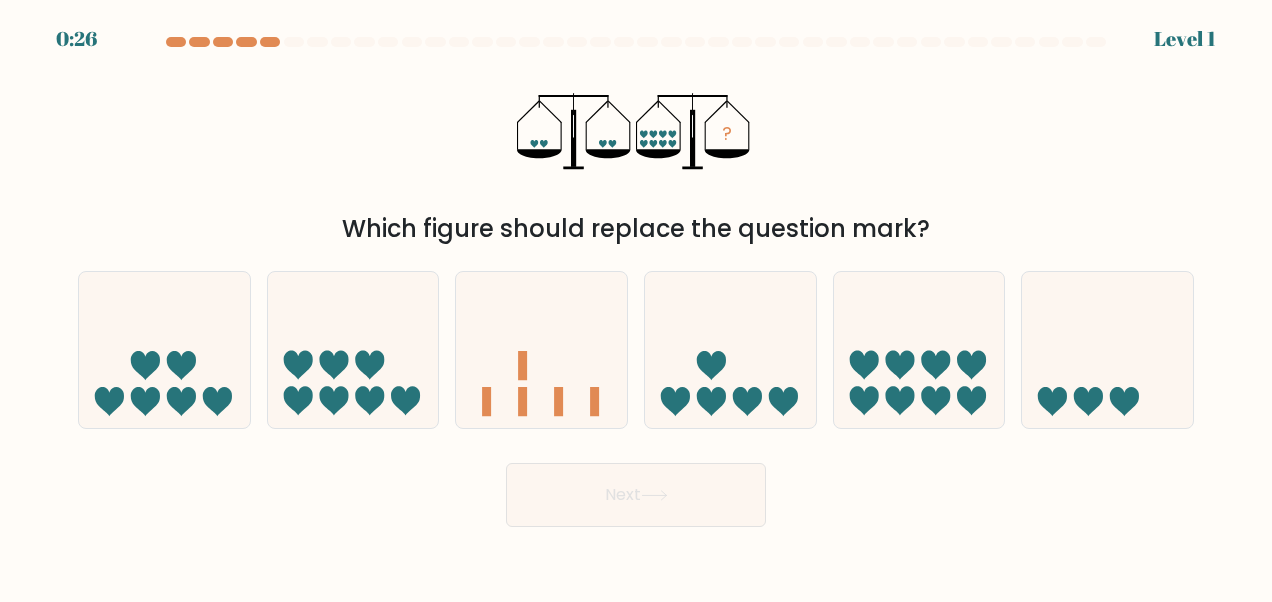 click on "0:26
Level 1" at bounding box center [636, 27] 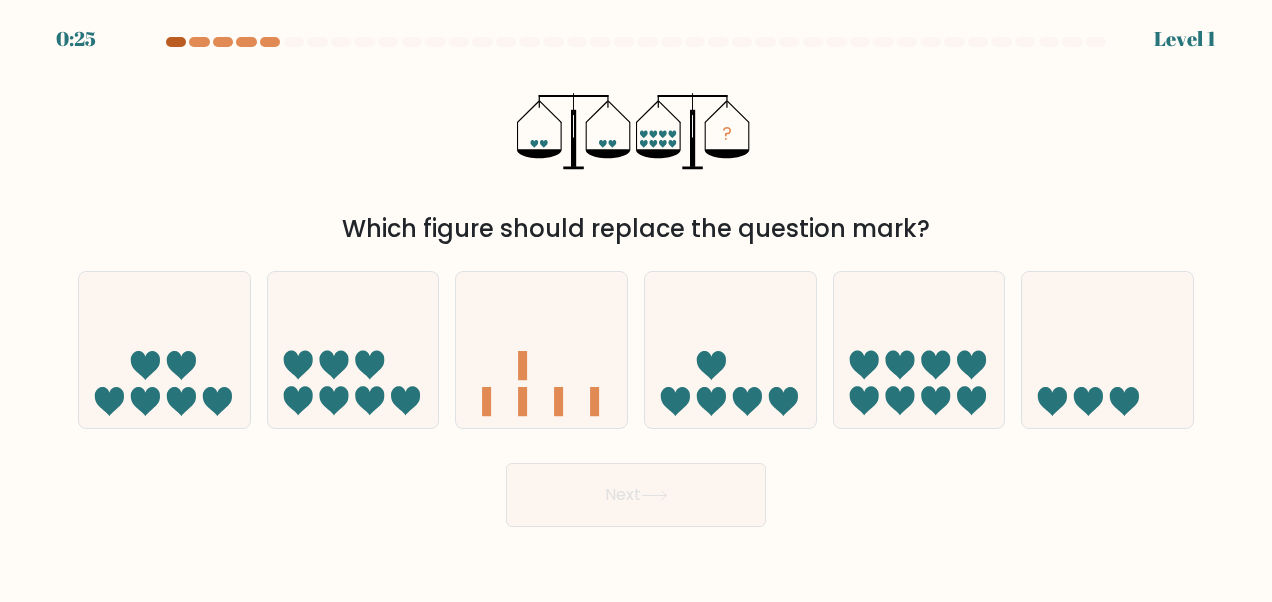 click at bounding box center [176, 42] 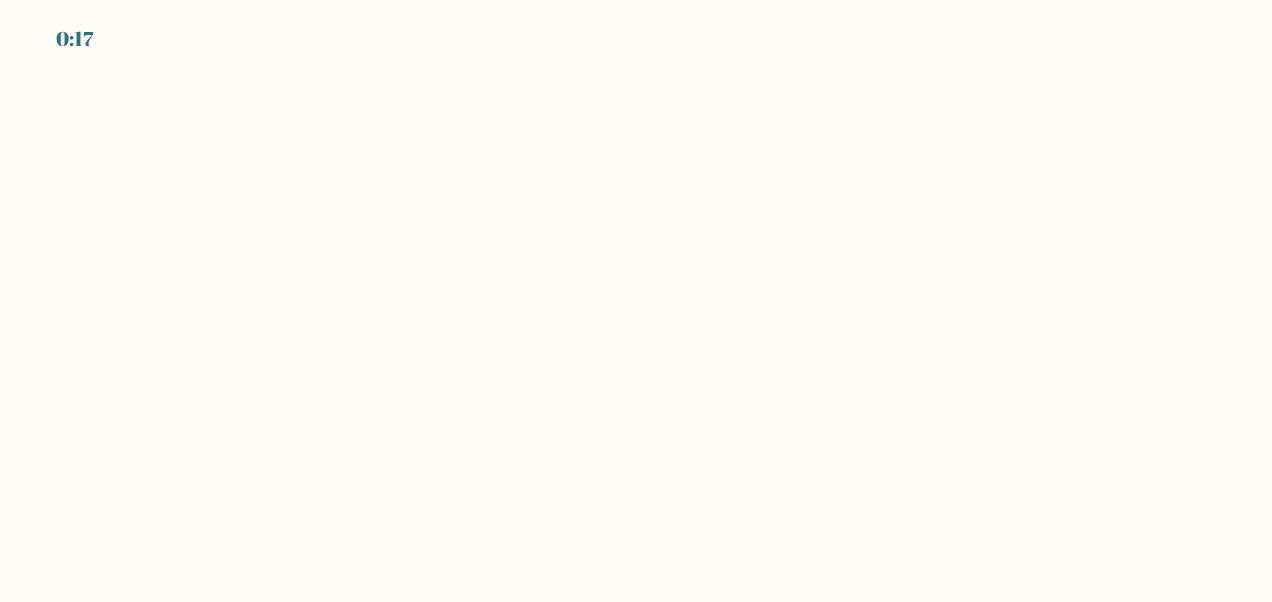 scroll, scrollTop: 0, scrollLeft: 0, axis: both 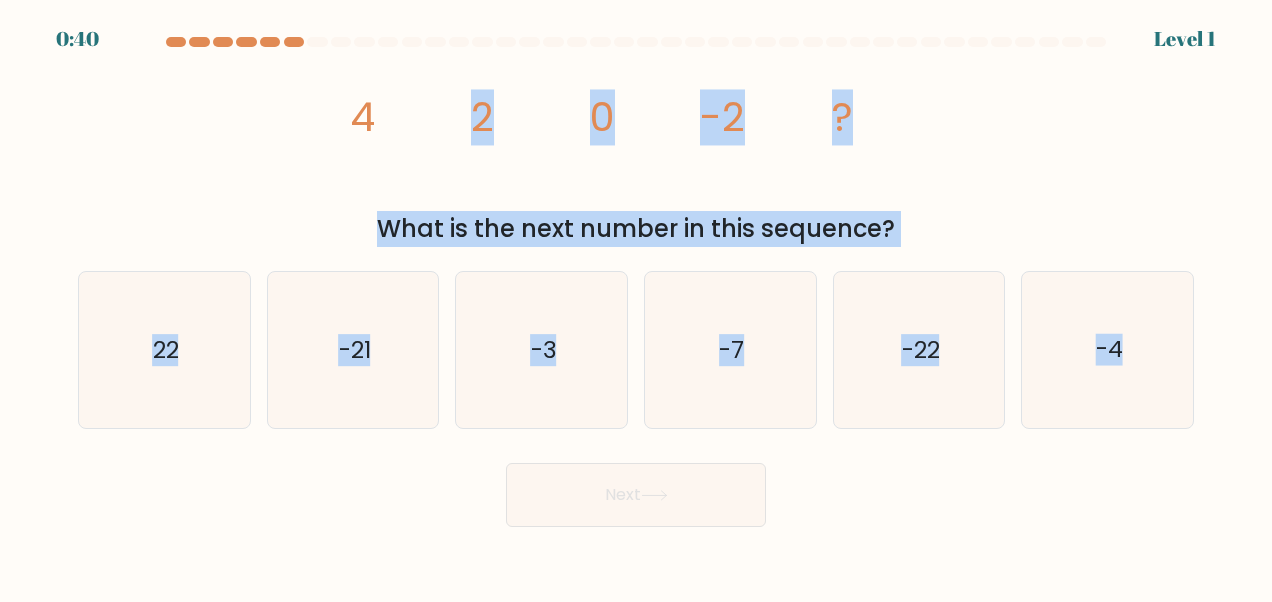 drag, startPoint x: 240, startPoint y: 102, endPoint x: 1275, endPoint y: 406, distance: 1078.7219 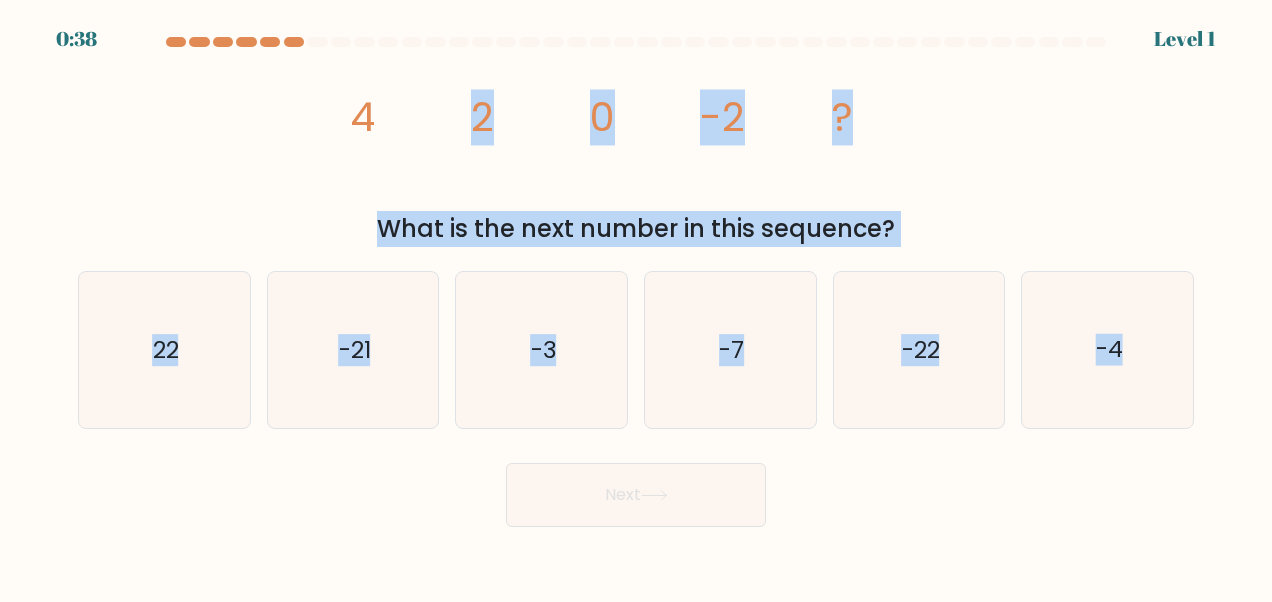 copy on "2
0
-2
?
What is the next number in this sequence?
a.
22
b.
-21
c.
-3
d.
-7
e.
-22
f.
-4" 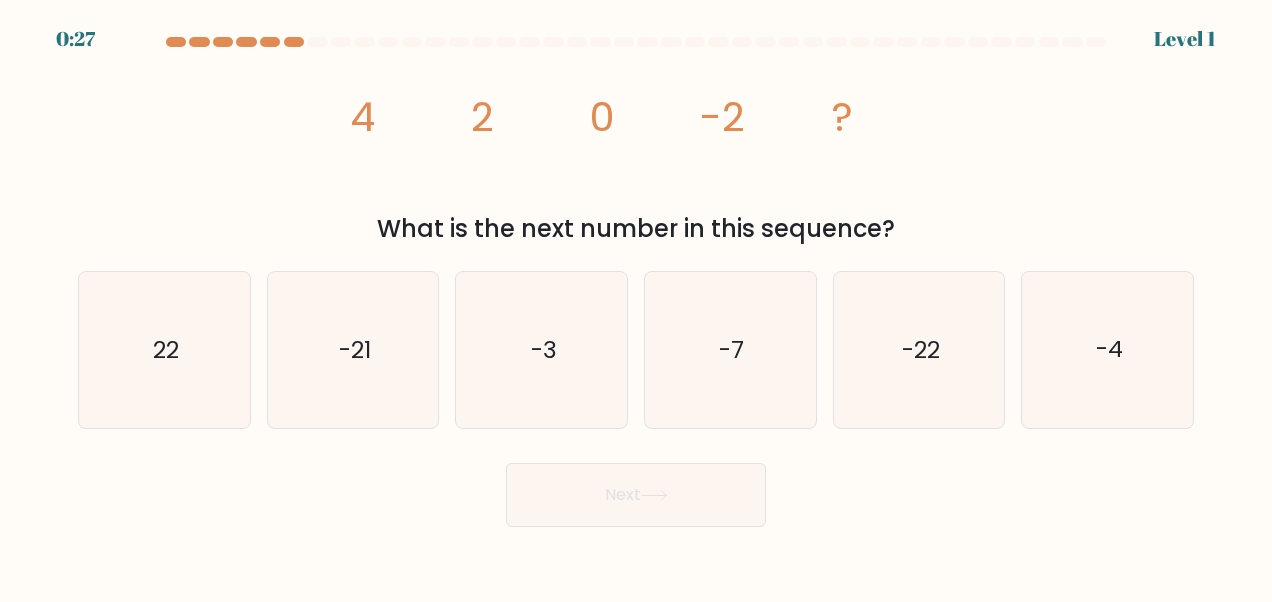click on "image/svg+xml
4
2
0
-2
?
What is the next number in this sequence?" at bounding box center [636, 151] 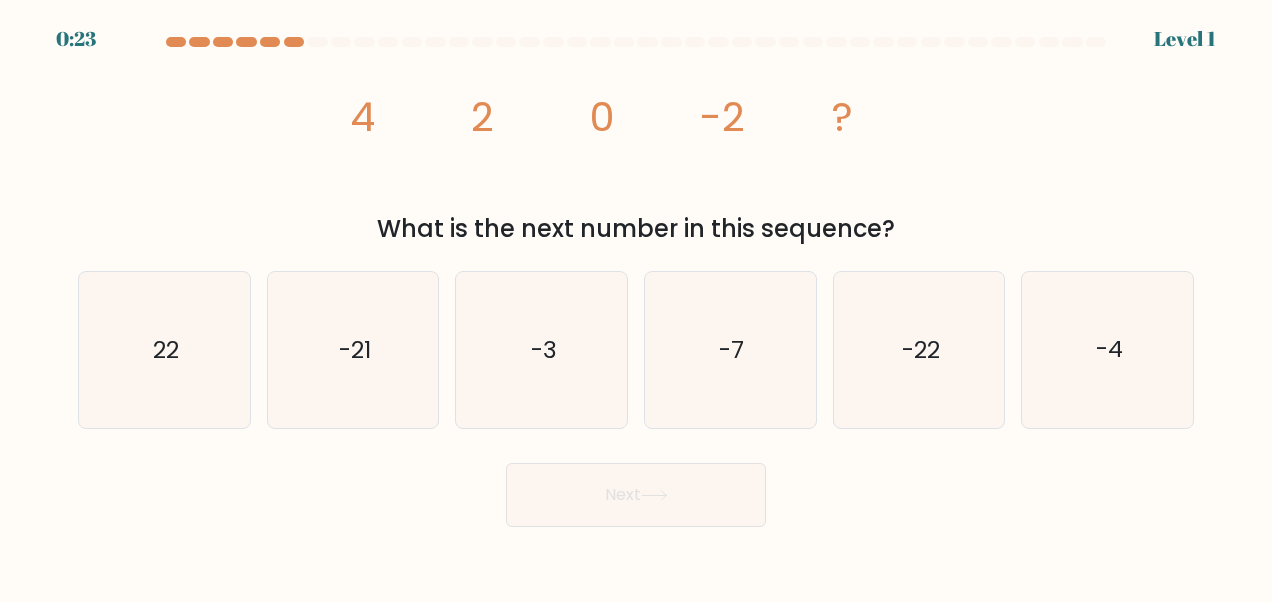 click on "image/svg+xml
4
2
0
-2
?" 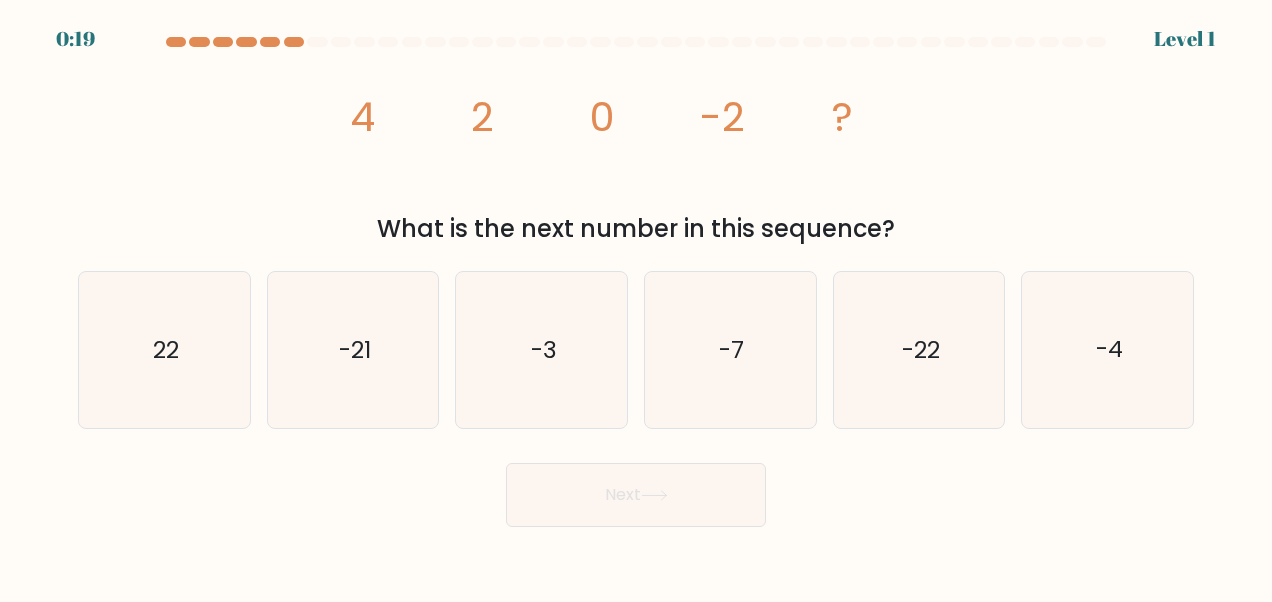 click at bounding box center (636, 282) 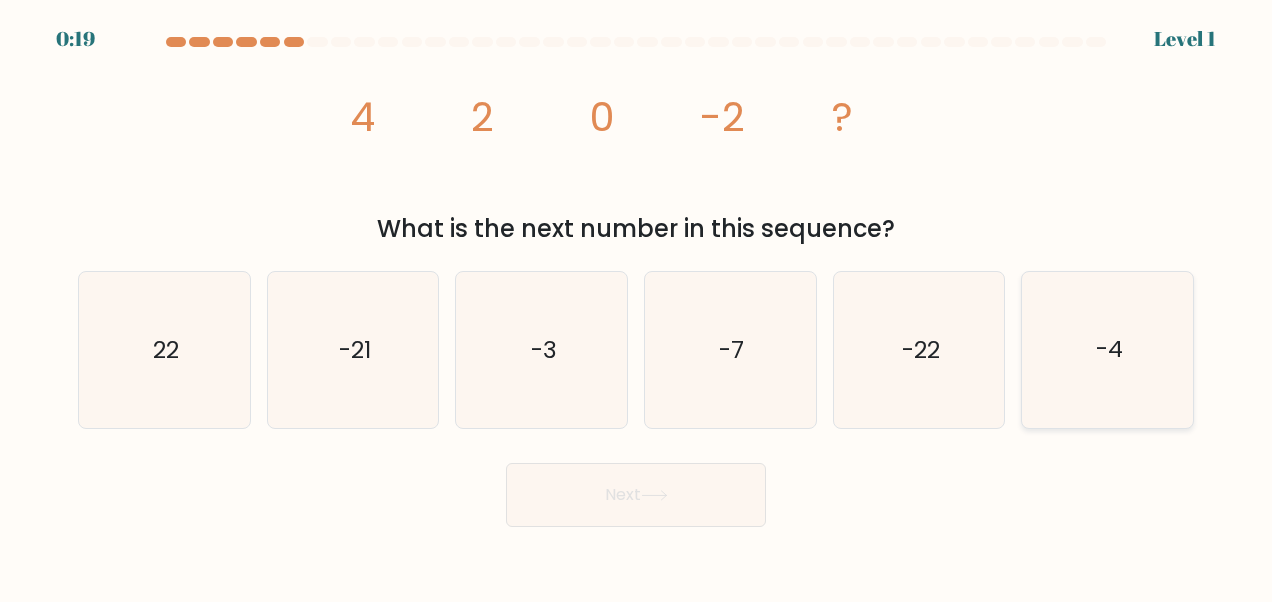 click on "-4" 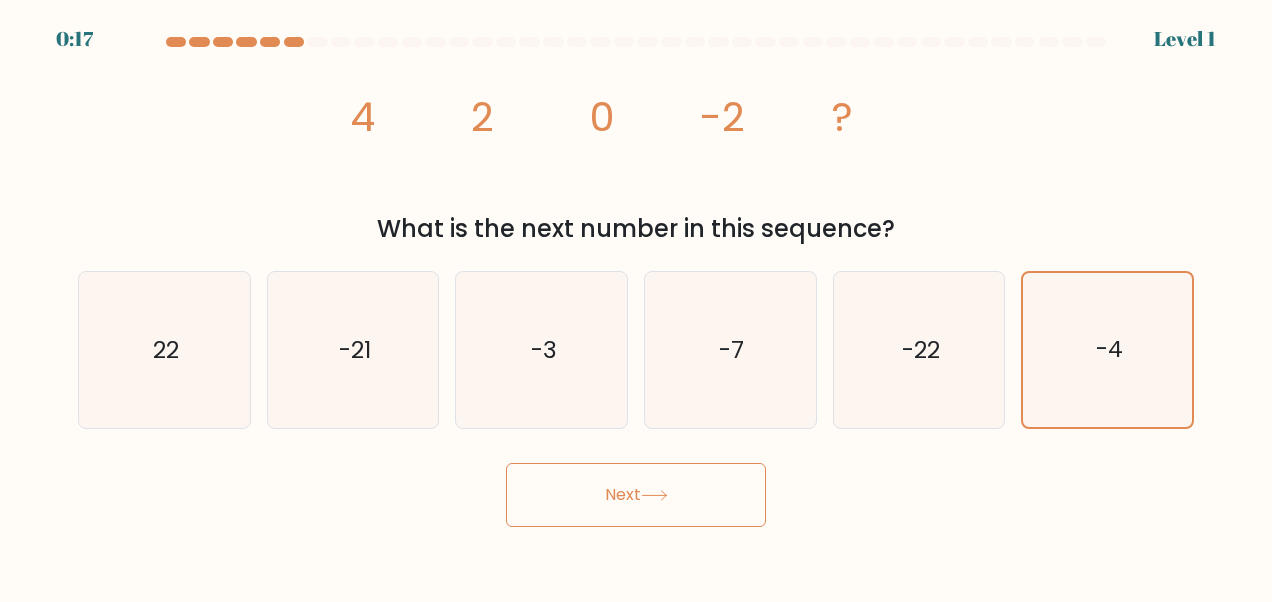 click on "Next" at bounding box center [636, 495] 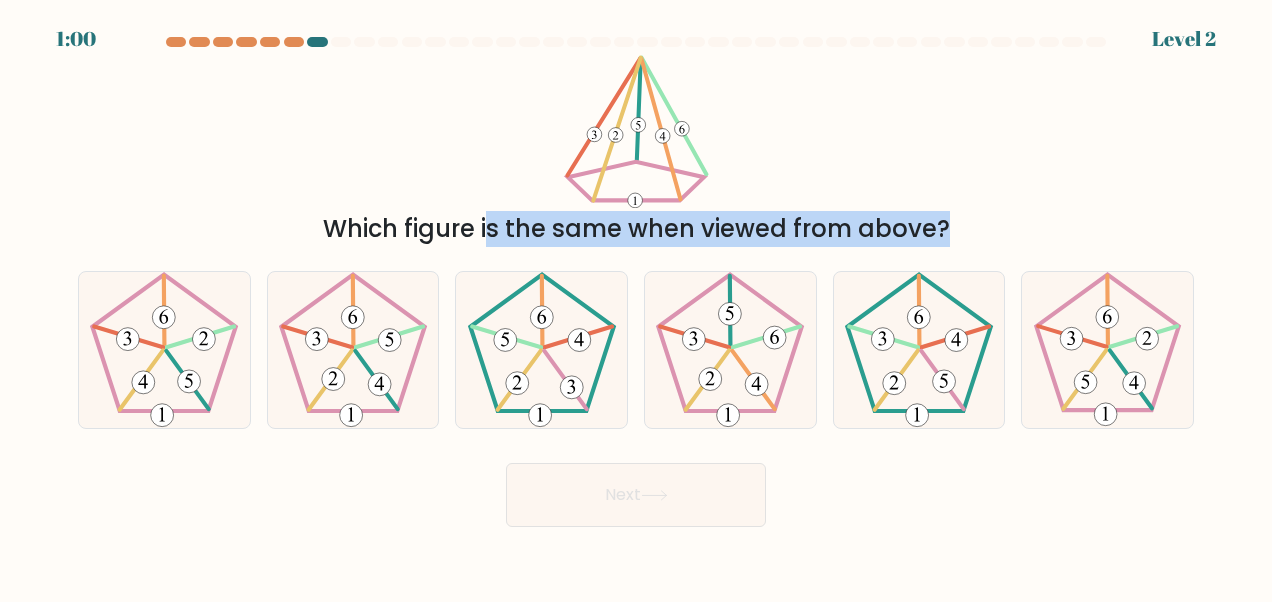 drag, startPoint x: 201, startPoint y: 109, endPoint x: 1253, endPoint y: 601, distance: 1161.3647 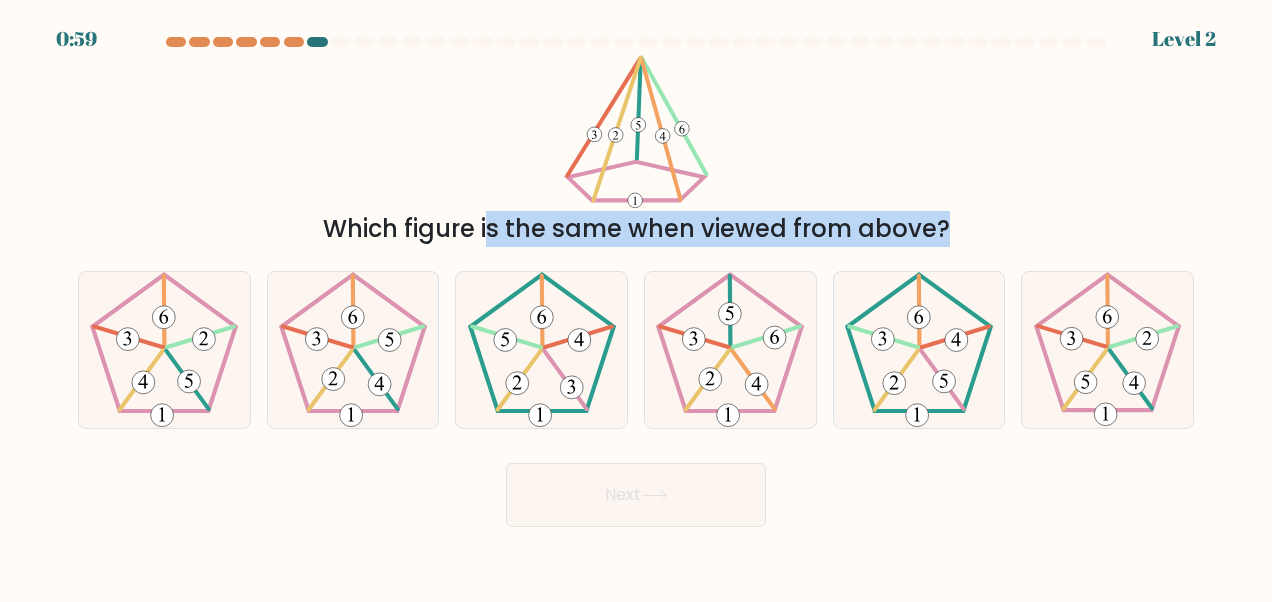 drag, startPoint x: 654, startPoint y: 166, endPoint x: 1224, endPoint y: 549, distance: 686.7234 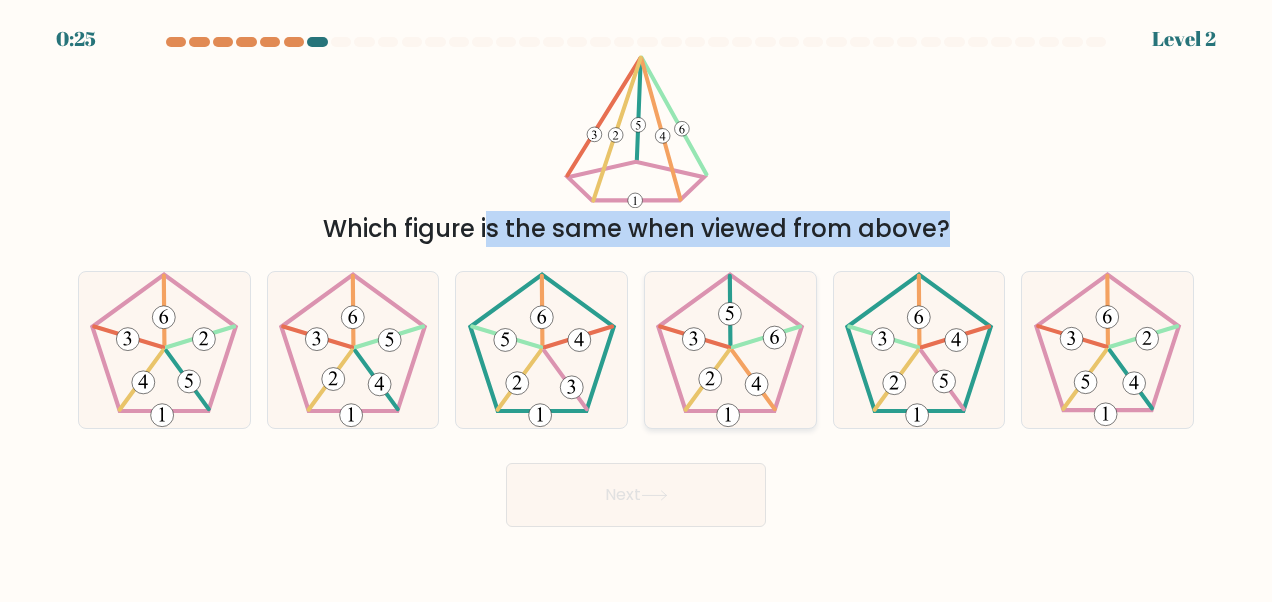 click 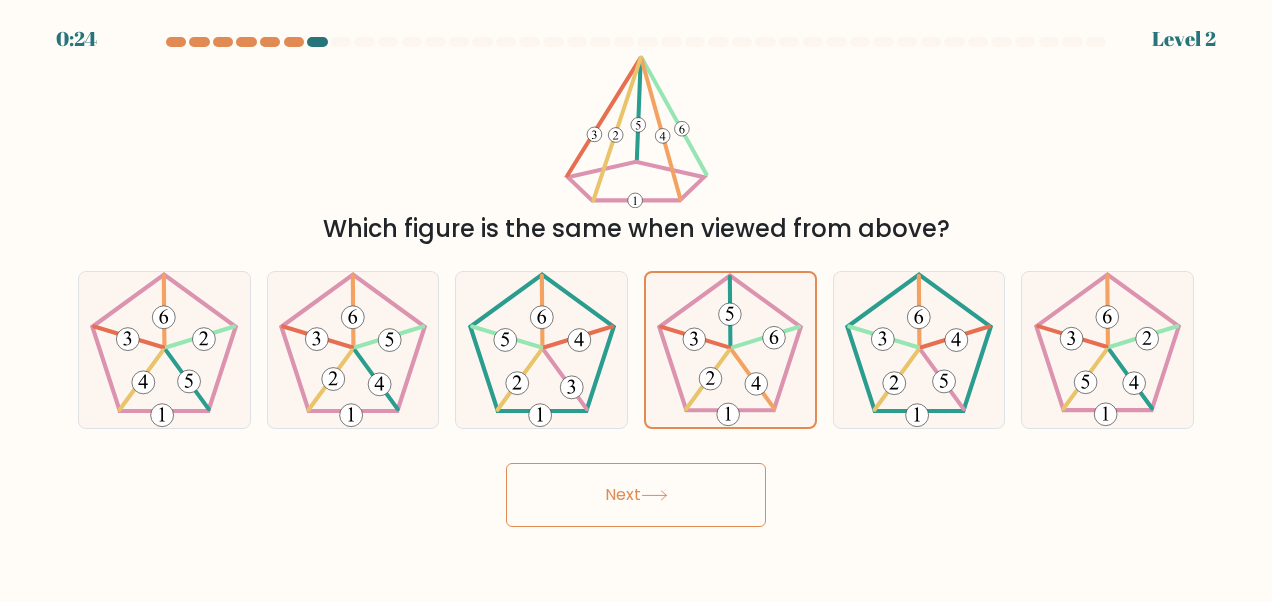 click on "Next" at bounding box center [636, 495] 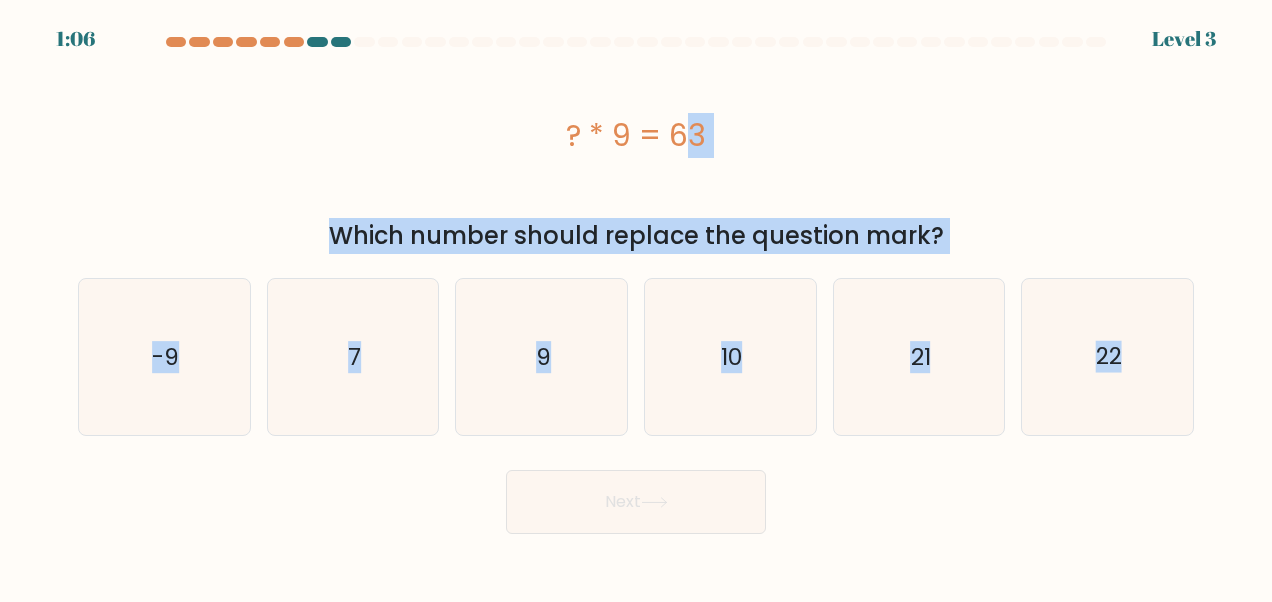 drag, startPoint x: 134, startPoint y: 96, endPoint x: 1275, endPoint y: 599, distance: 1246.9523 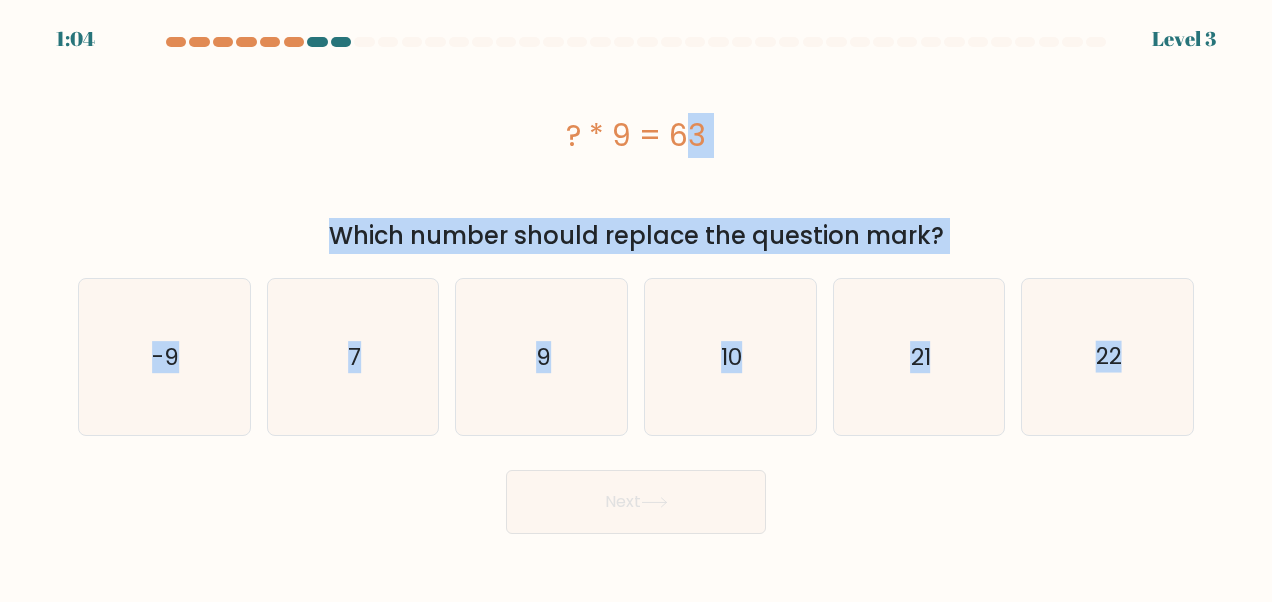 copy on "? * 9 = 63
Which number should replace the question mark?
a.
-9
b.
7
c.
9
d.
10
e.
21
f.
22" 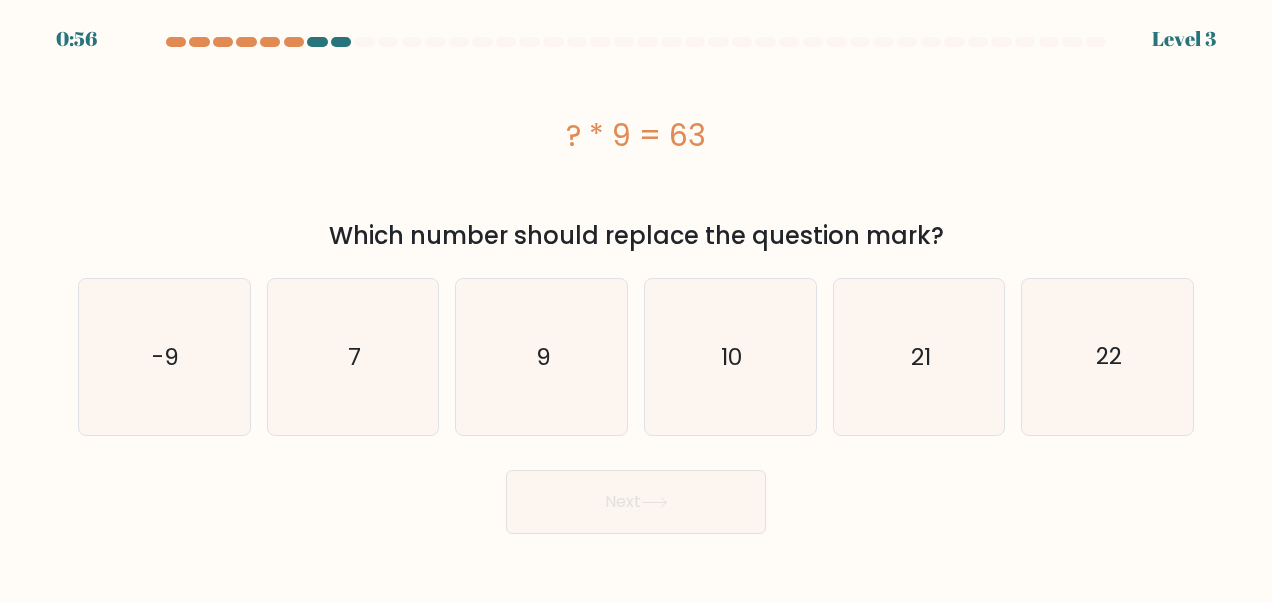 click on "a. 7" at bounding box center (636, 285) 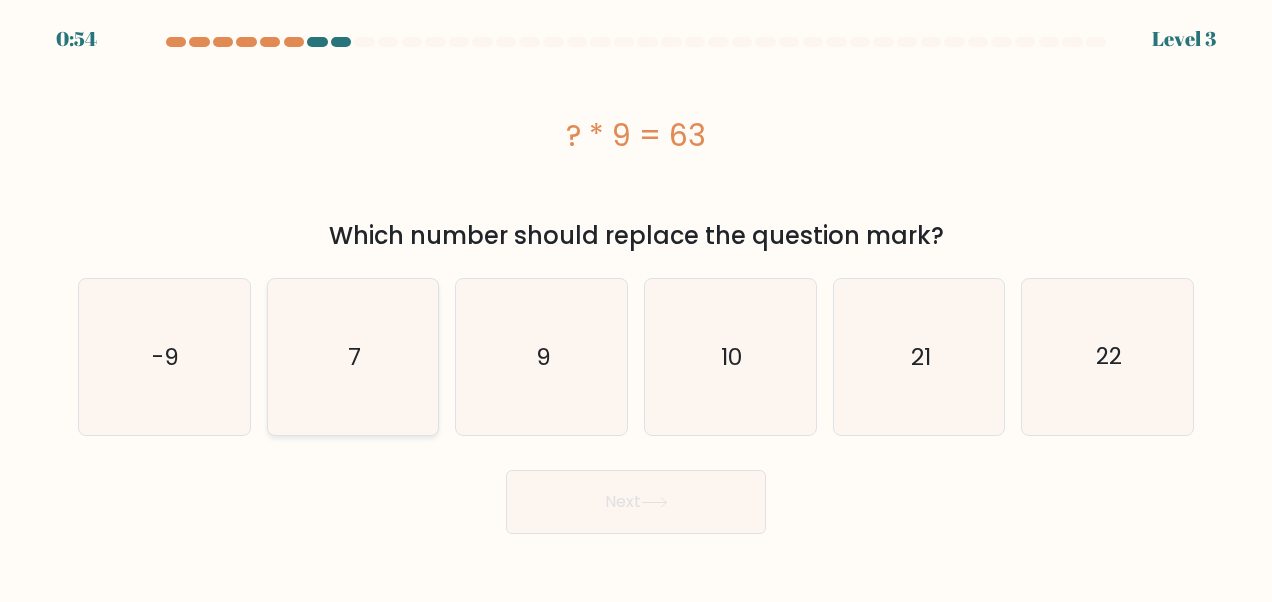 click on "7" 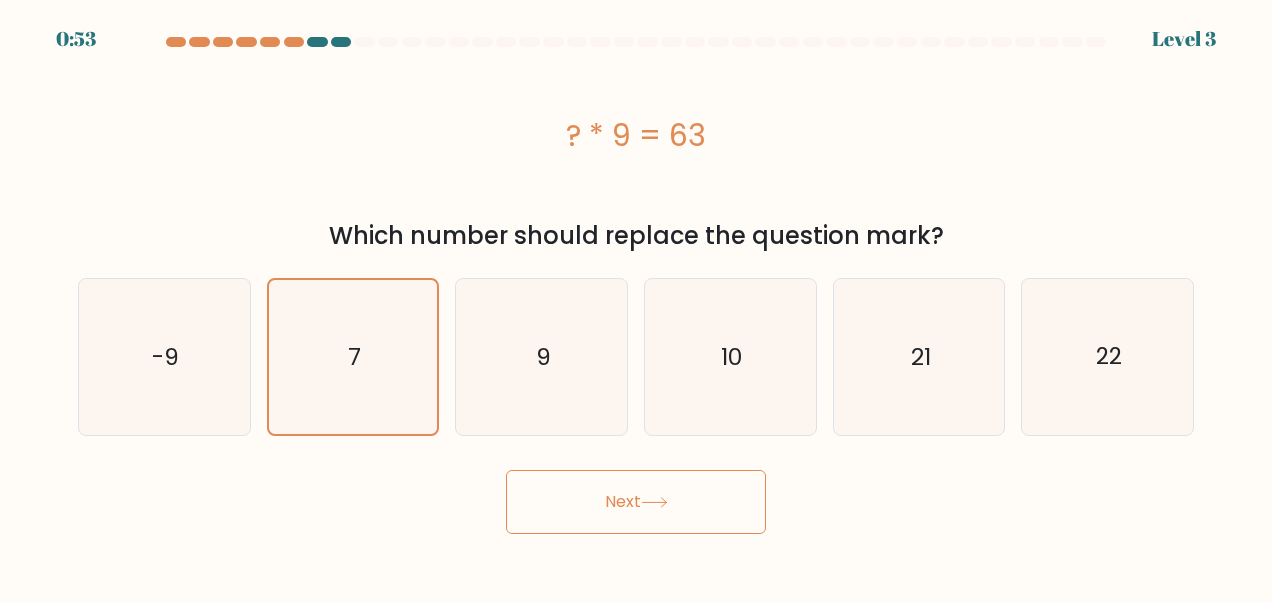 click on "Next" at bounding box center [636, 502] 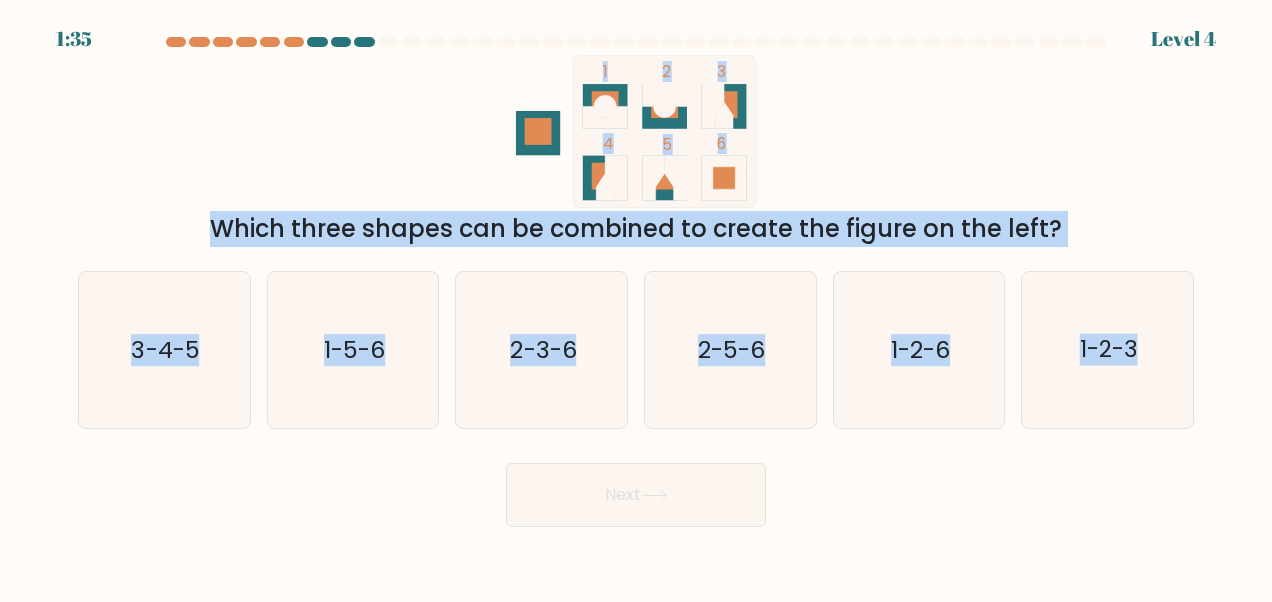 drag, startPoint x: 201, startPoint y: 151, endPoint x: 1231, endPoint y: 478, distance: 1080.6614 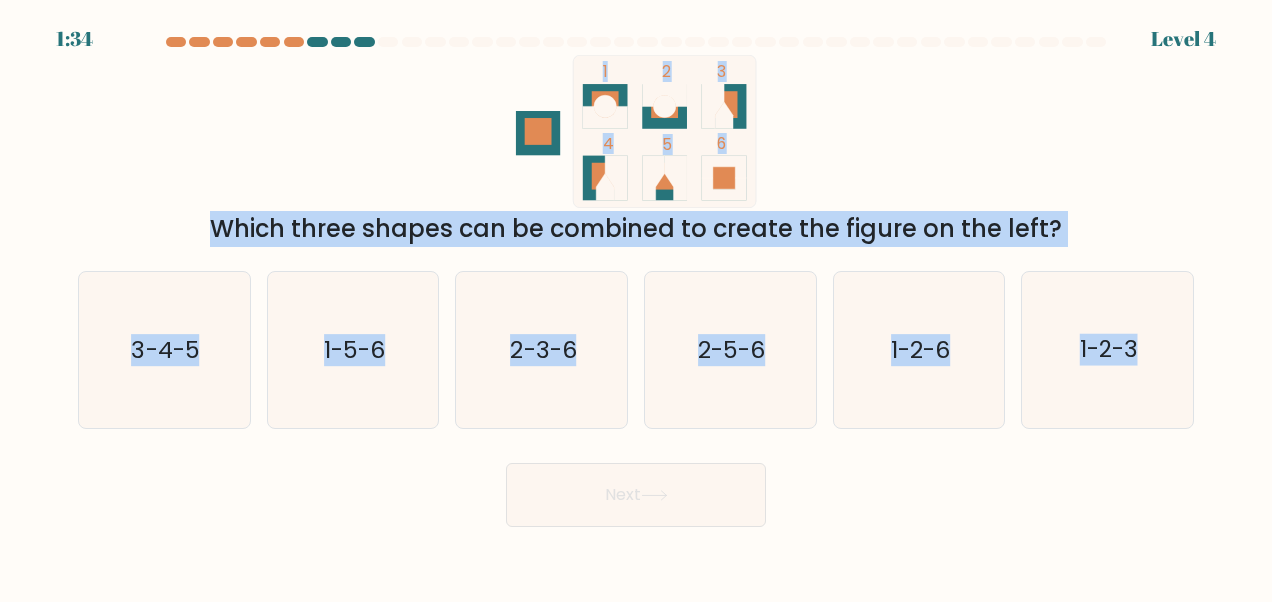 copy on "1
2
3
4
5
6
Which three shapes can be combined to create the figure on the left?
a.
3-4-5
b.
1-5-6
c.
2-3-6
d.
2-5-6
e.
1-2-6
f.
1-2-3" 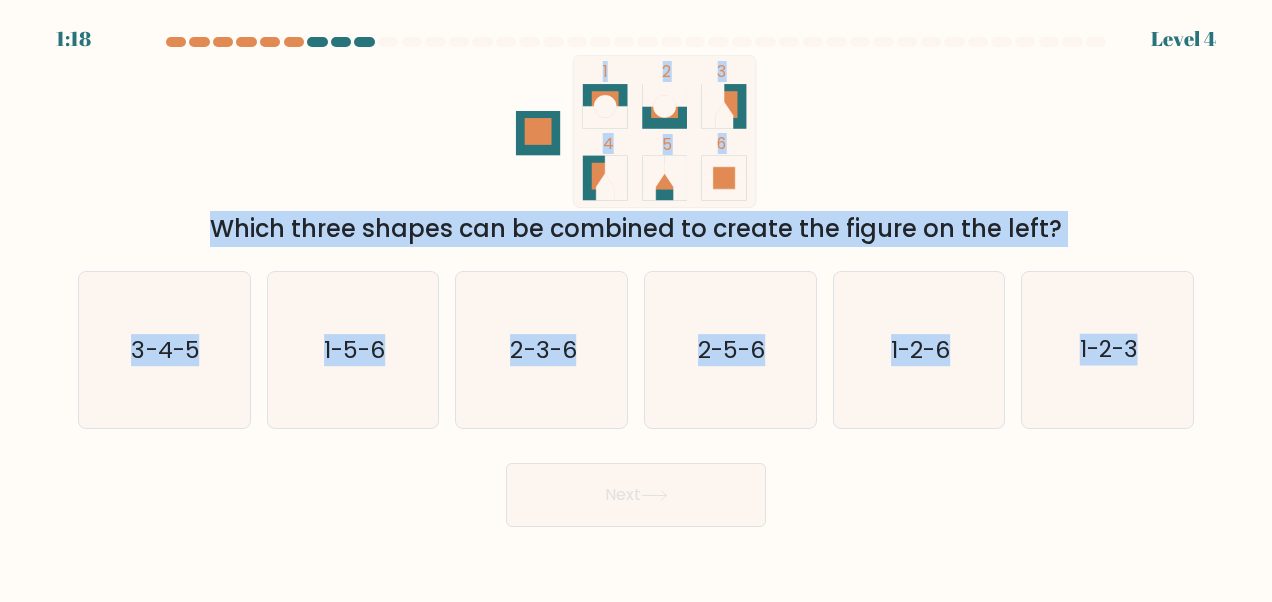 click at bounding box center [636, 282] 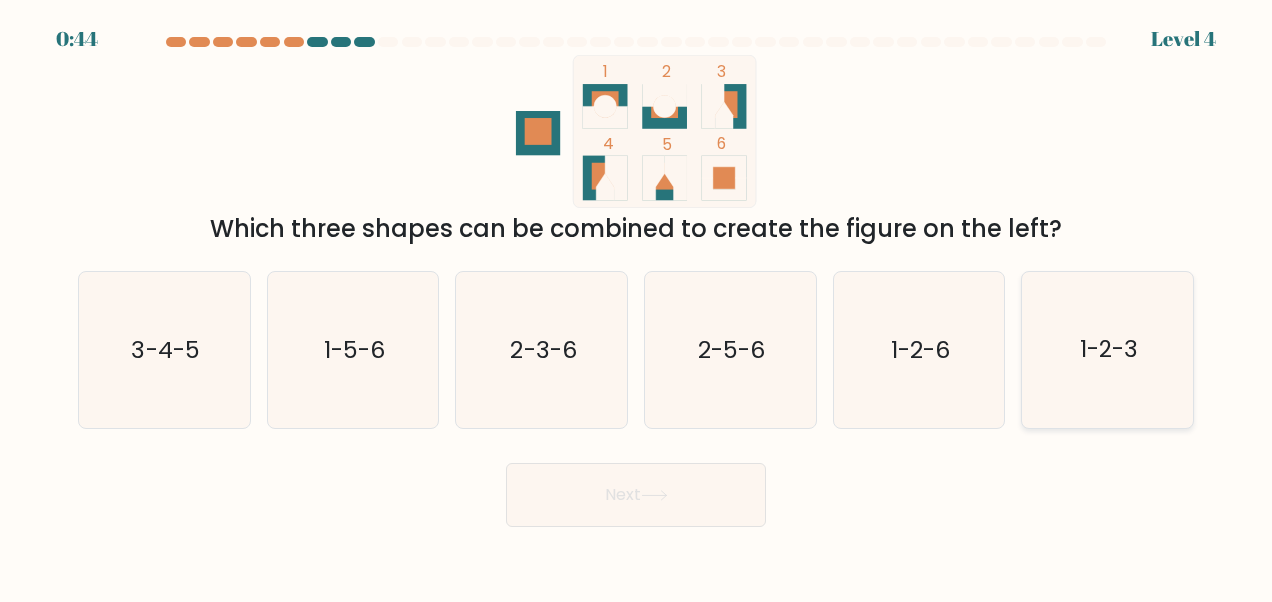 click on "1-2-3" 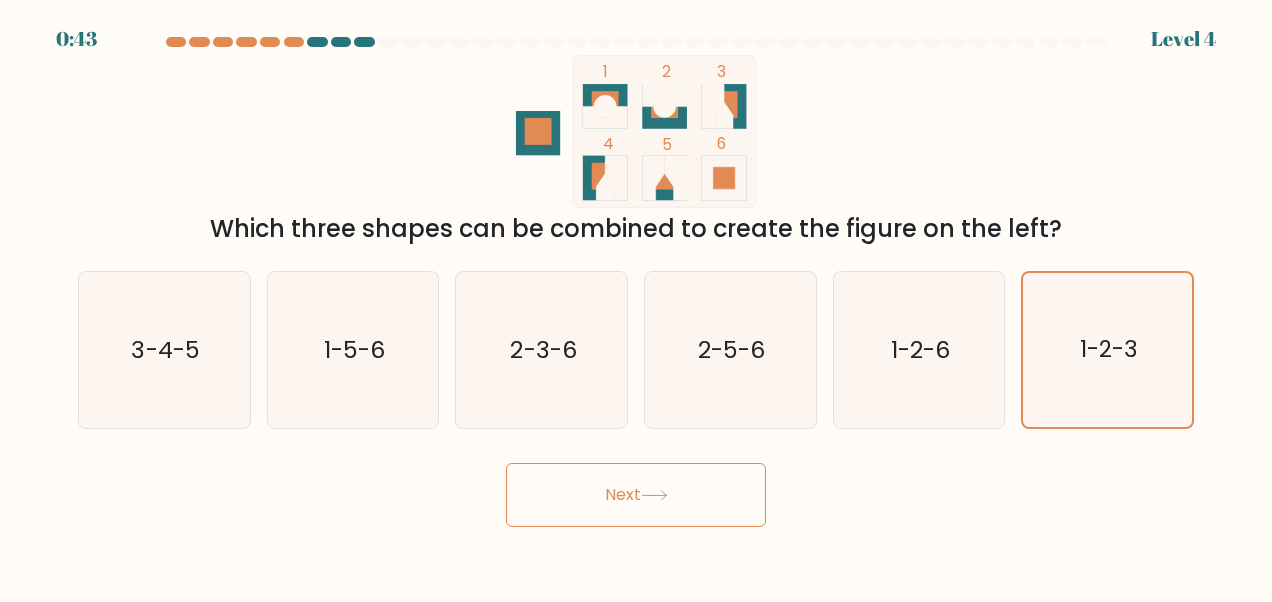 click on "Next" at bounding box center (636, 495) 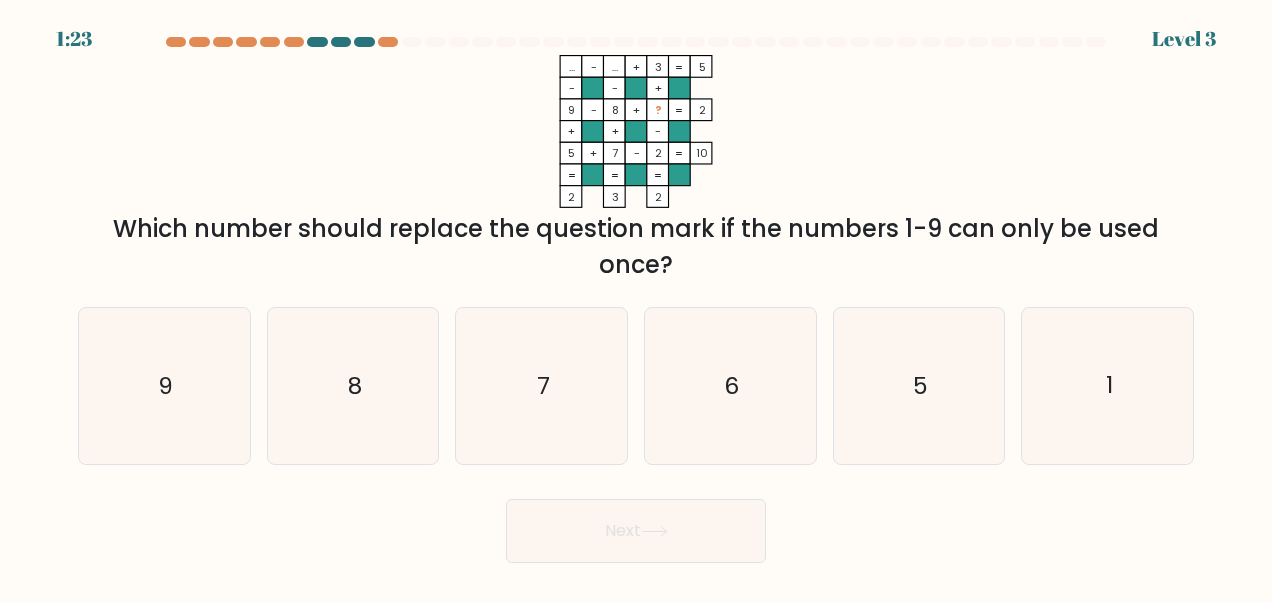 drag, startPoint x: 403, startPoint y: 58, endPoint x: 1275, endPoint y: 645, distance: 1051.1675 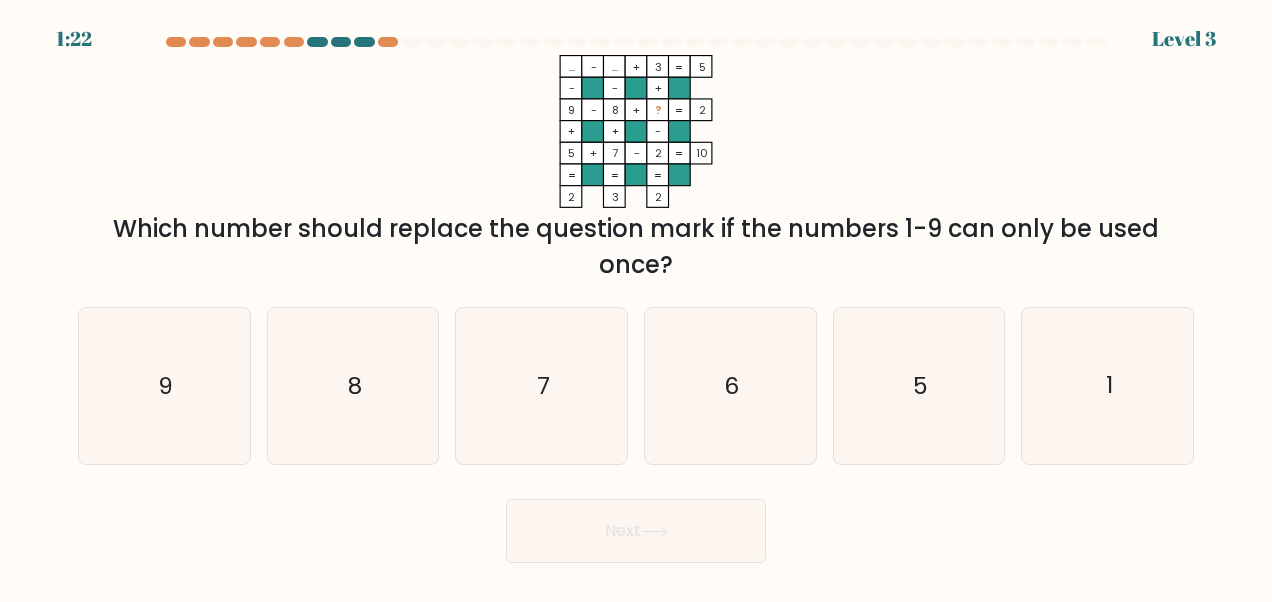copy on "1:24
Level 3
...    -    ...    +    3    5    -    -    +    9    -    8    +    ?    2    +    +    -    5    +    7    -    2    =   10    =   =   =   =   2    3    2    =
Which number should replace the question mark if the numbers 1-9 can only be used once?
a.
9
b.
8
c.
7
d.
6
e.
5
f.
1" 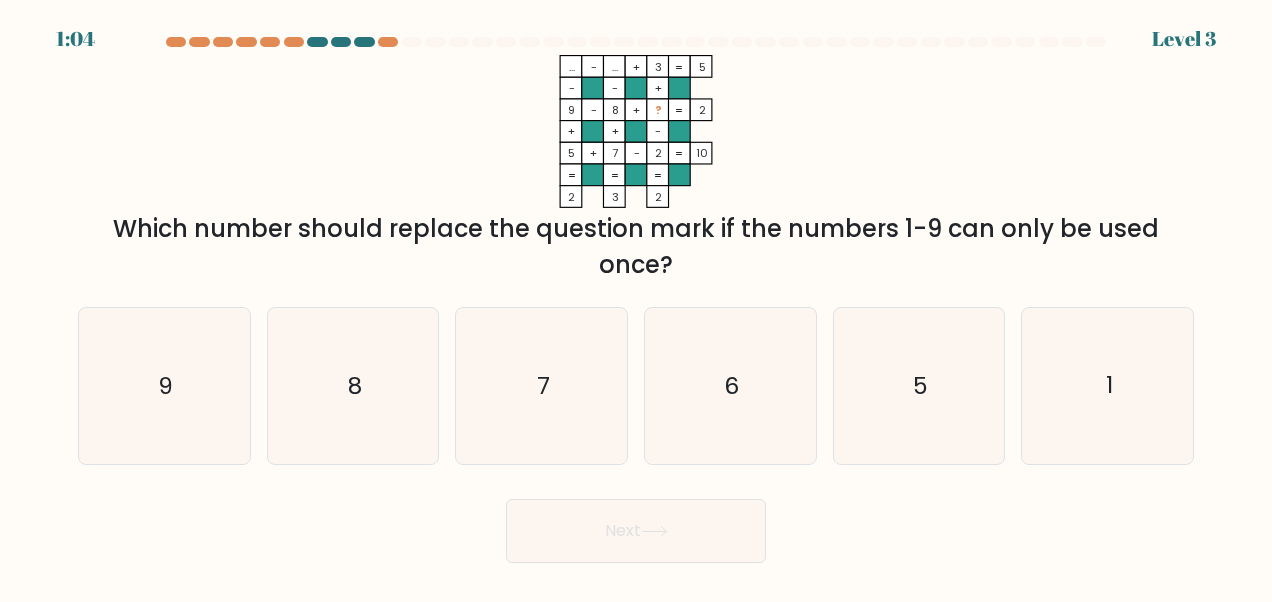 click on "...    -    ...    +    3    5    -    -    +    9    -    8    +    ?    2    +    +    -    5    +    7    -    2    =   10    =   =   =   =   2    3    2    =
Which number should replace the question mark if the numbers 1-9 can only be used once?" at bounding box center [636, 169] 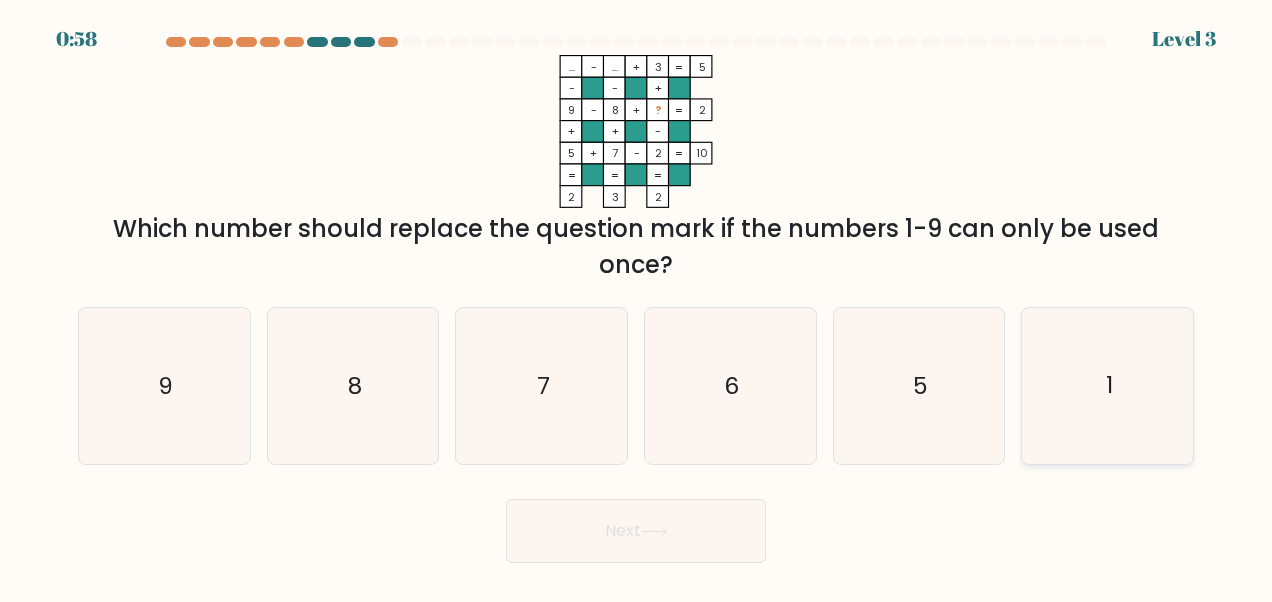 click on "1" 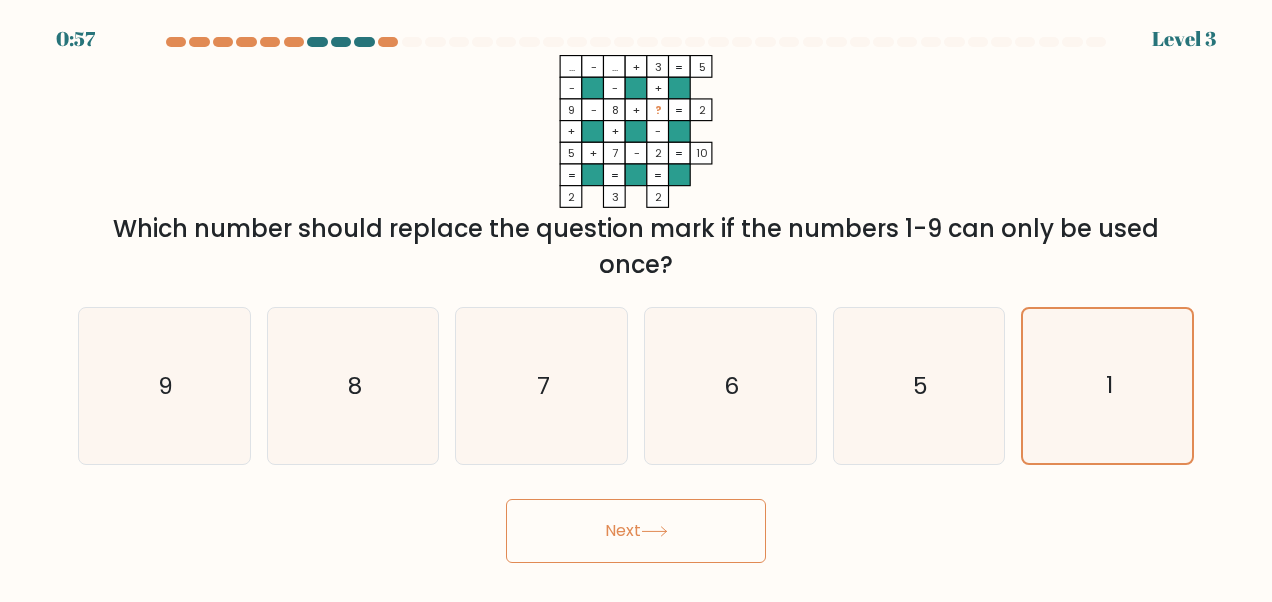 click on "Next" at bounding box center (636, 531) 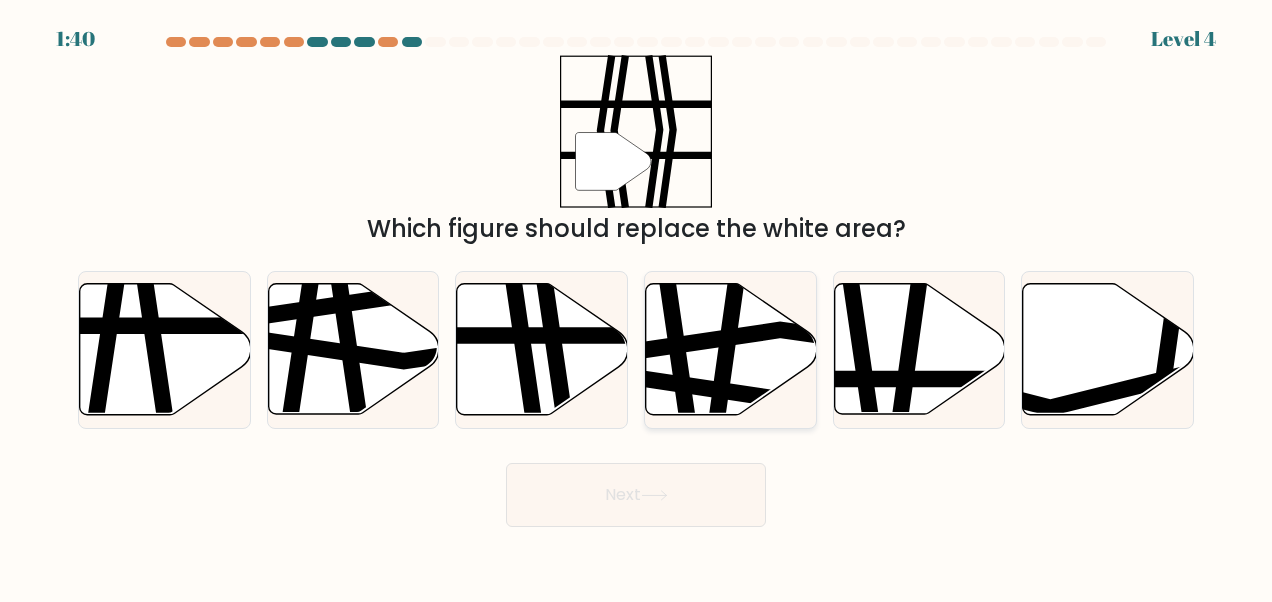 click 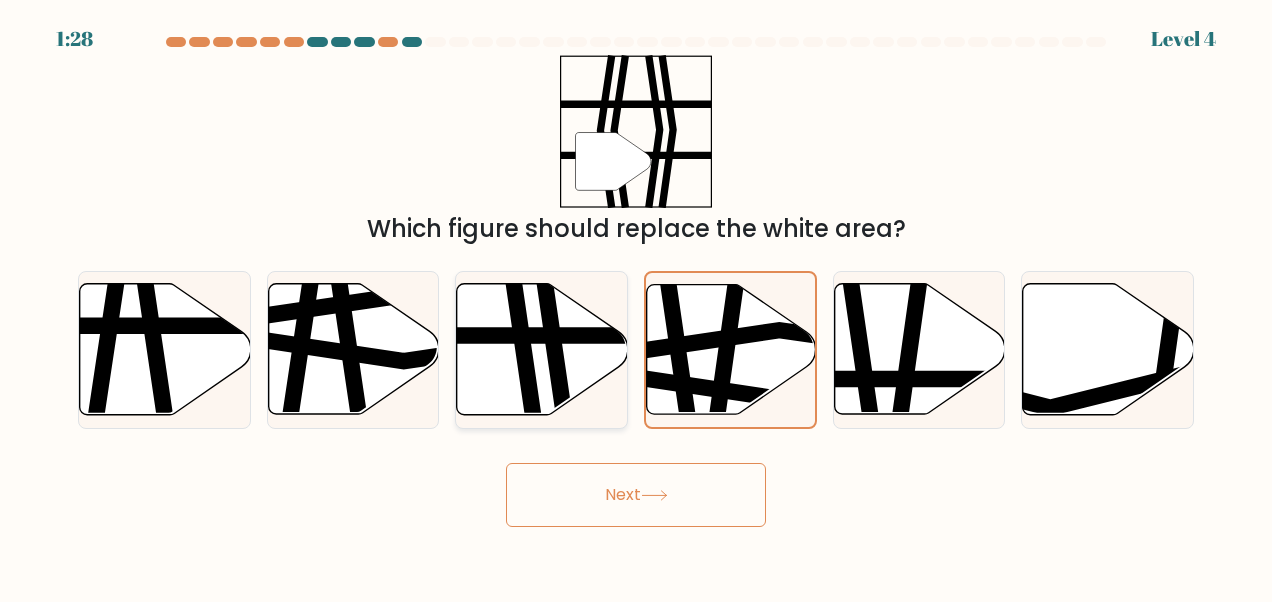 click 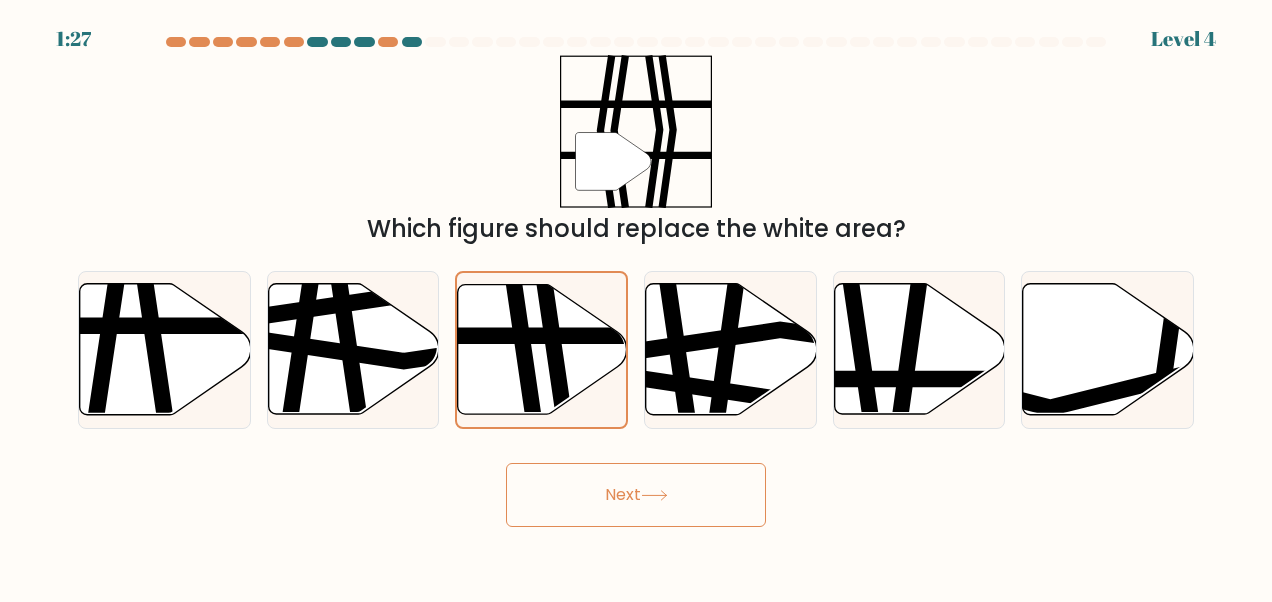 click on "Next" at bounding box center (636, 495) 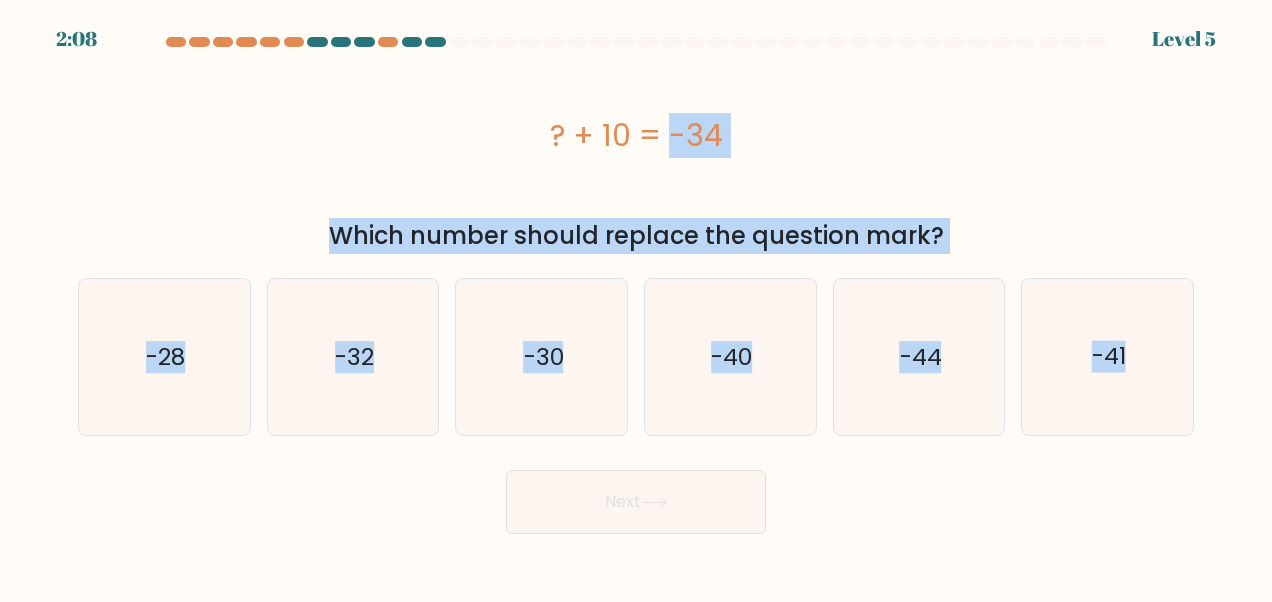 drag, startPoint x: 656, startPoint y: 191, endPoint x: 1275, endPoint y: 460, distance: 674.9237 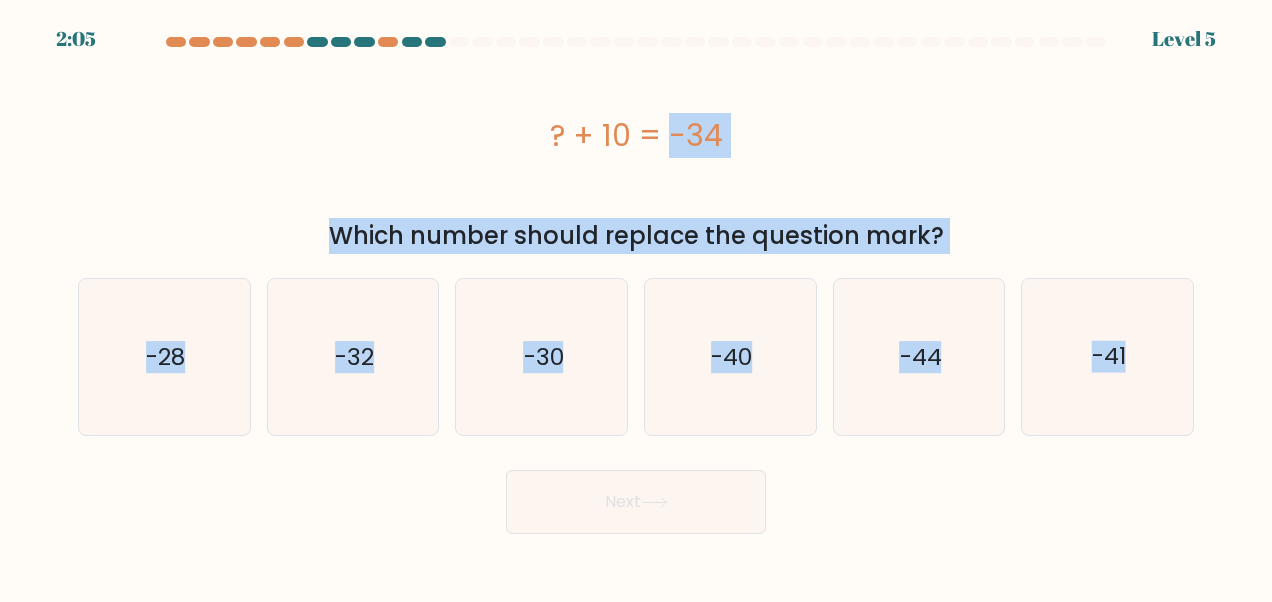 copy on "? + 10 = -34
Which number should replace the question mark?
a.
-28
b.
-32
c.
-30
d.
-40
e.
-44
f.
-41" 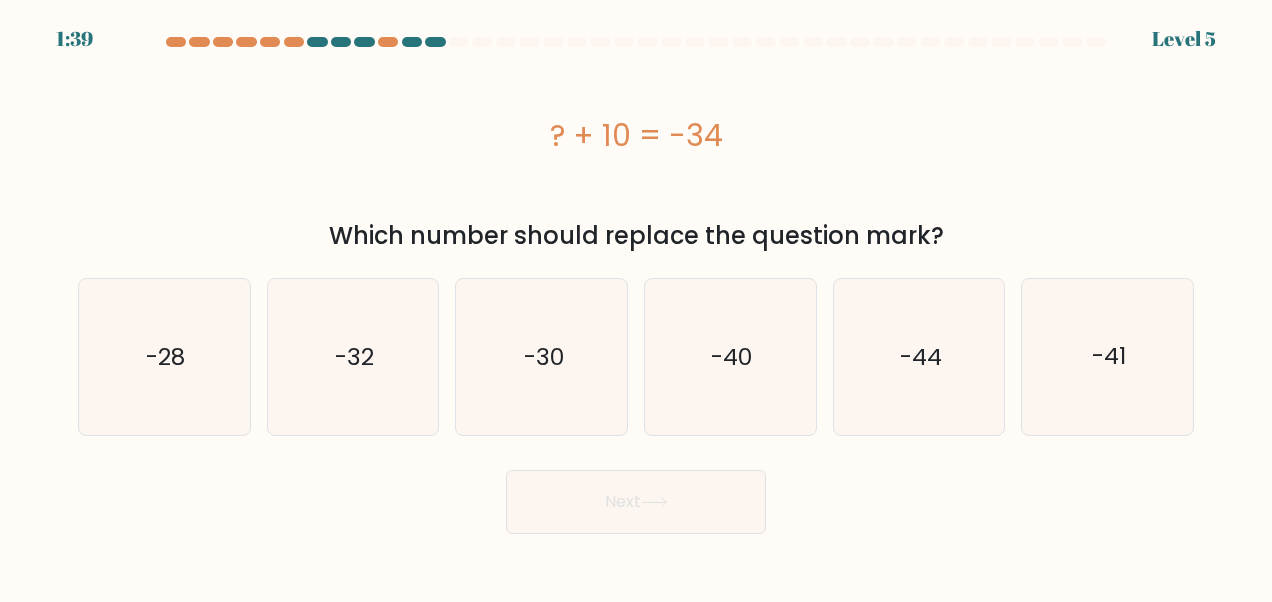 click on "a." at bounding box center [636, 285] 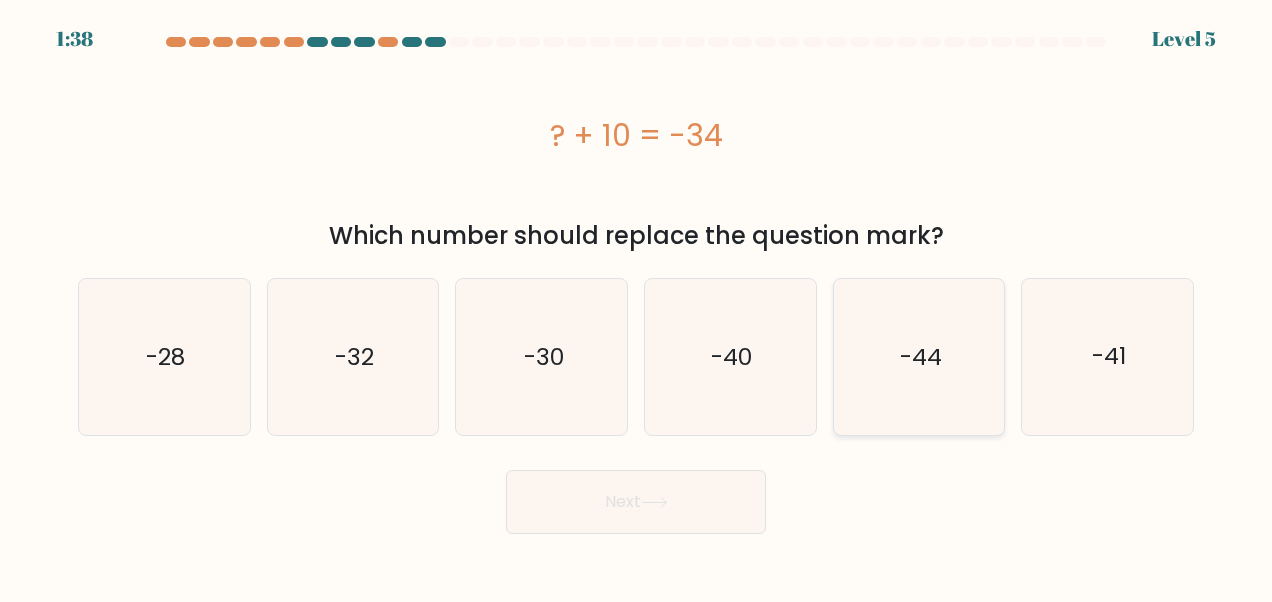 click on "-44" 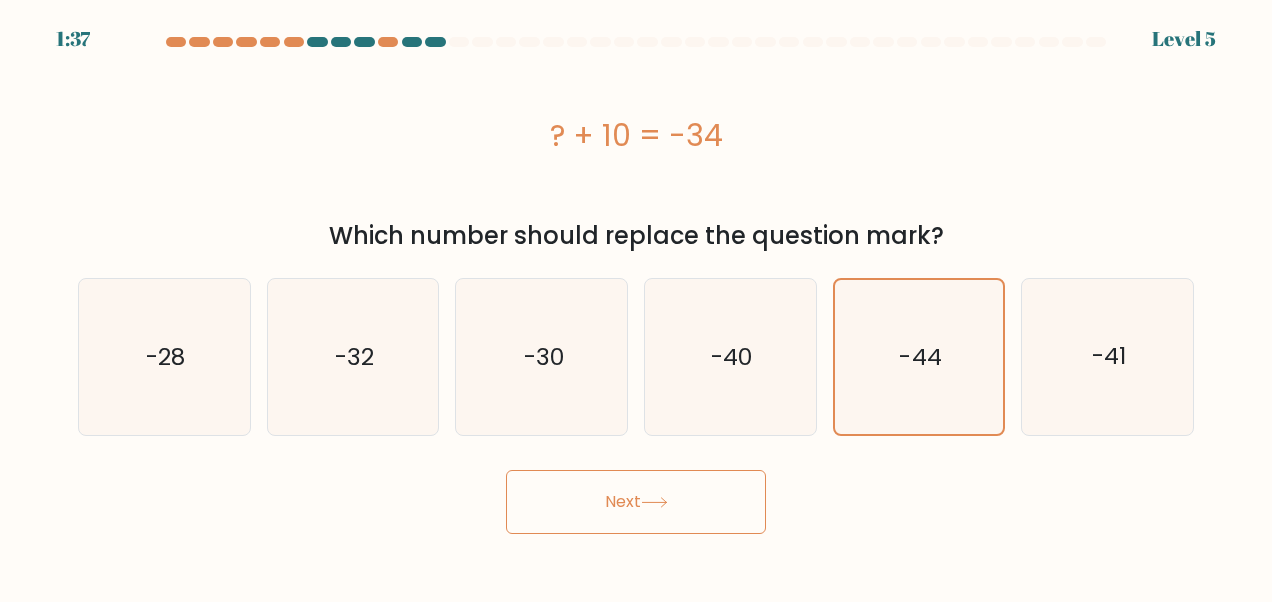 click on "Next" at bounding box center (636, 502) 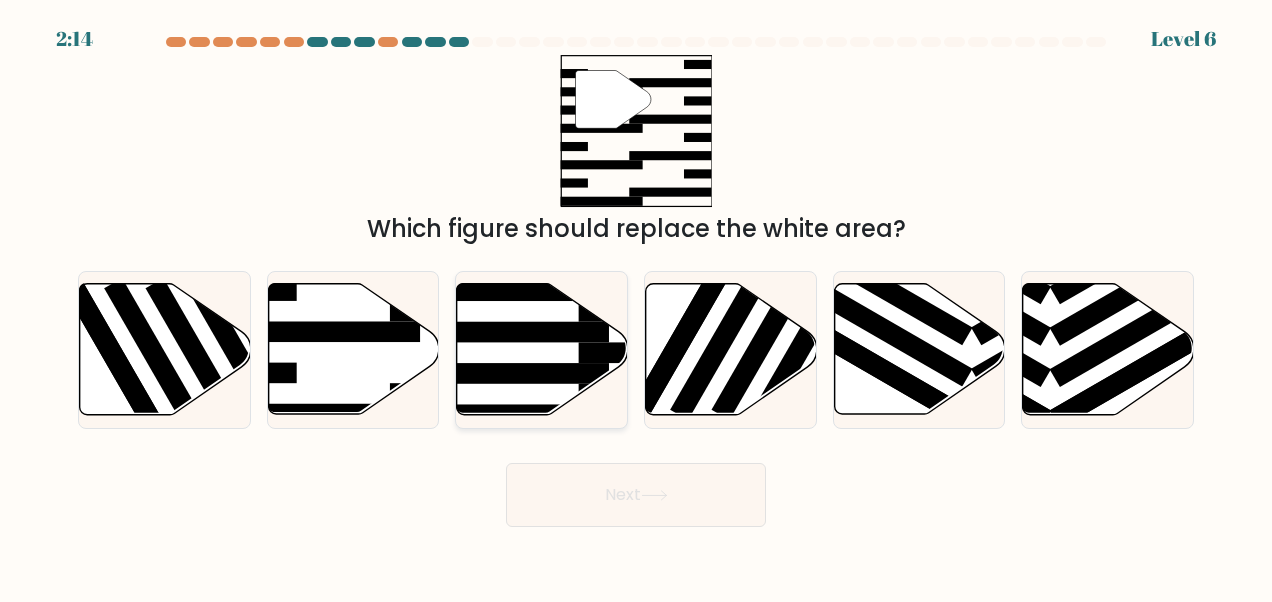 click 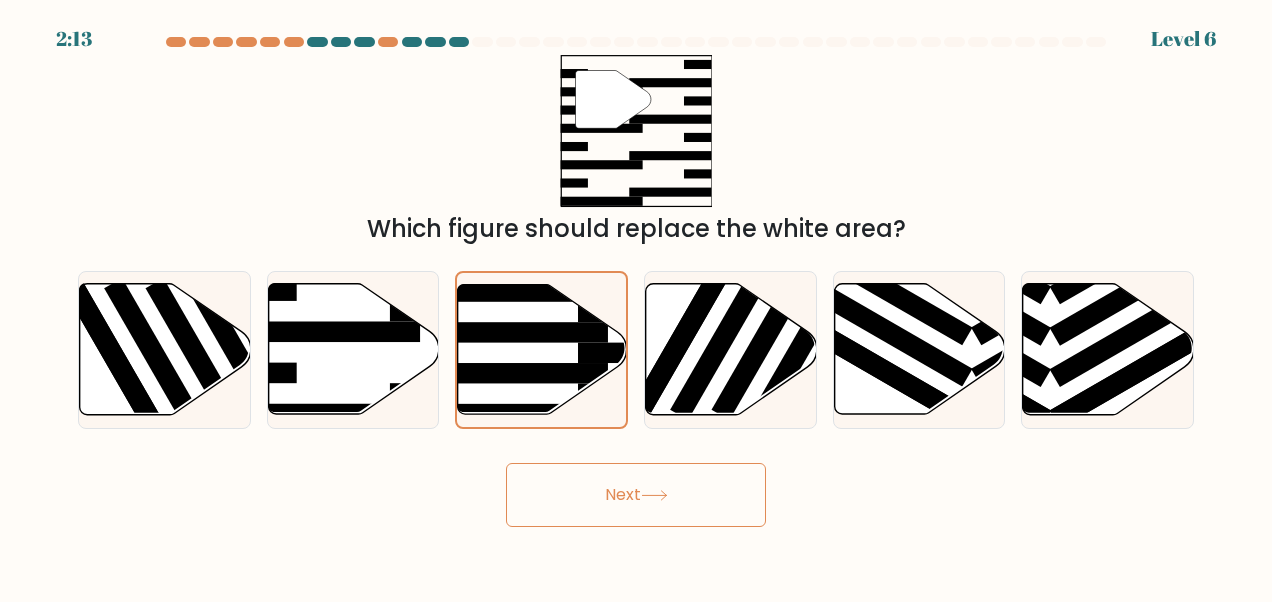click on "Next" at bounding box center (636, 495) 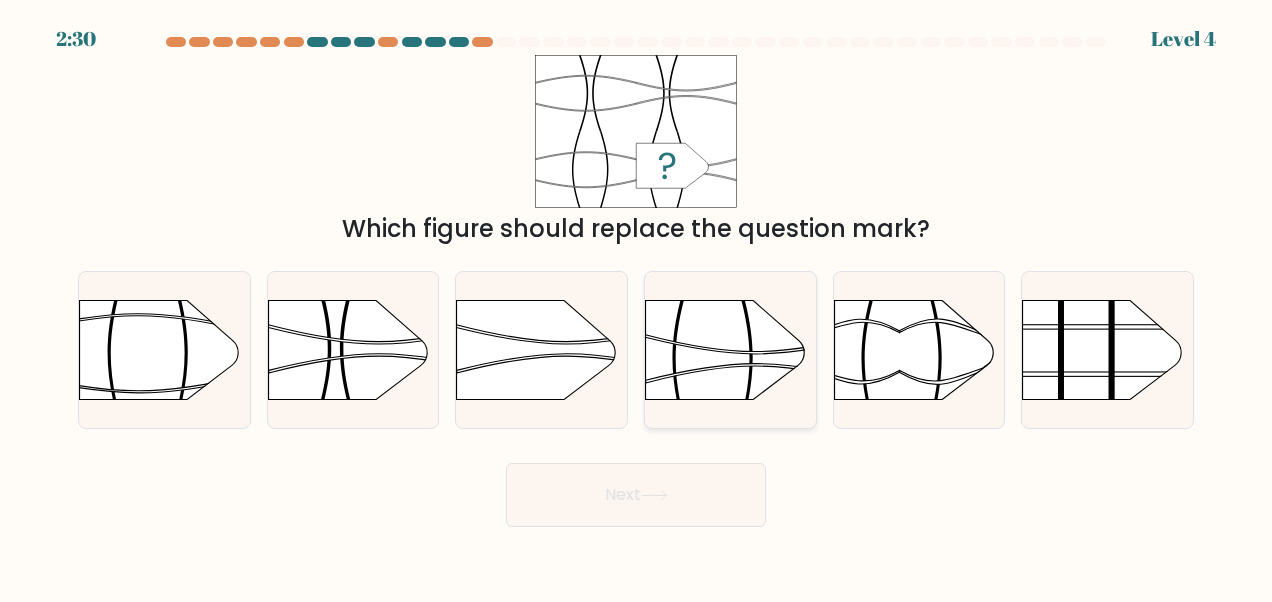 click 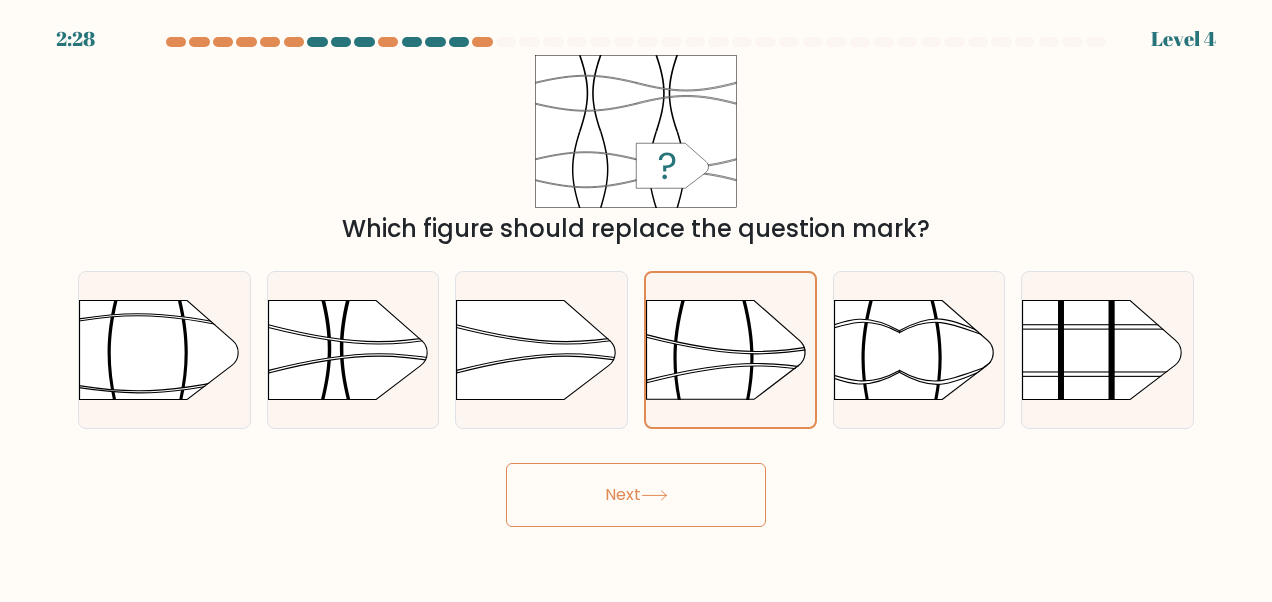 click on "Next" at bounding box center (636, 495) 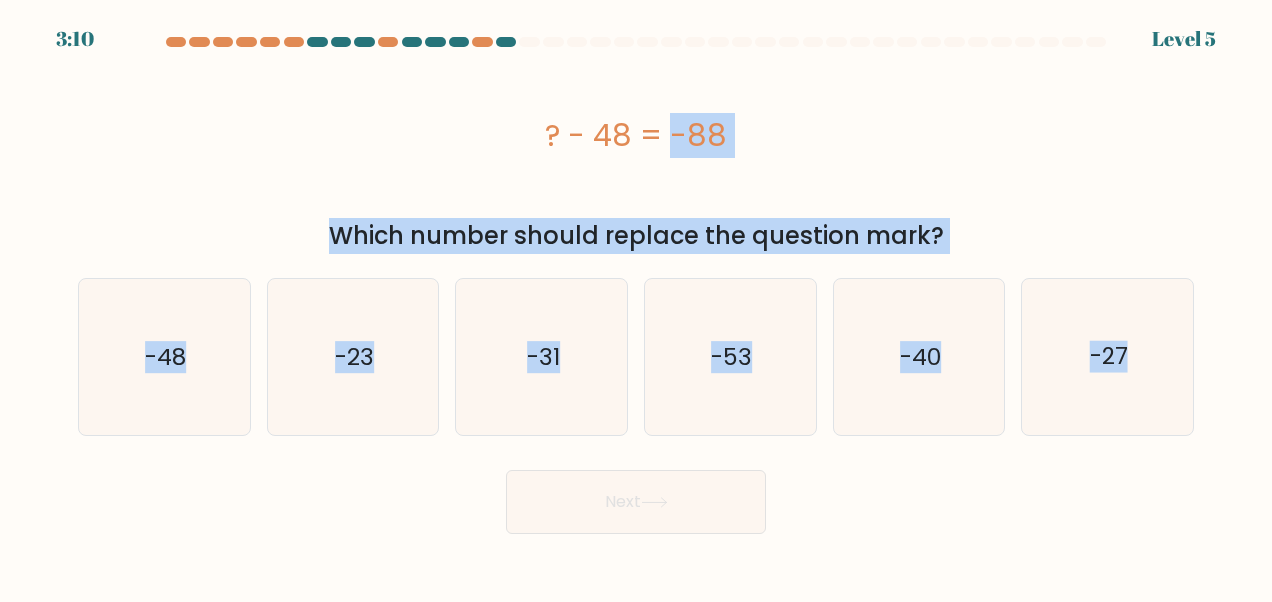 drag, startPoint x: 247, startPoint y: 108, endPoint x: 1275, endPoint y: 382, distance: 1063.889 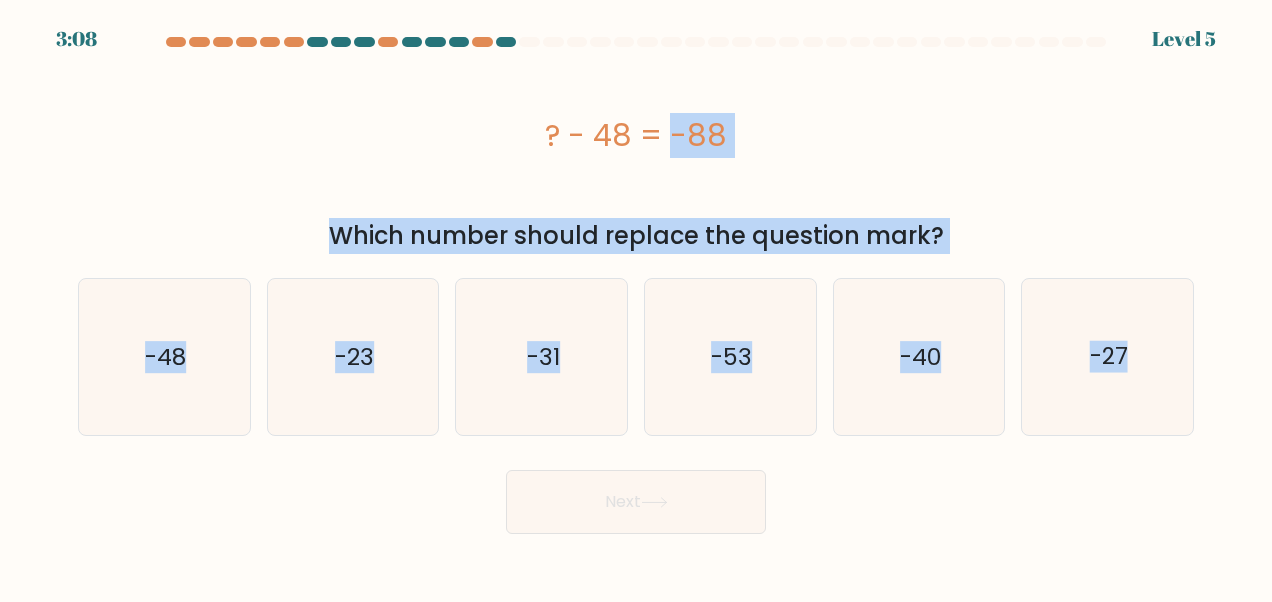 copy on "? - 48 = -88
Which number should replace the question mark?
a.
-48
b.
-23
c.
-31
d.
-53
e.
-40
f.
-27" 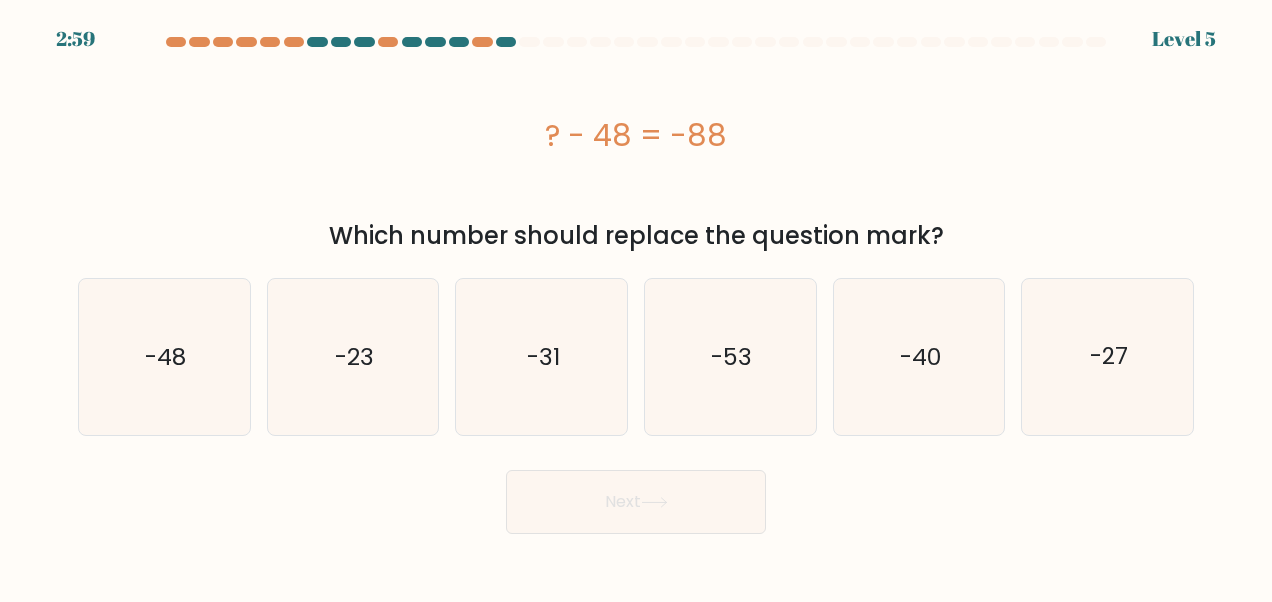 click on "a." at bounding box center (636, 285) 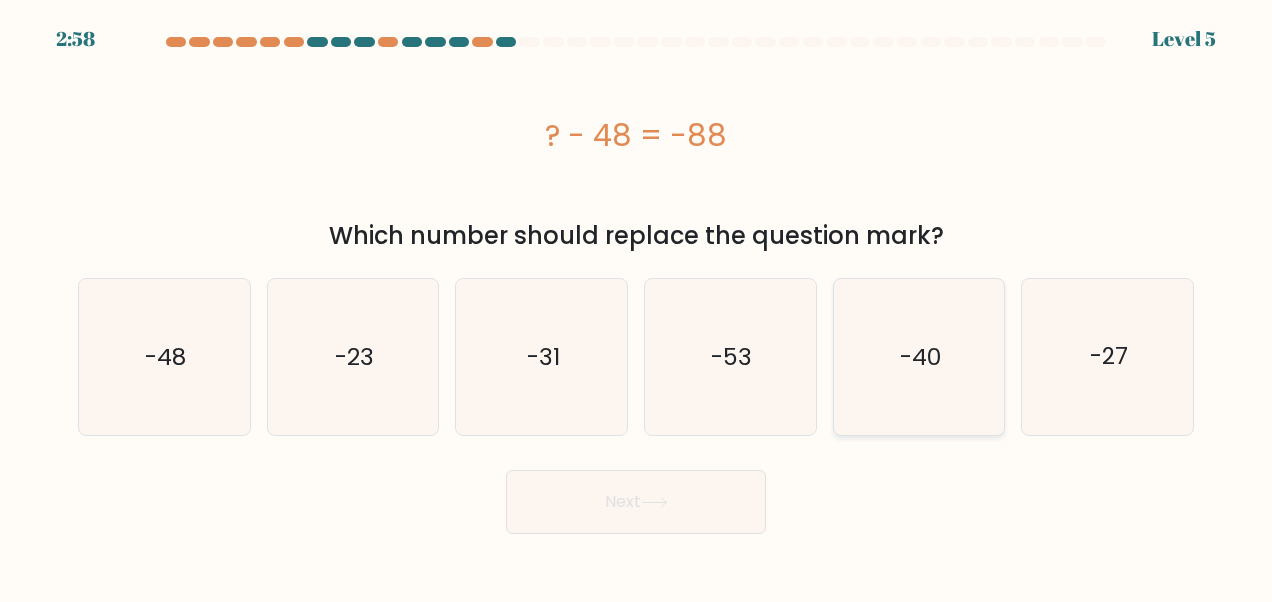 click on "-40" 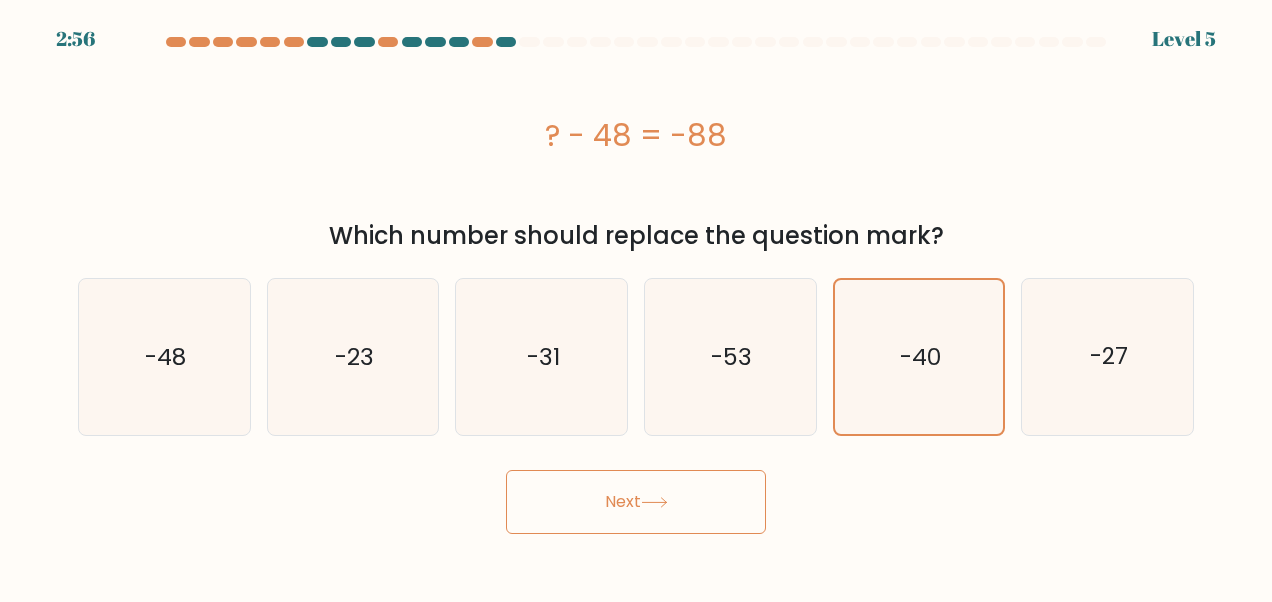 click on "Next" at bounding box center [636, 502] 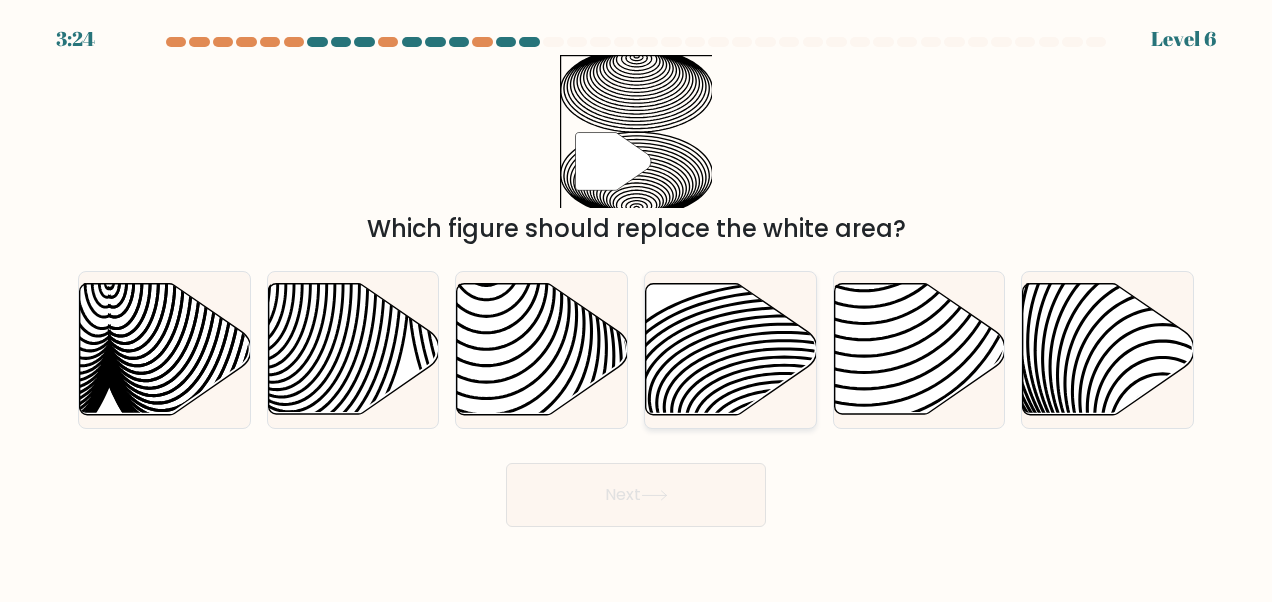 click 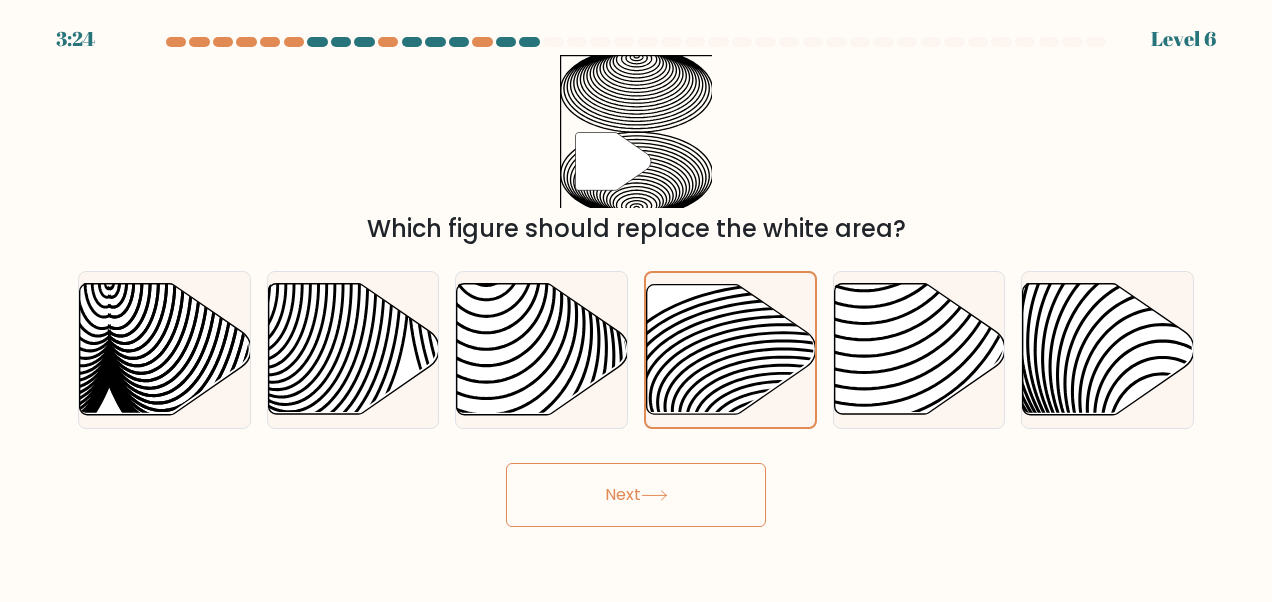 click on "Next" at bounding box center [636, 495] 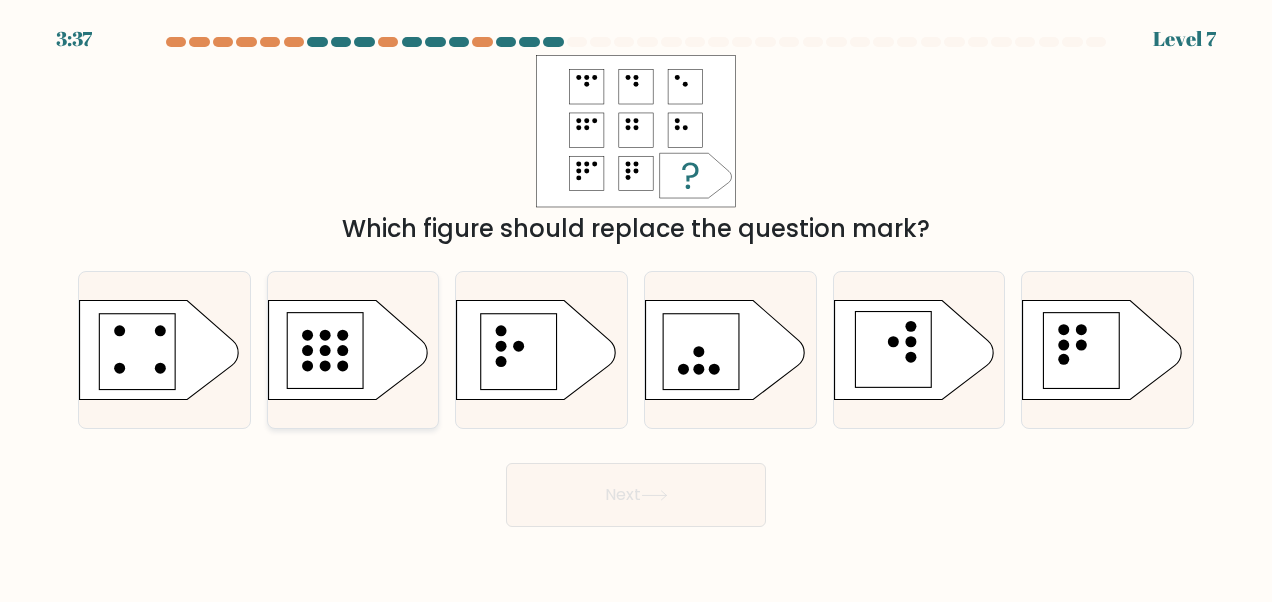 click 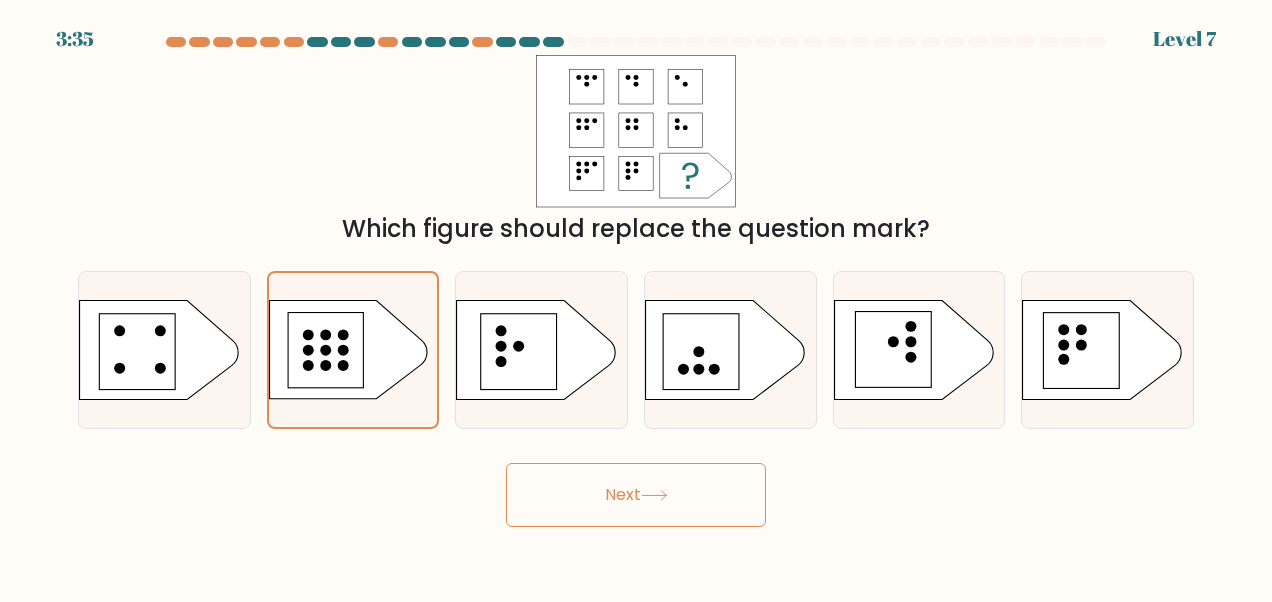 click on "Next" at bounding box center [636, 495] 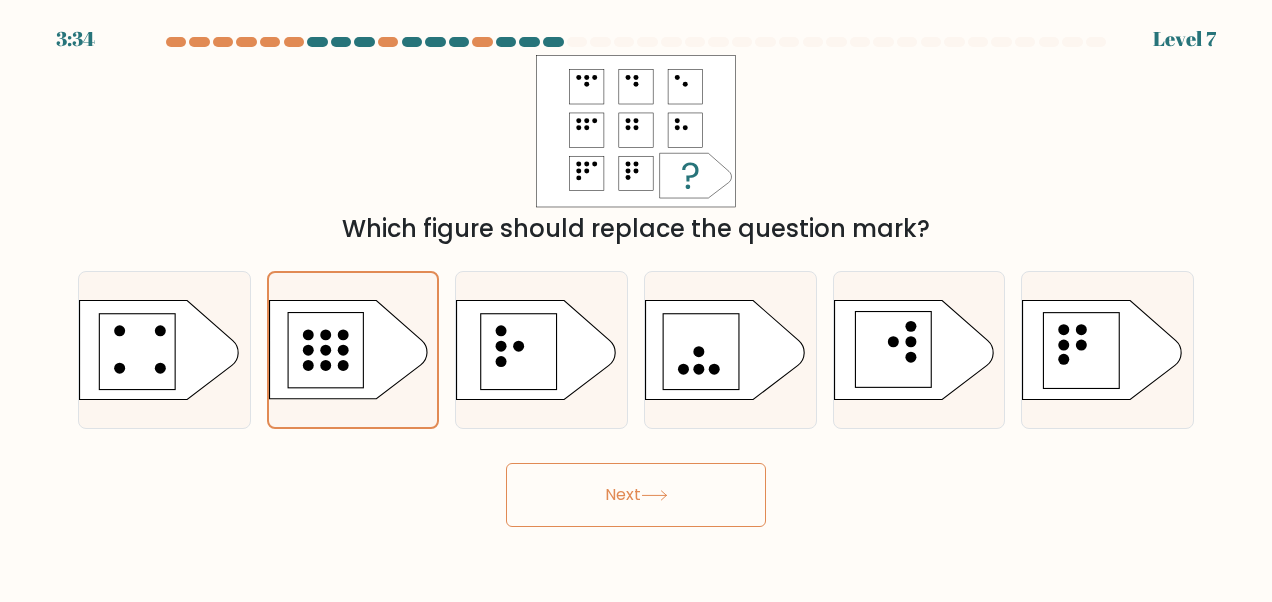 click 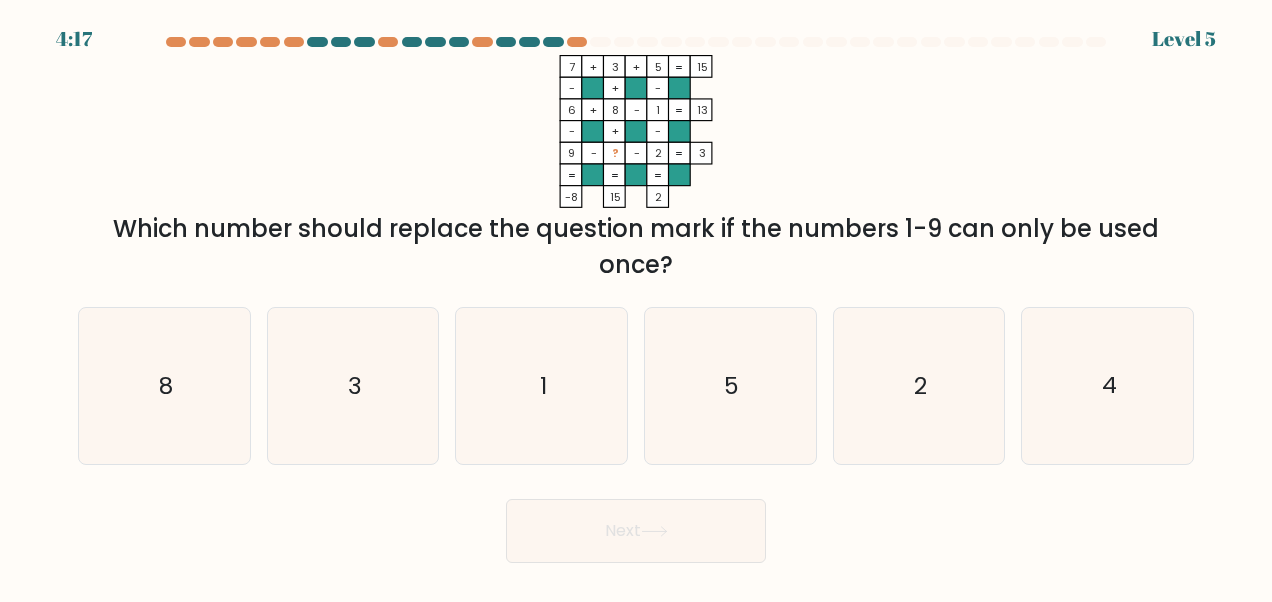 click on "Next" at bounding box center (636, 531) 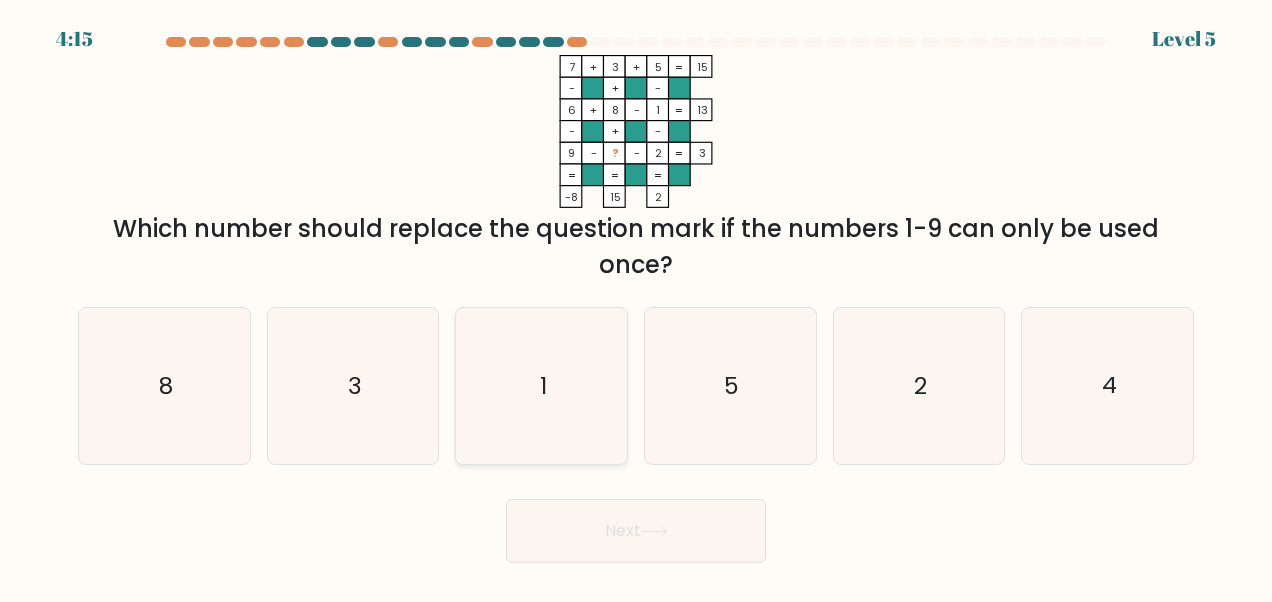 click on "1" 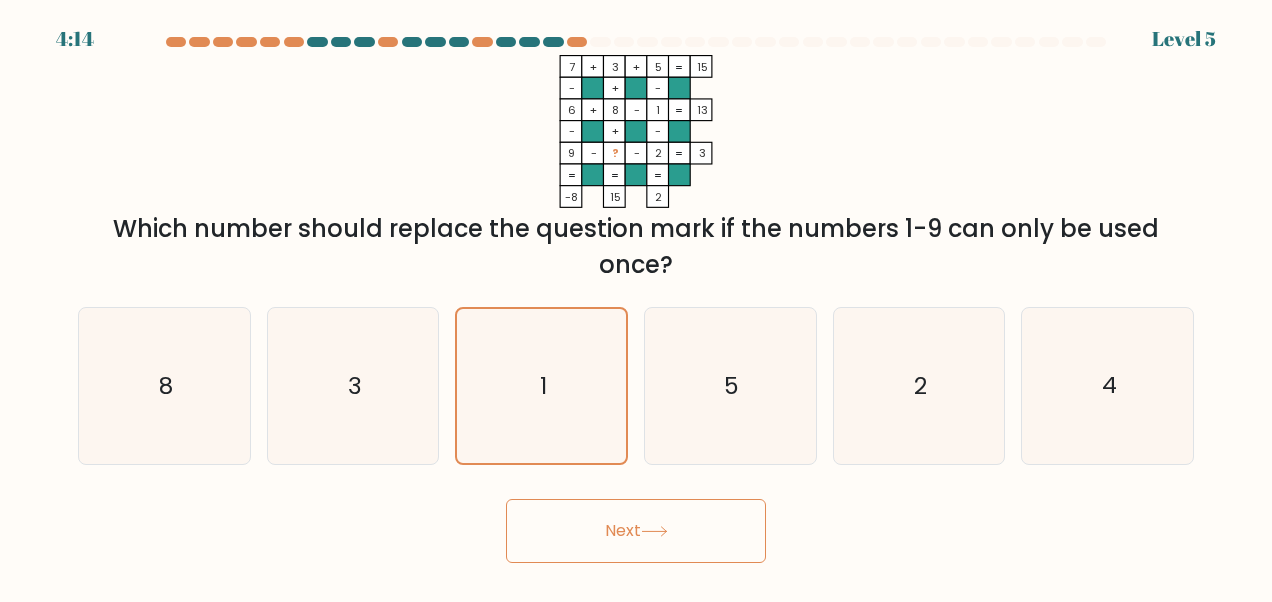 click on "Next" at bounding box center [636, 531] 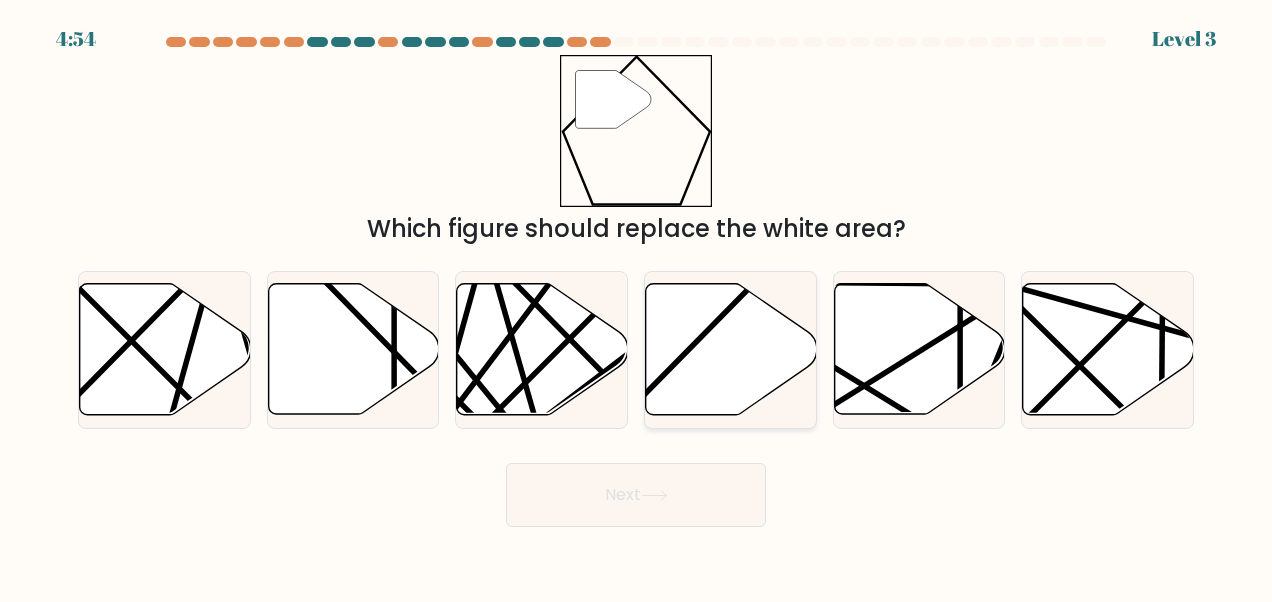 click 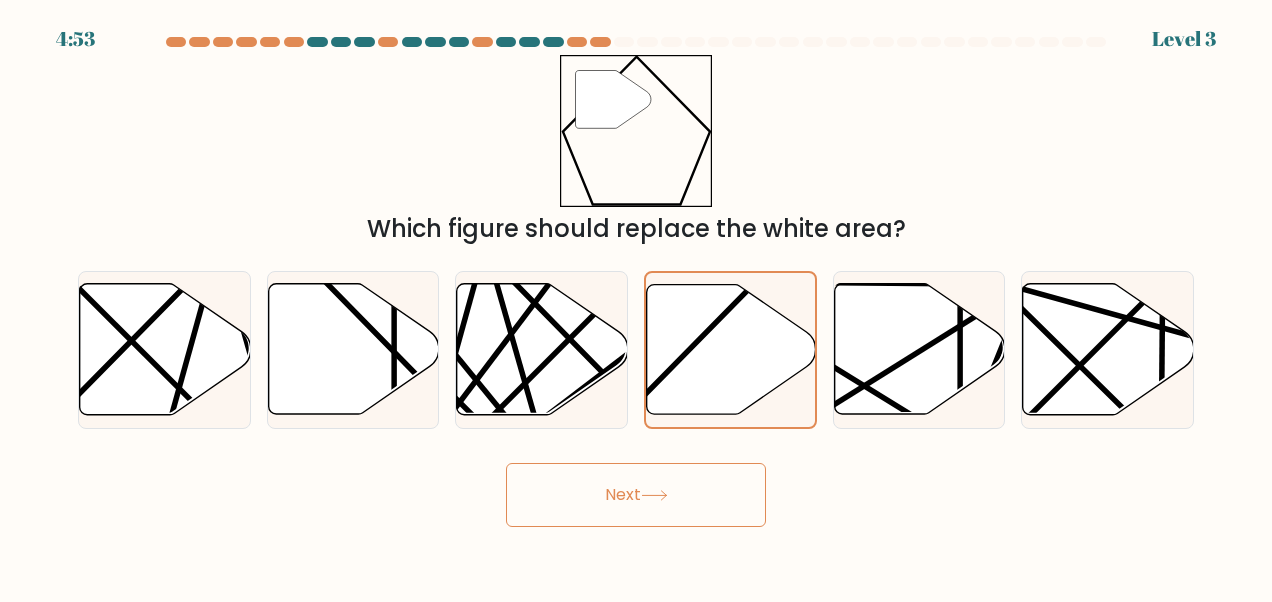 click on "Next" at bounding box center (636, 495) 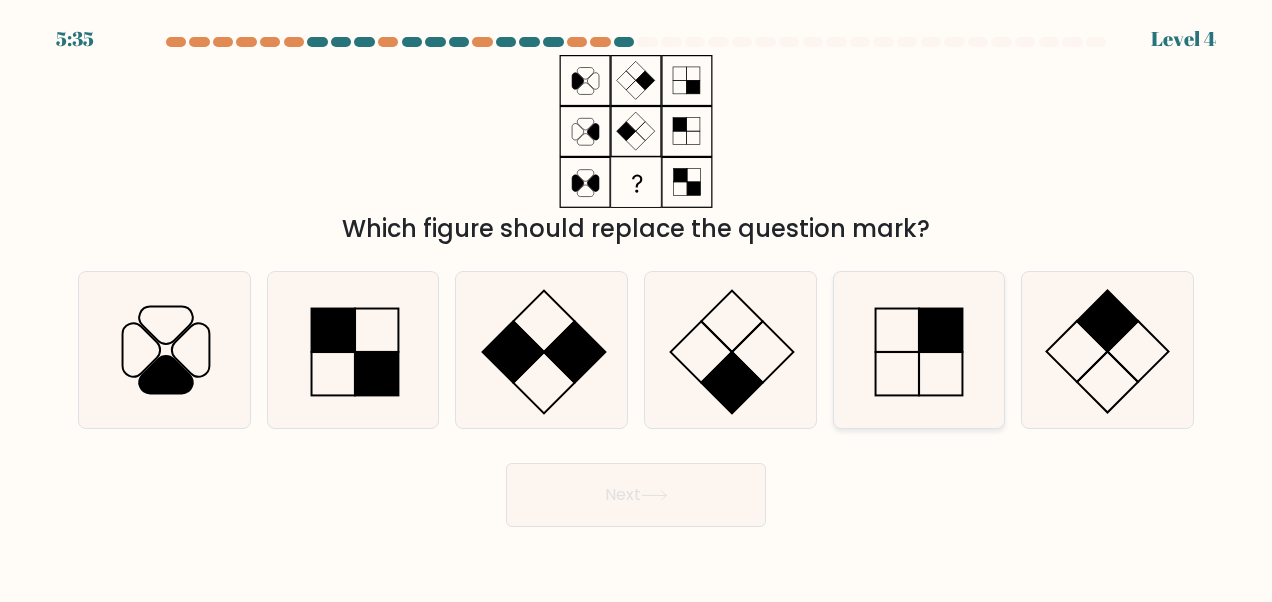 click 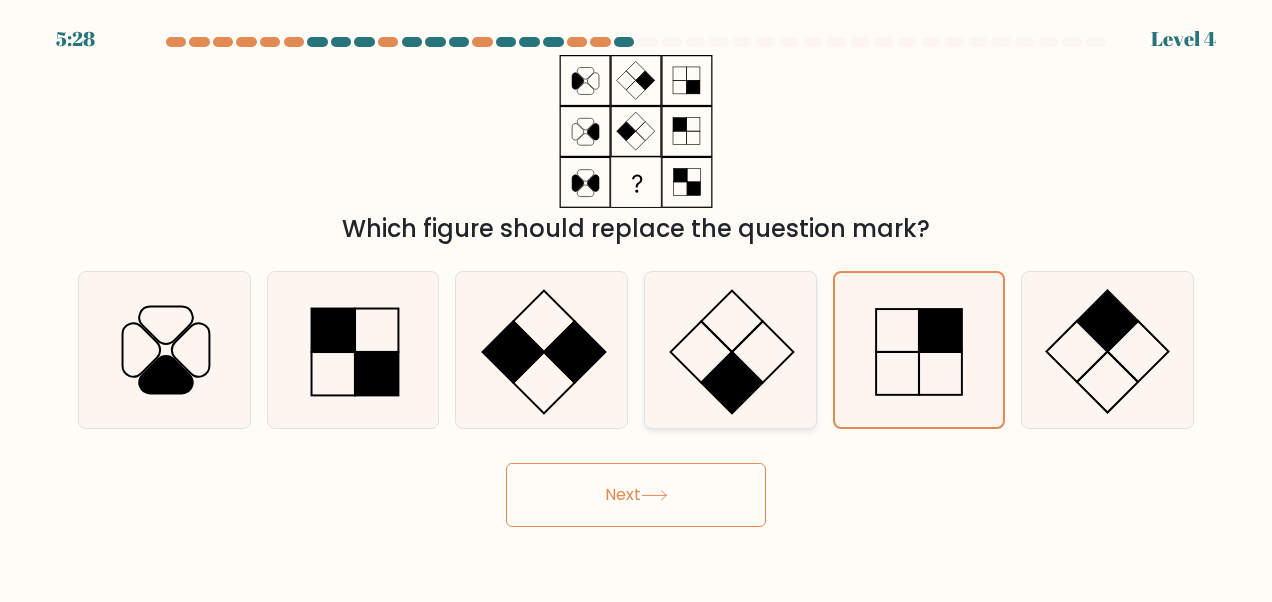 click 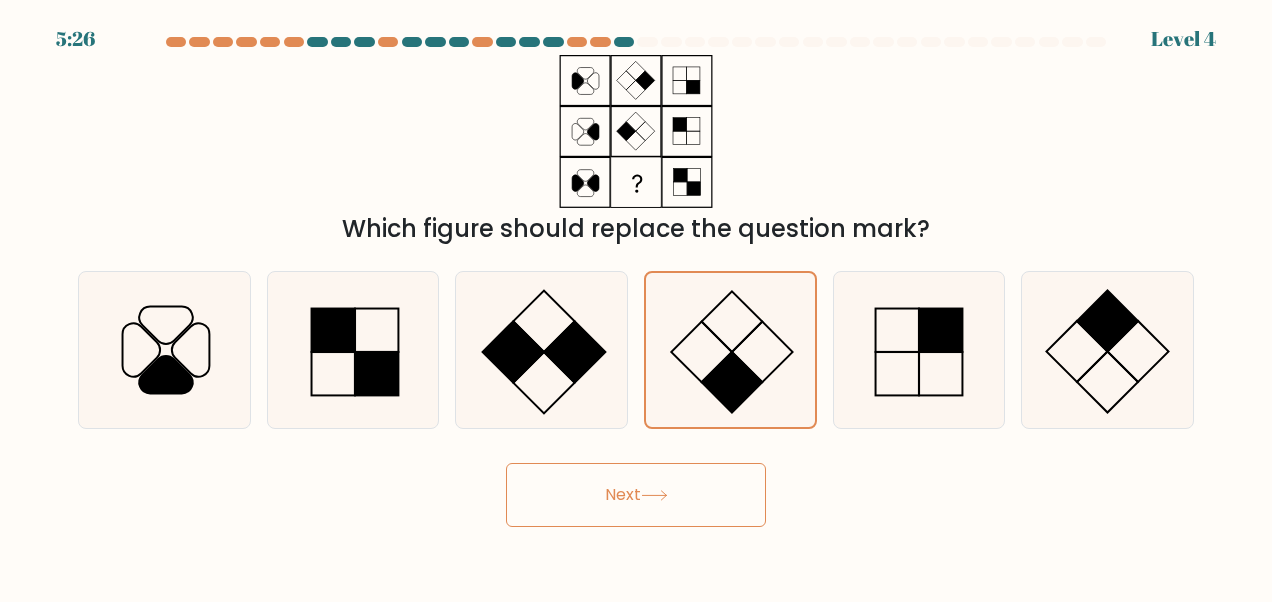 click on "Next" at bounding box center [636, 495] 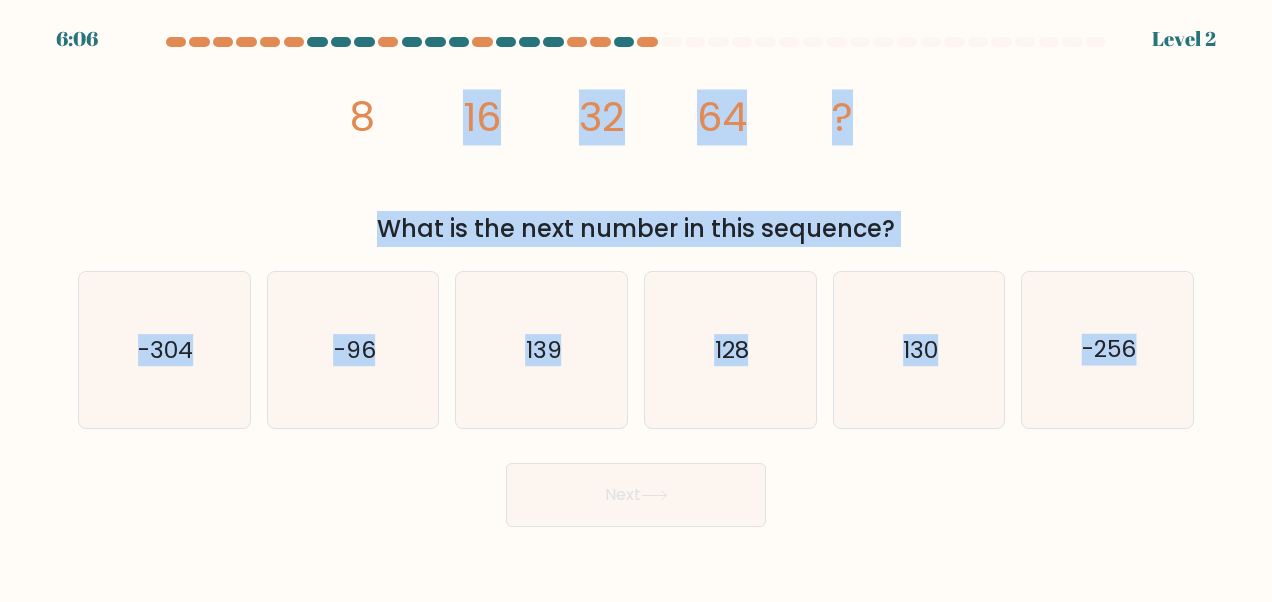 drag, startPoint x: 270, startPoint y: 83, endPoint x: 1275, endPoint y: 422, distance: 1060.6348 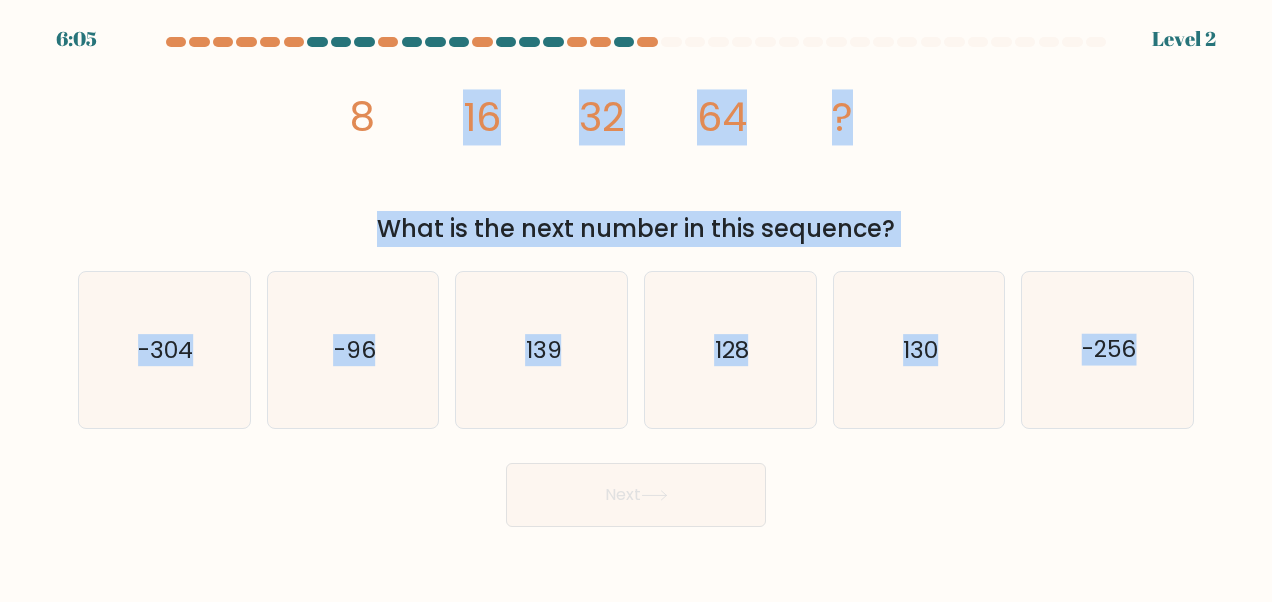 copy on "16
32
64
?
What is the next number in this sequence?
a.
-304
b.
-96
c.
139
d.
128
e.
130
f.
-256" 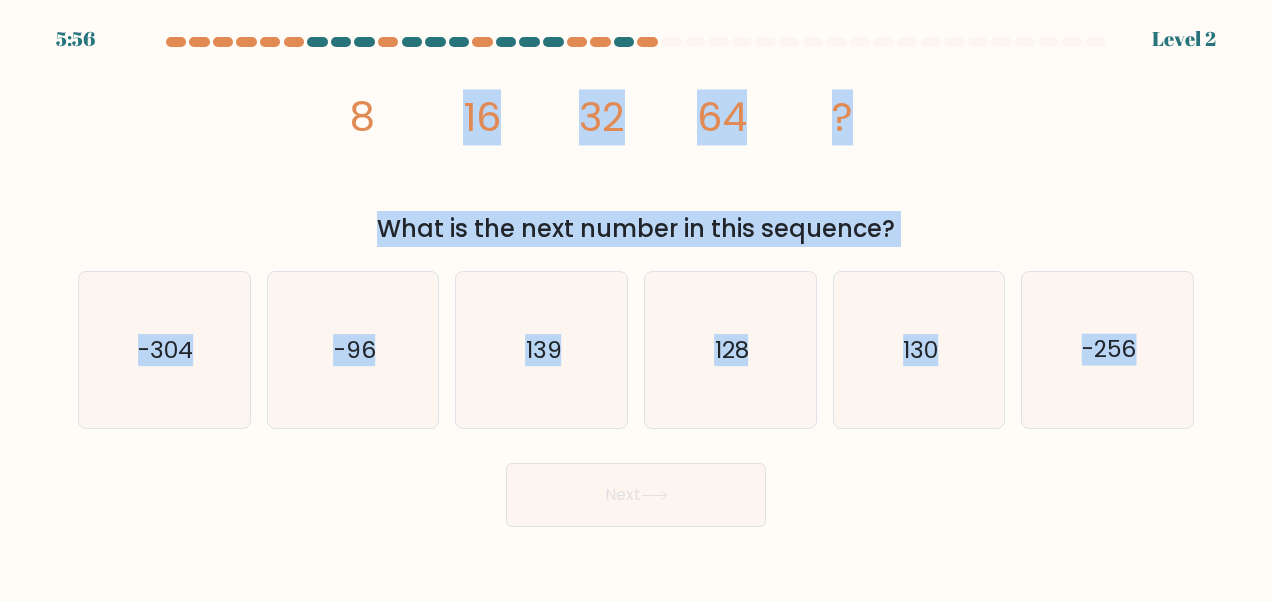 click at bounding box center (636, 282) 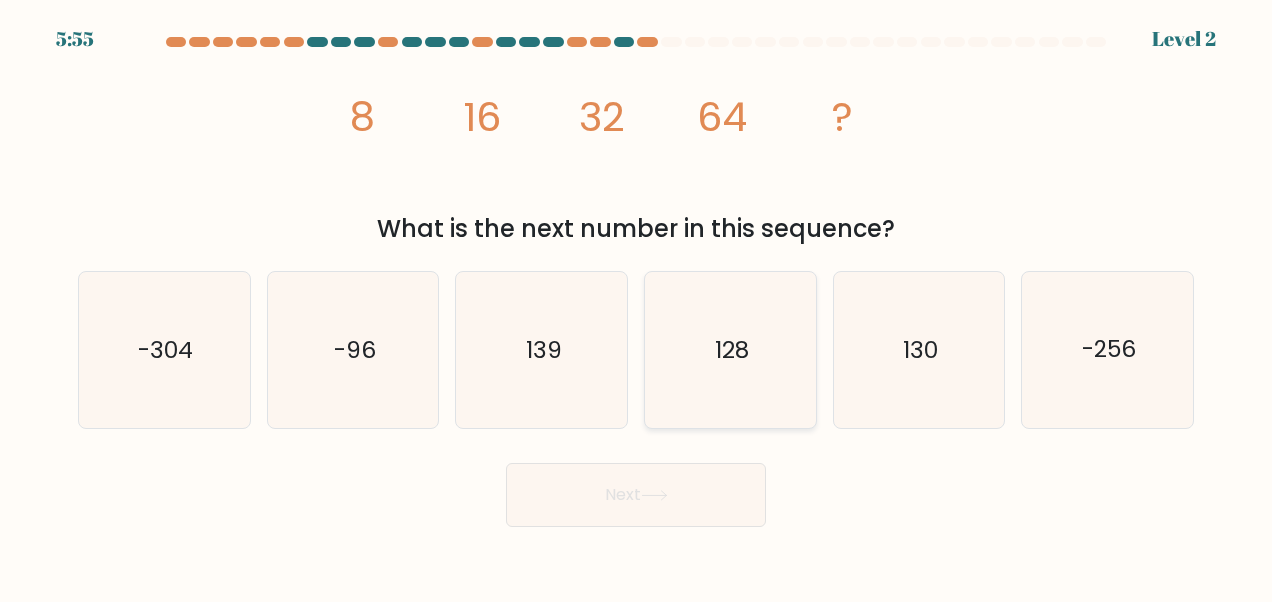 click on "128" 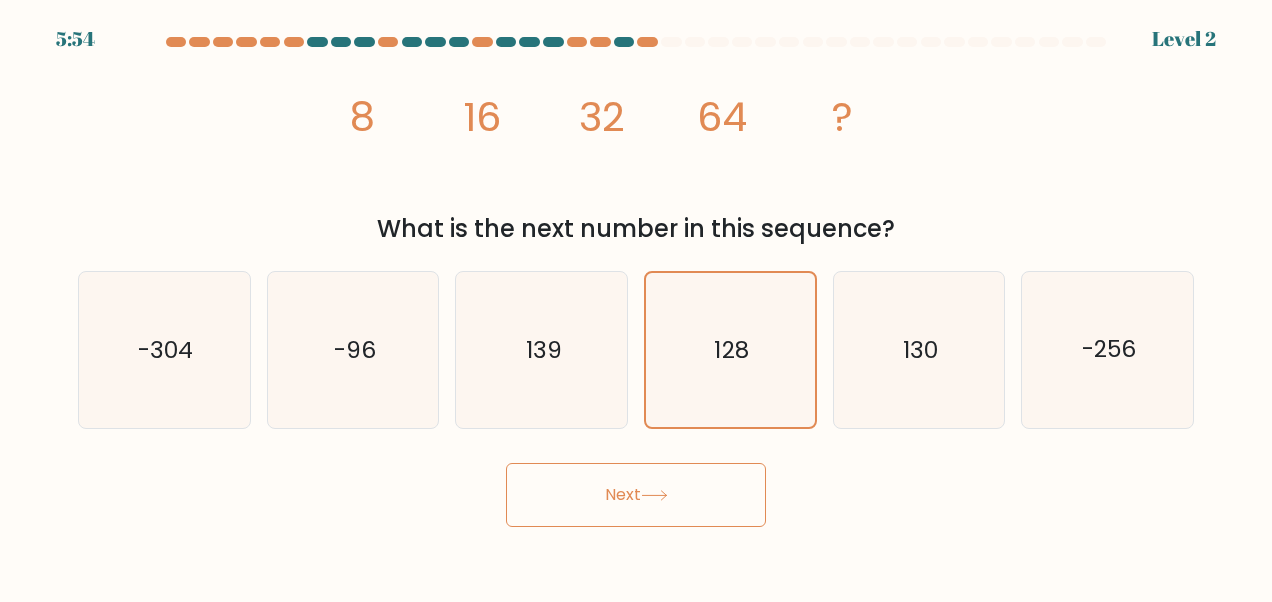 click on "Next" at bounding box center (636, 495) 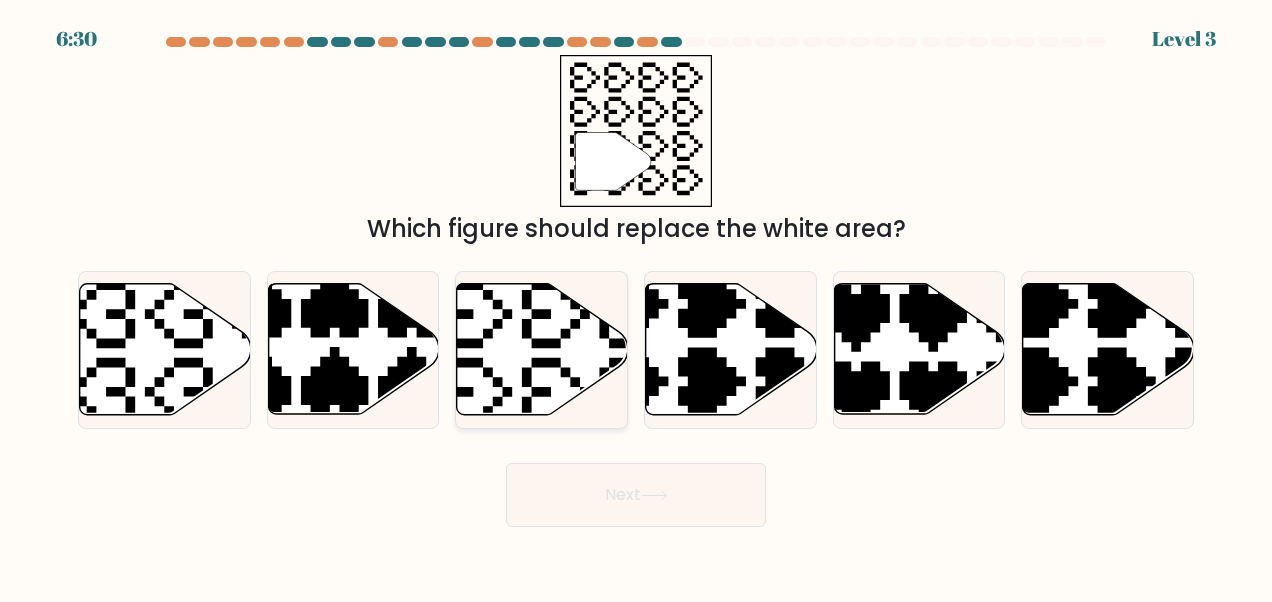 click 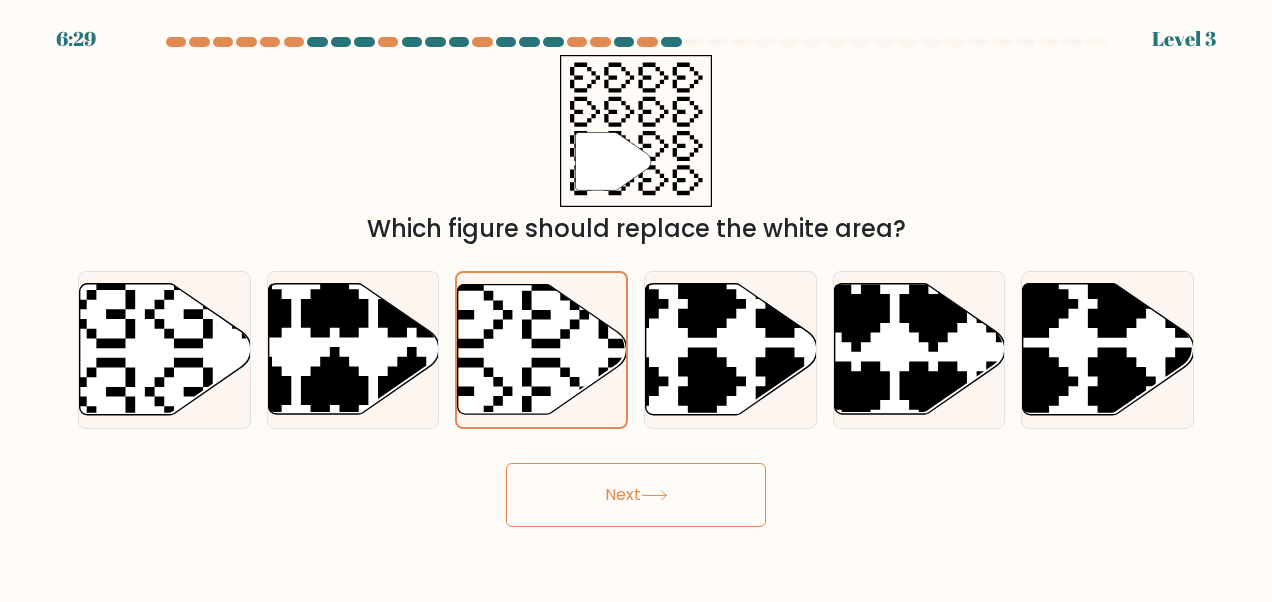 click on "Next" at bounding box center [636, 495] 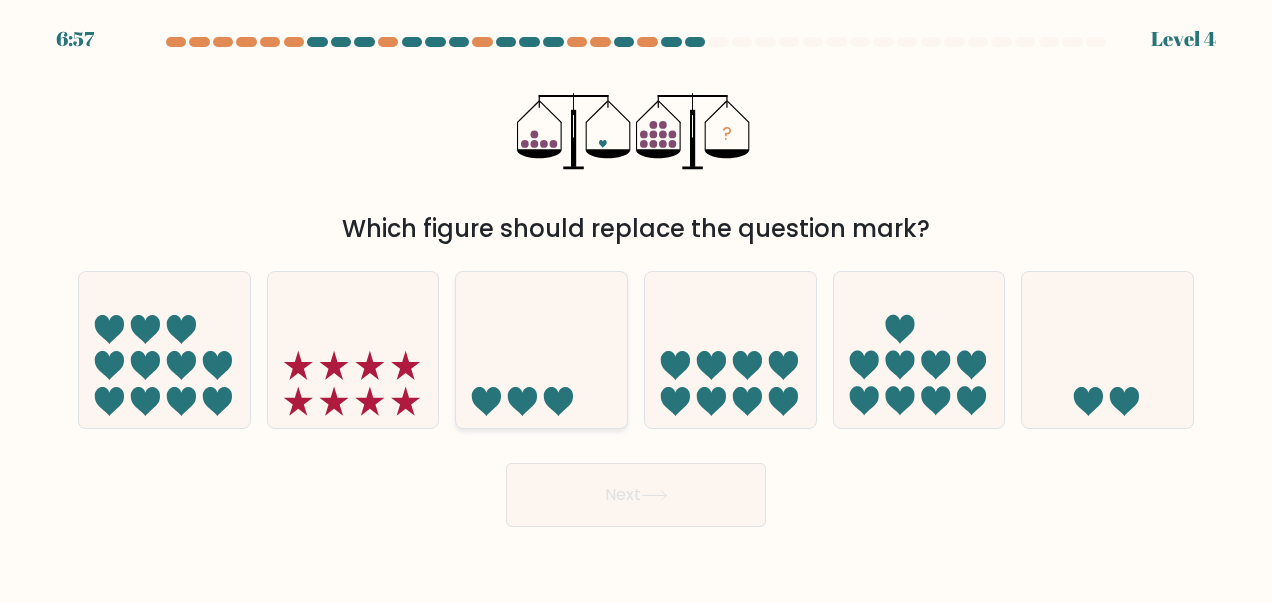 click 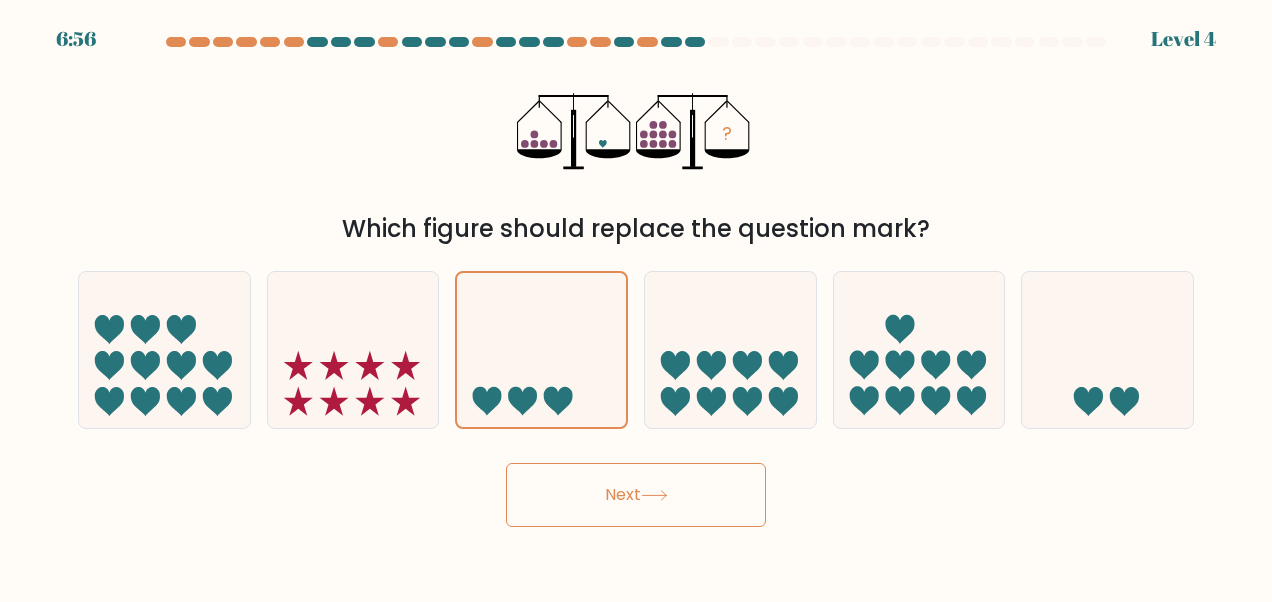 click on "Next" at bounding box center [636, 495] 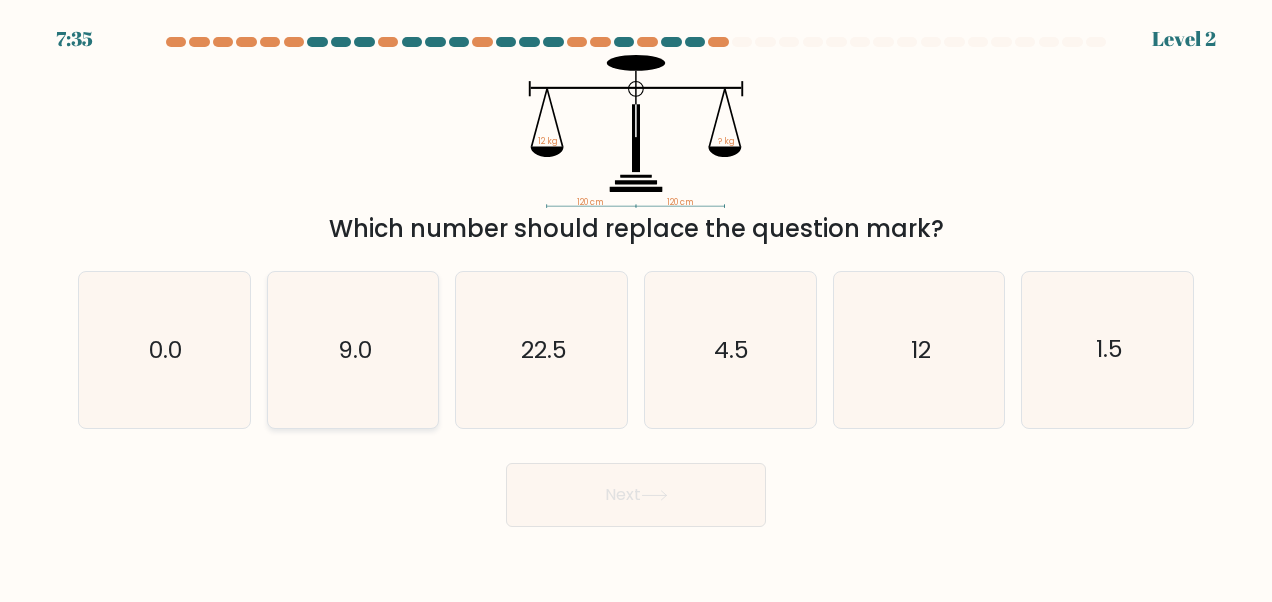 click on "9.0" 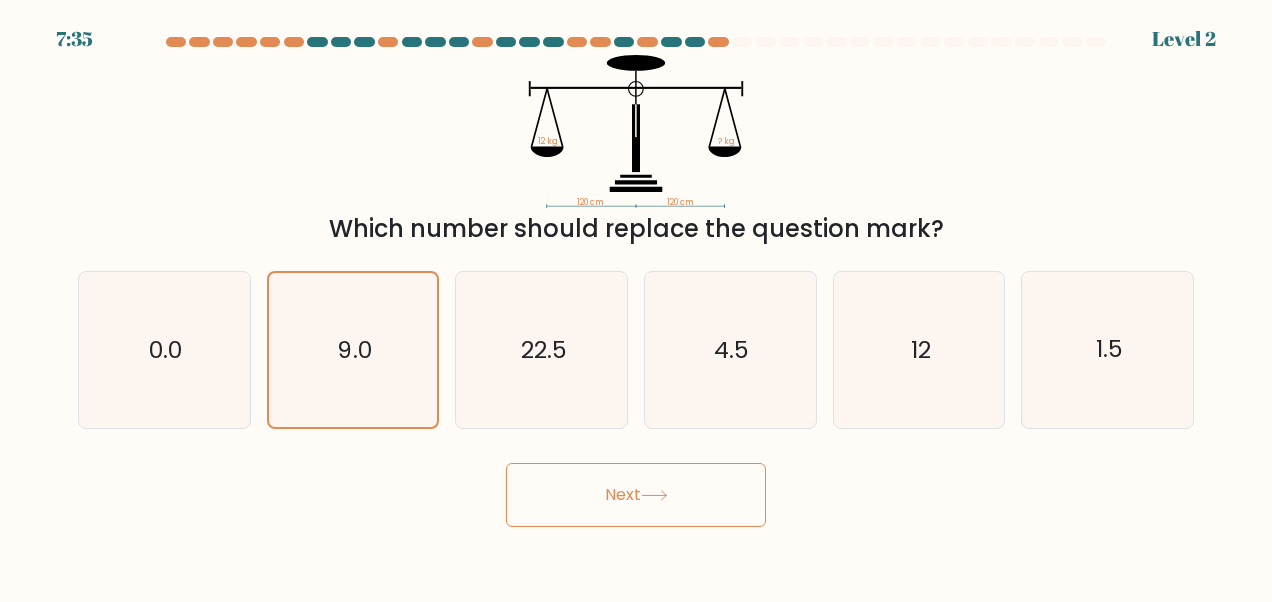 click on "Next" at bounding box center [636, 495] 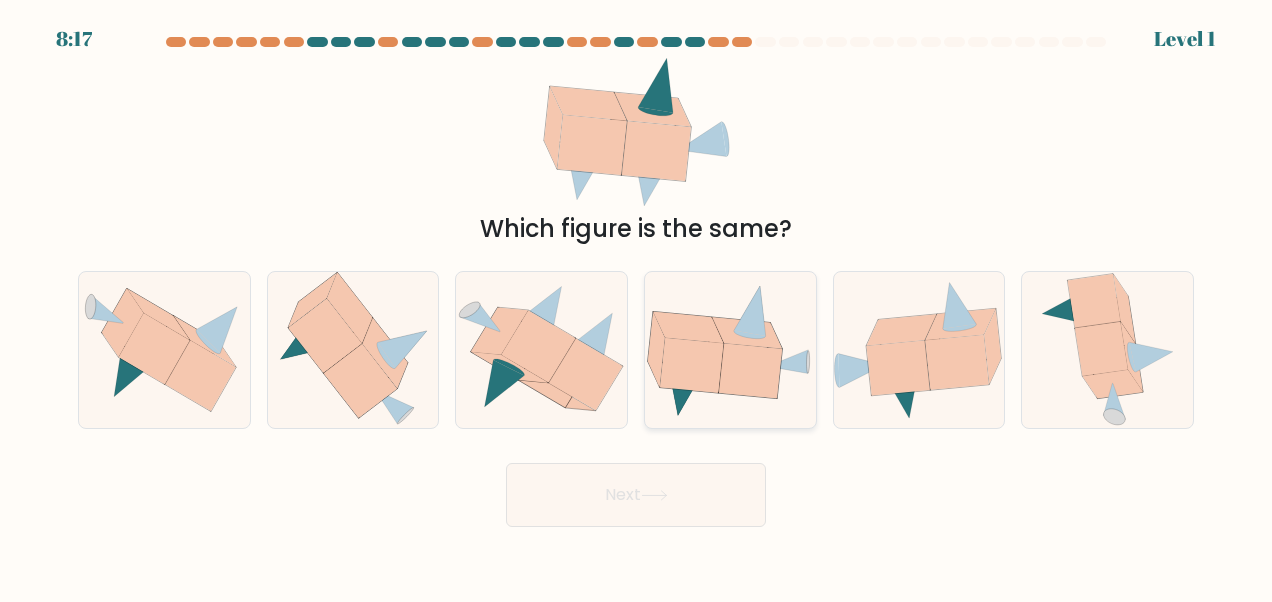 click 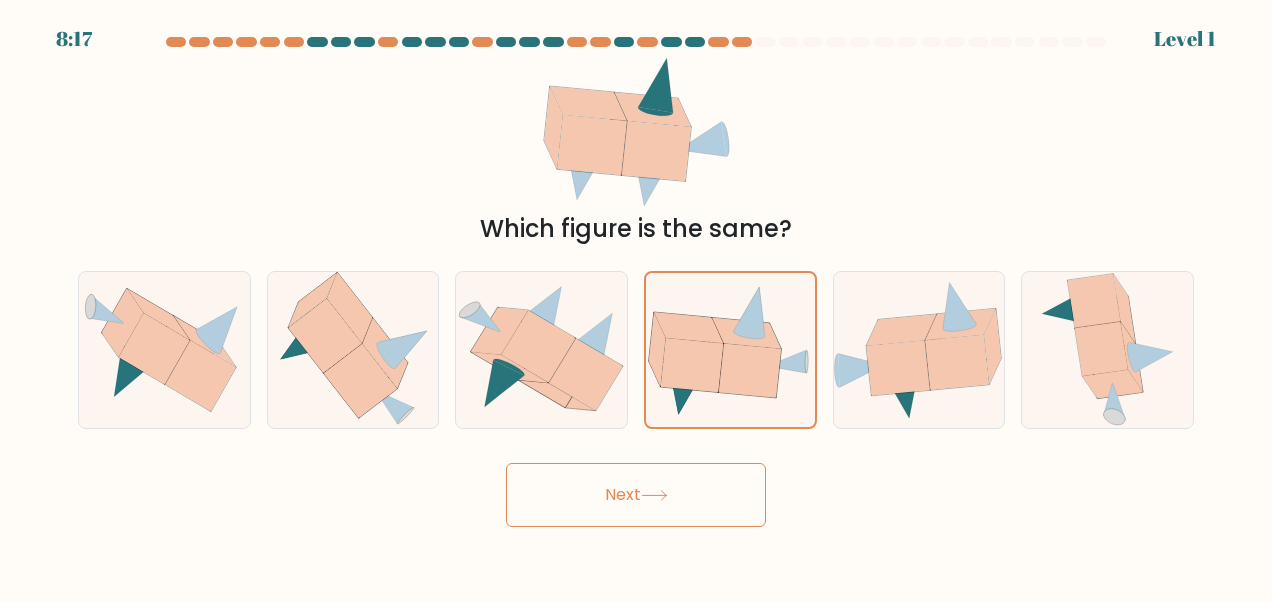 click on "Next" at bounding box center (636, 495) 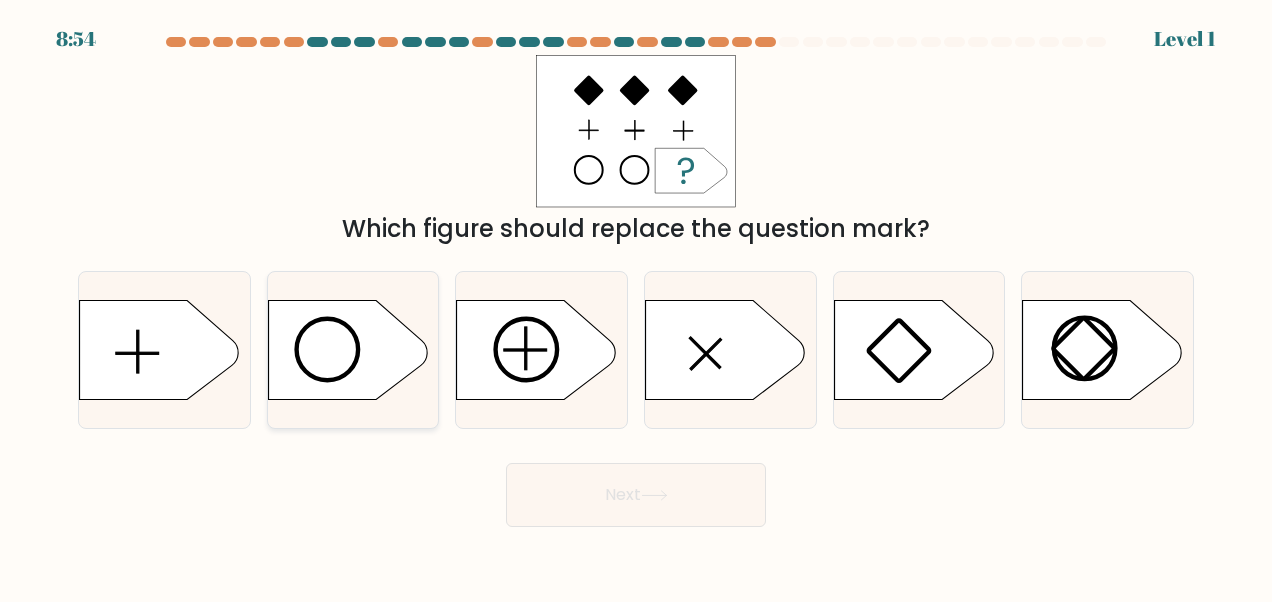click 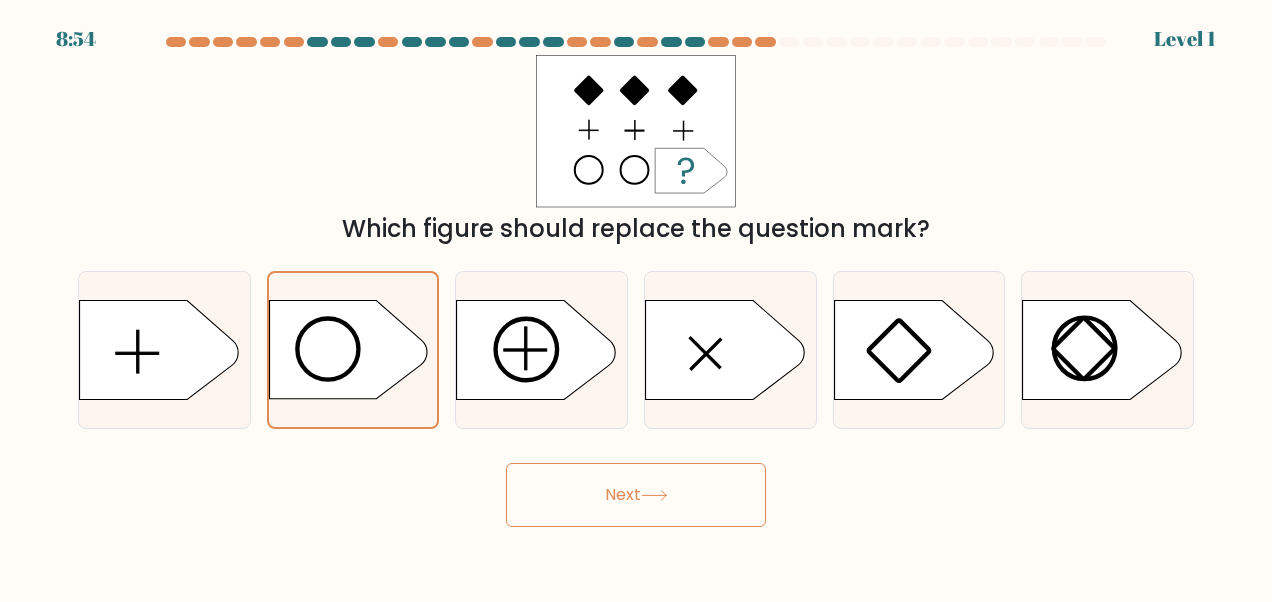 click on "Next" at bounding box center (636, 495) 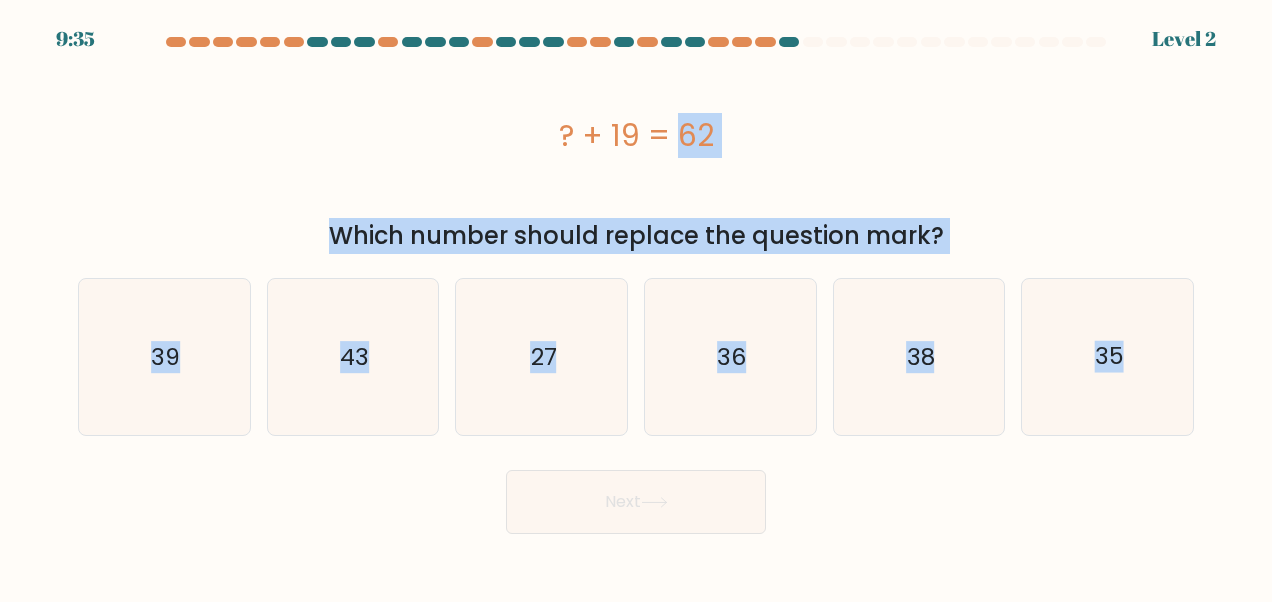drag, startPoint x: 286, startPoint y: 110, endPoint x: 1275, endPoint y: 491, distance: 1059.85 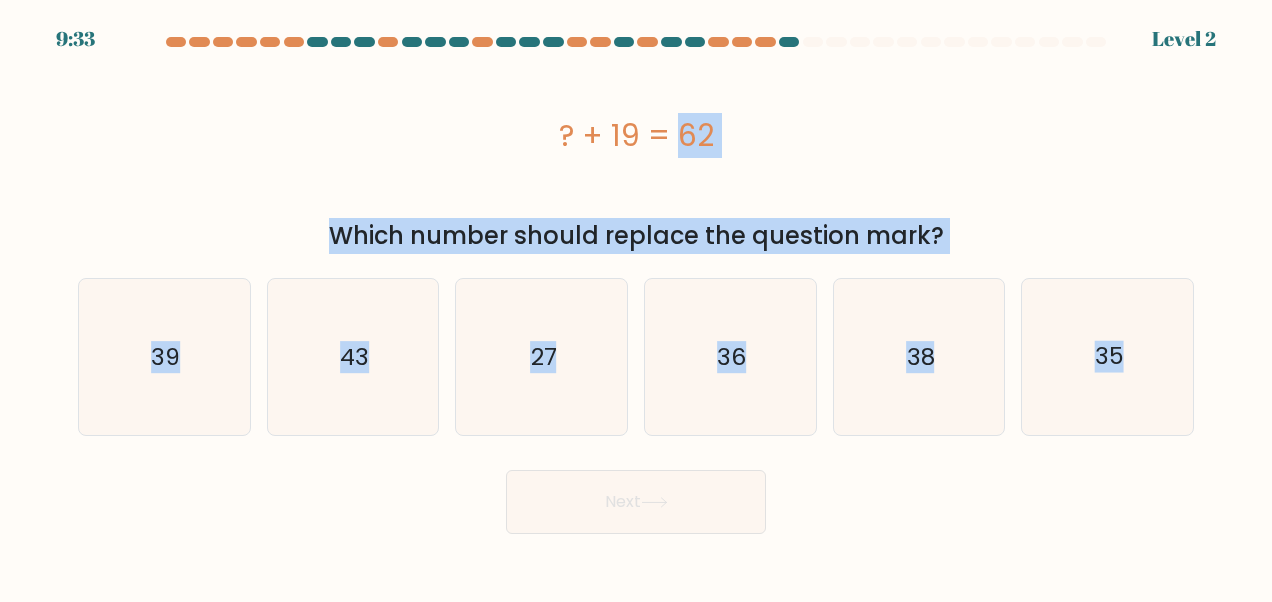 copy on "? + 19 = 62
Which number should replace the question mark?
a.
39
b.
43
c.
27
d.
36
e.
38
f.
35" 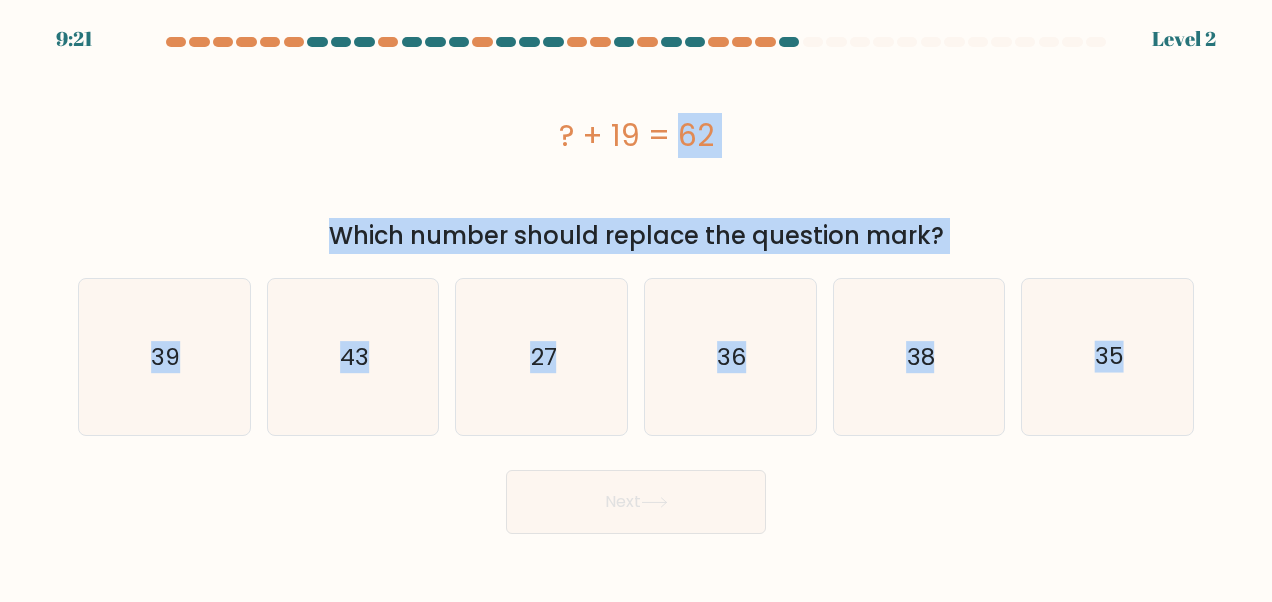 click on "a." at bounding box center [636, 285] 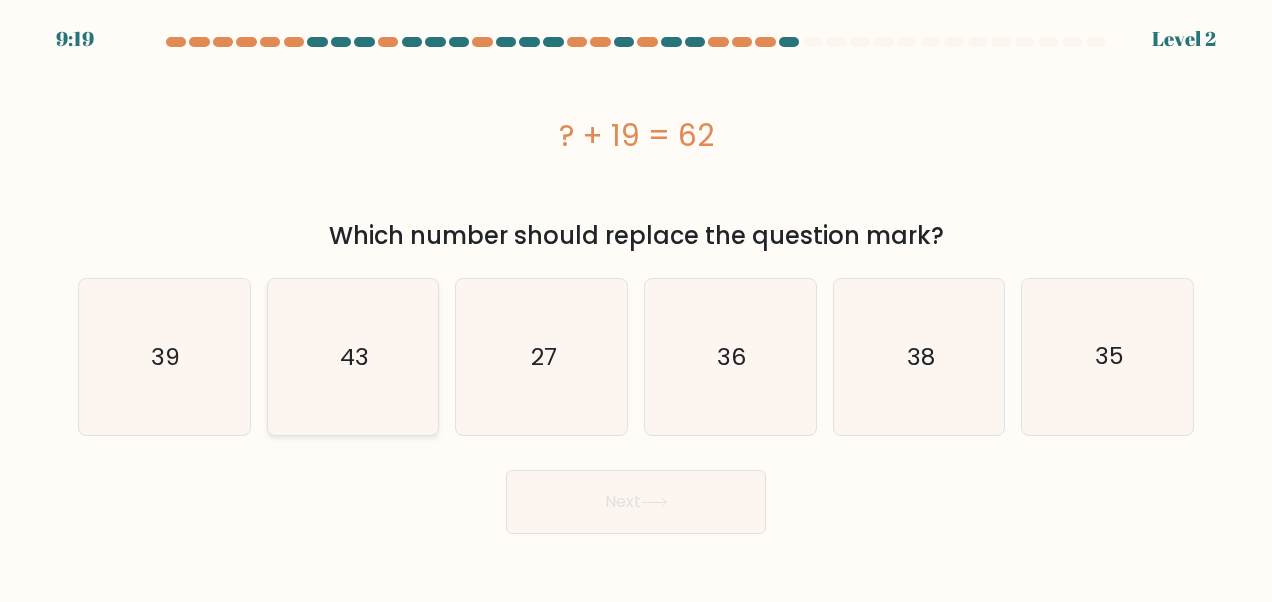 click on "43" 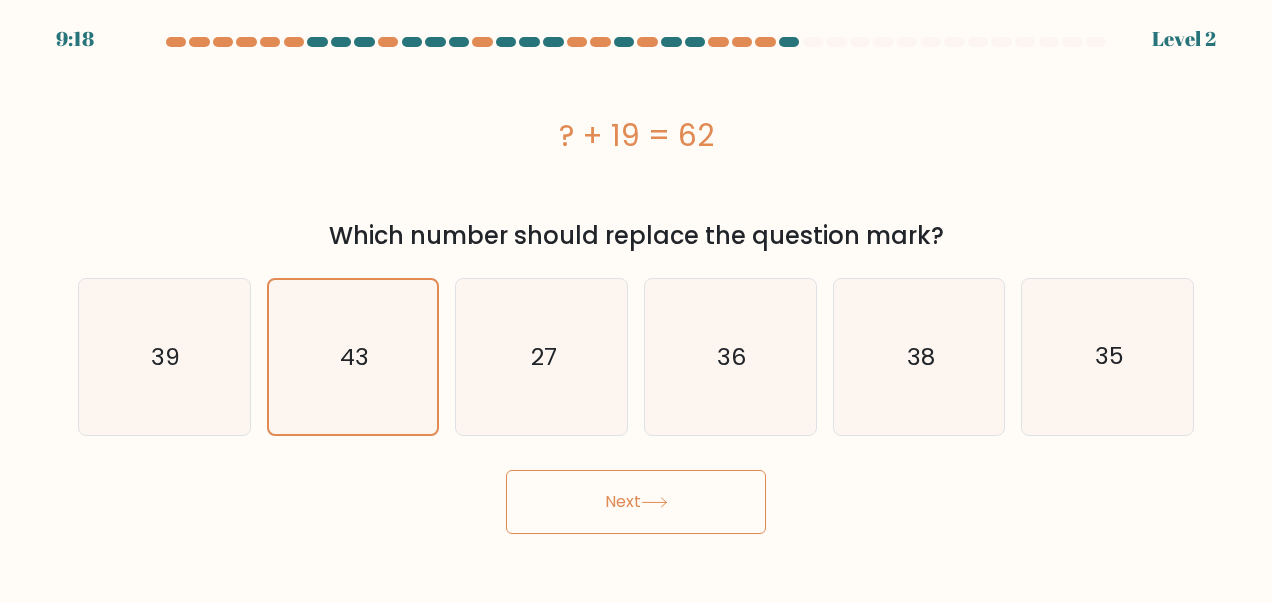 click on "Next" at bounding box center (636, 502) 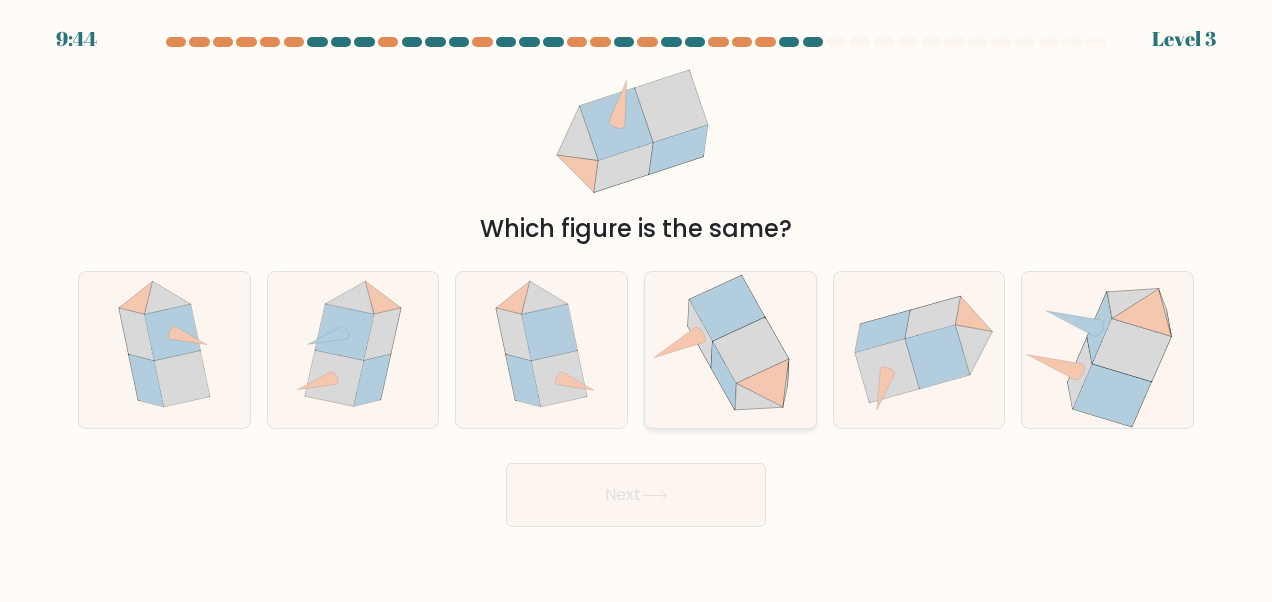 click 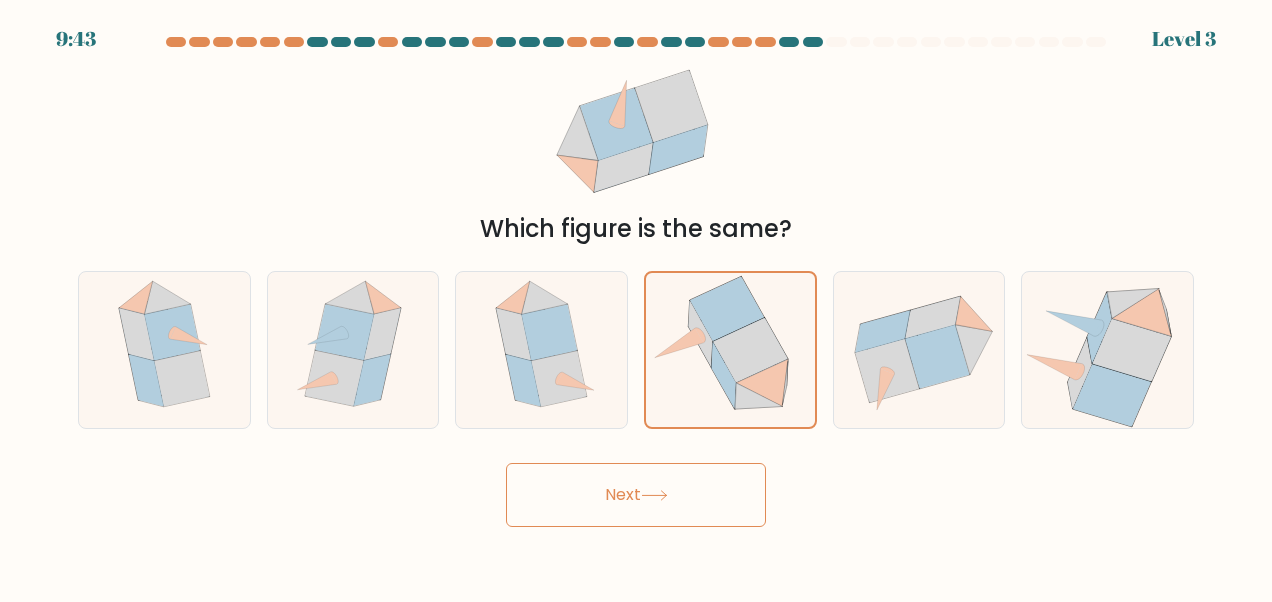 click on "Next" at bounding box center (636, 495) 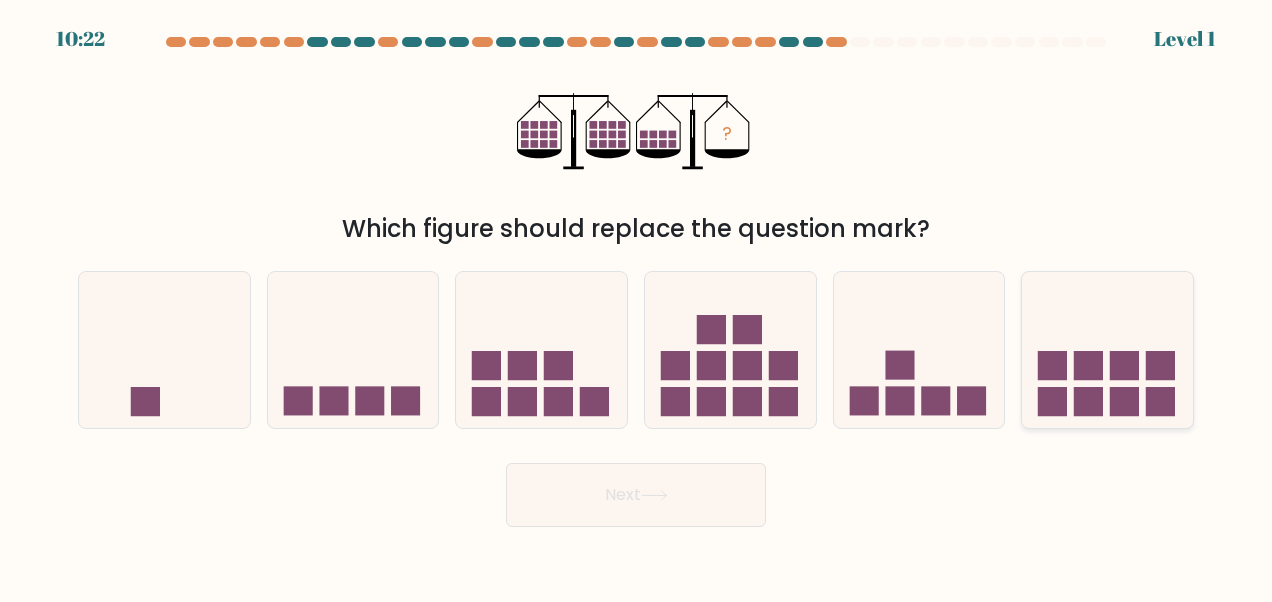 click 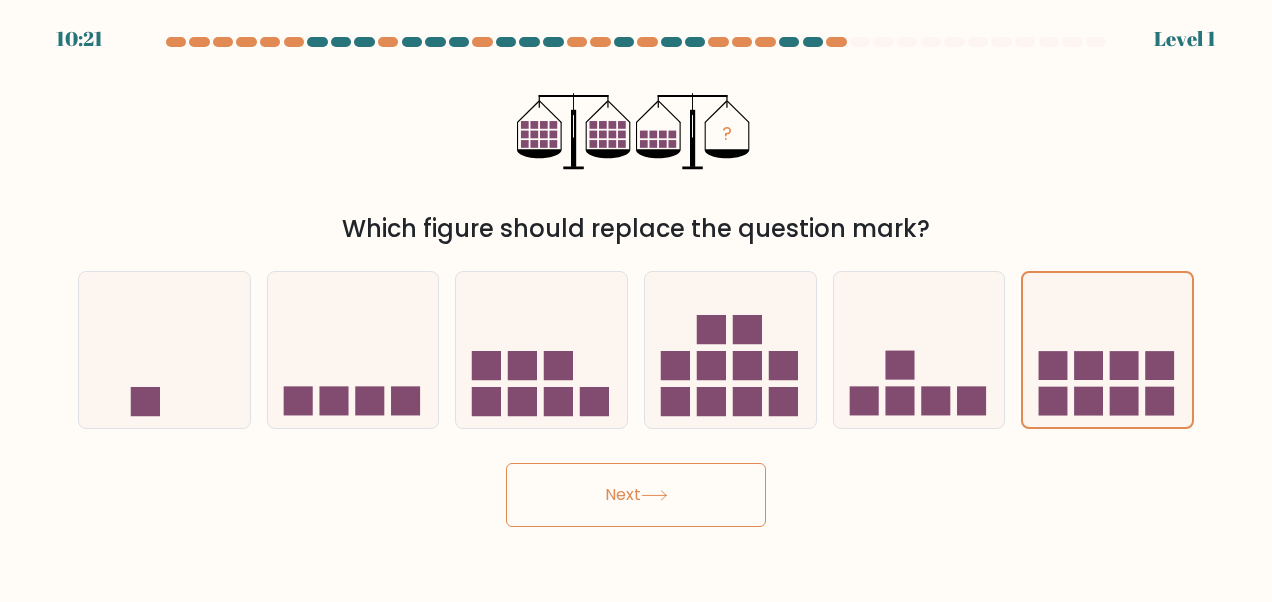 click on "Next" at bounding box center (636, 495) 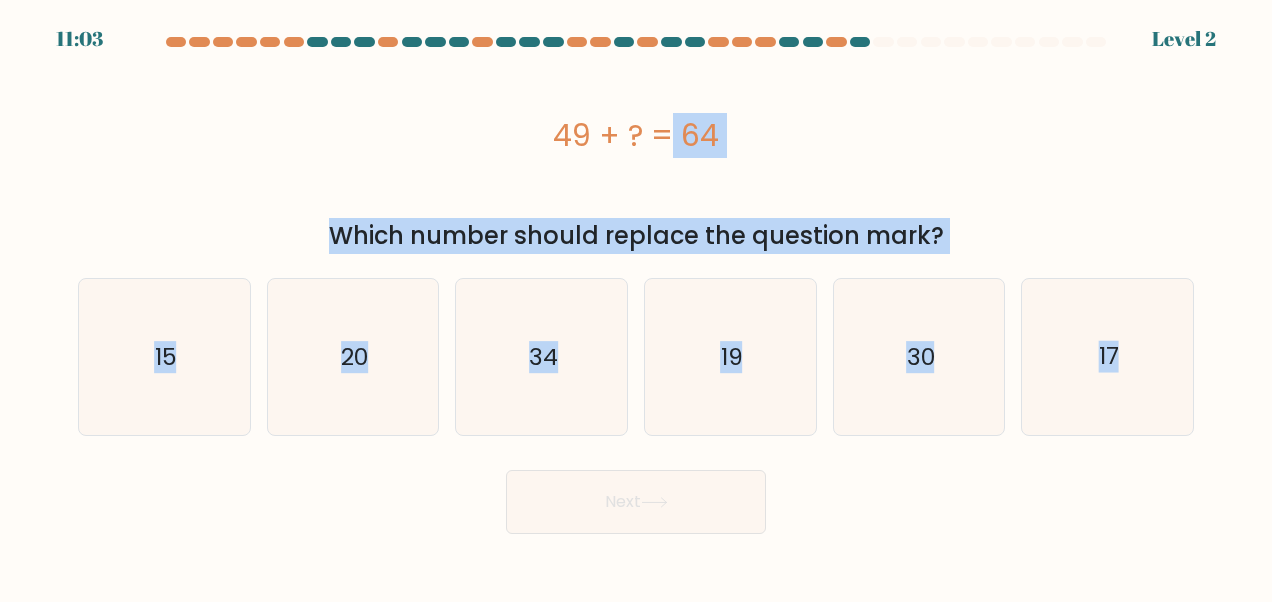 drag, startPoint x: 416, startPoint y: 104, endPoint x: 1275, endPoint y: 414, distance: 913.2256 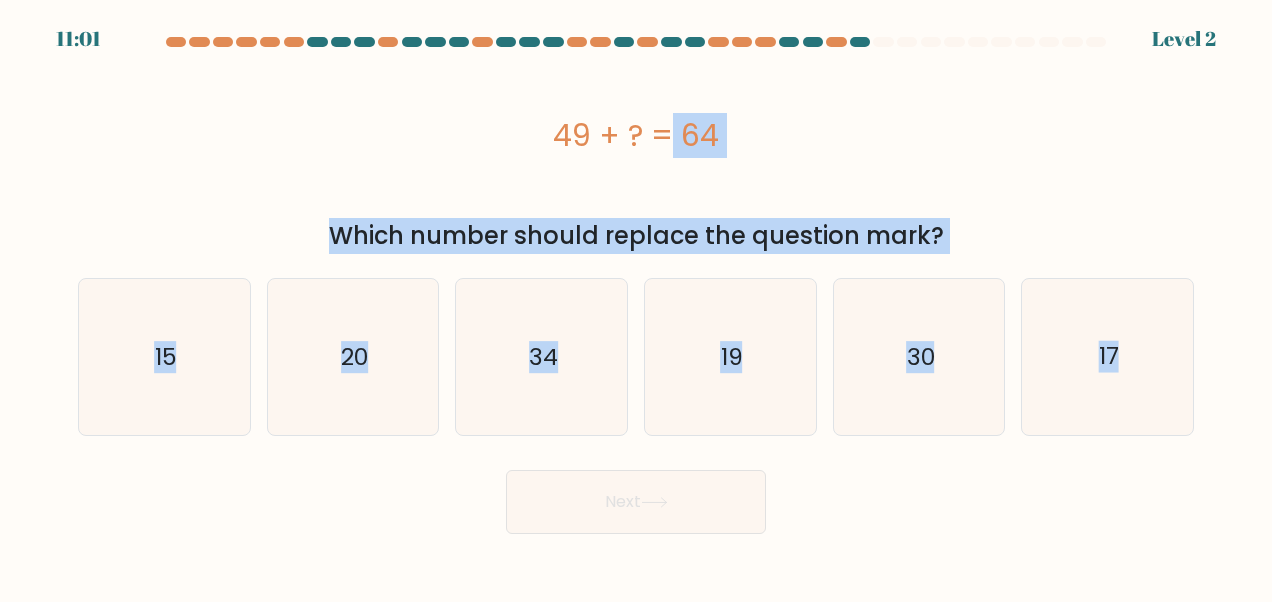 copy on "49 + ?  = 64
Which number should replace the question mark?
a.
15
b.
20
c.
34
d.
19
e.
30
f.
17" 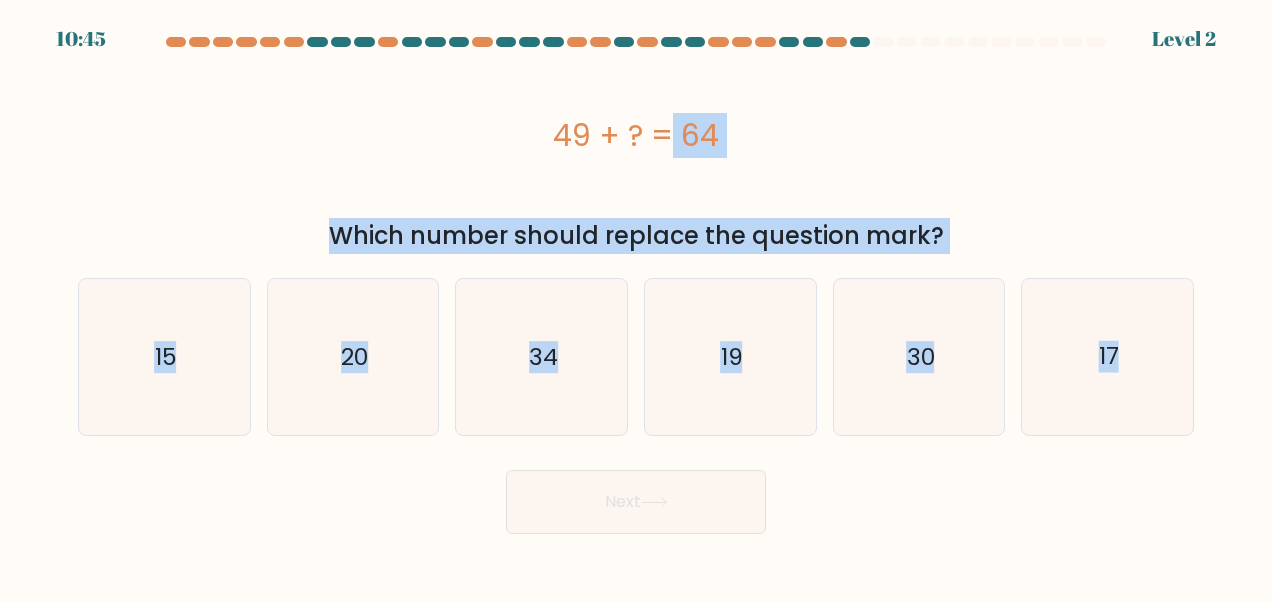 click on "a." at bounding box center [636, 285] 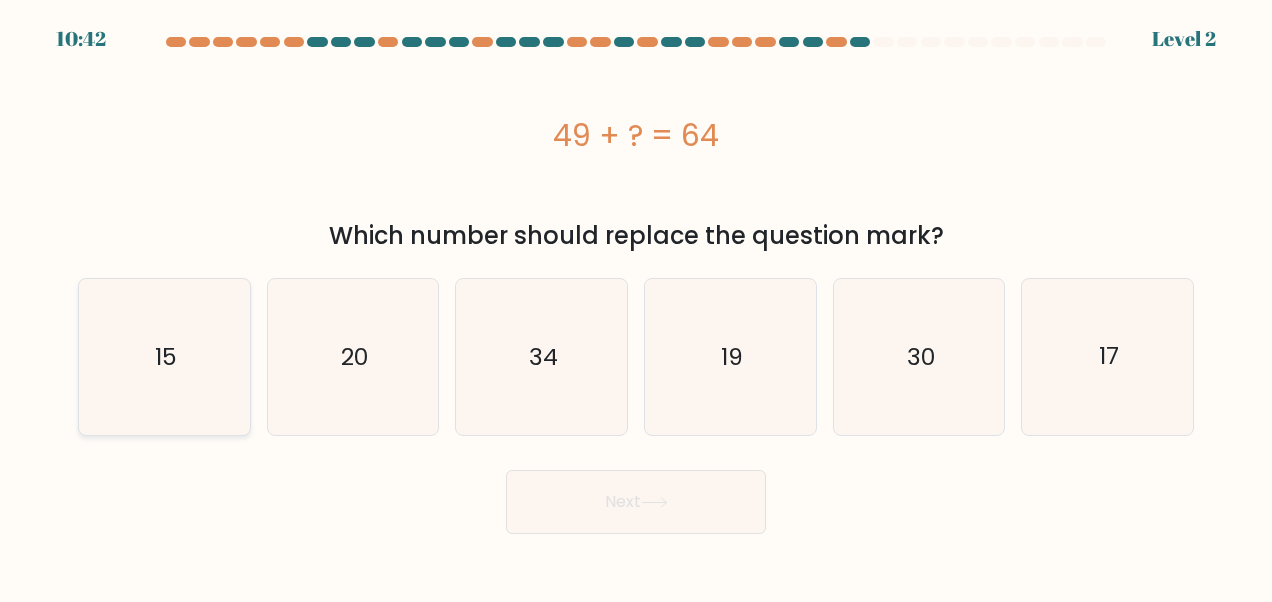 click on "15" 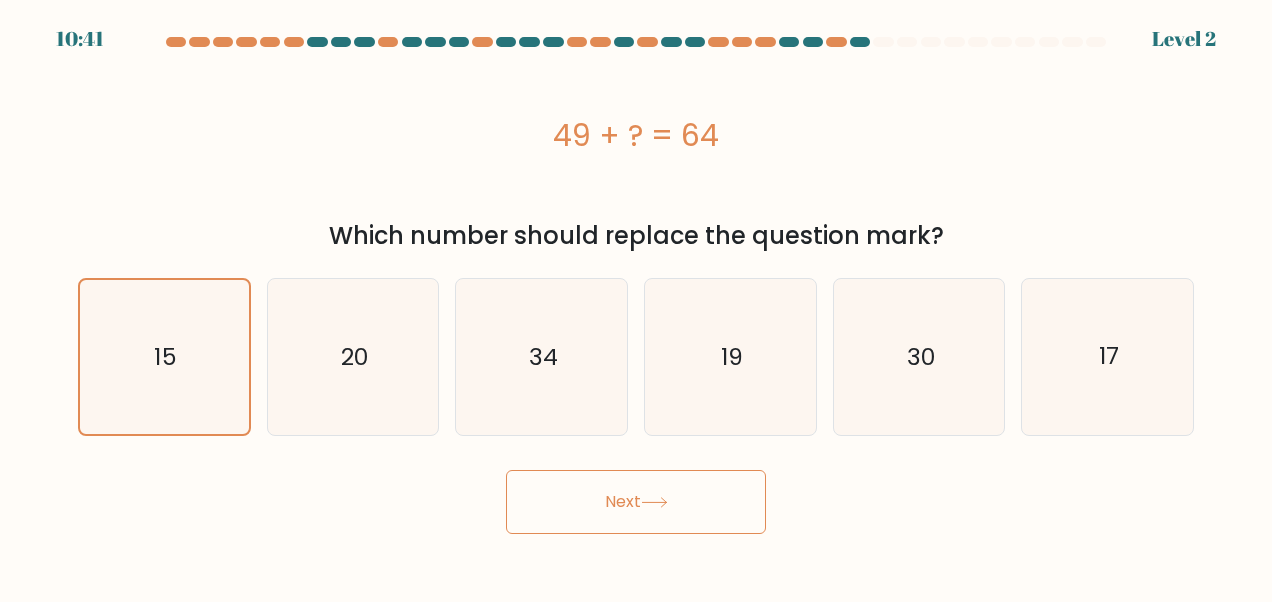 click on "Next" at bounding box center (636, 502) 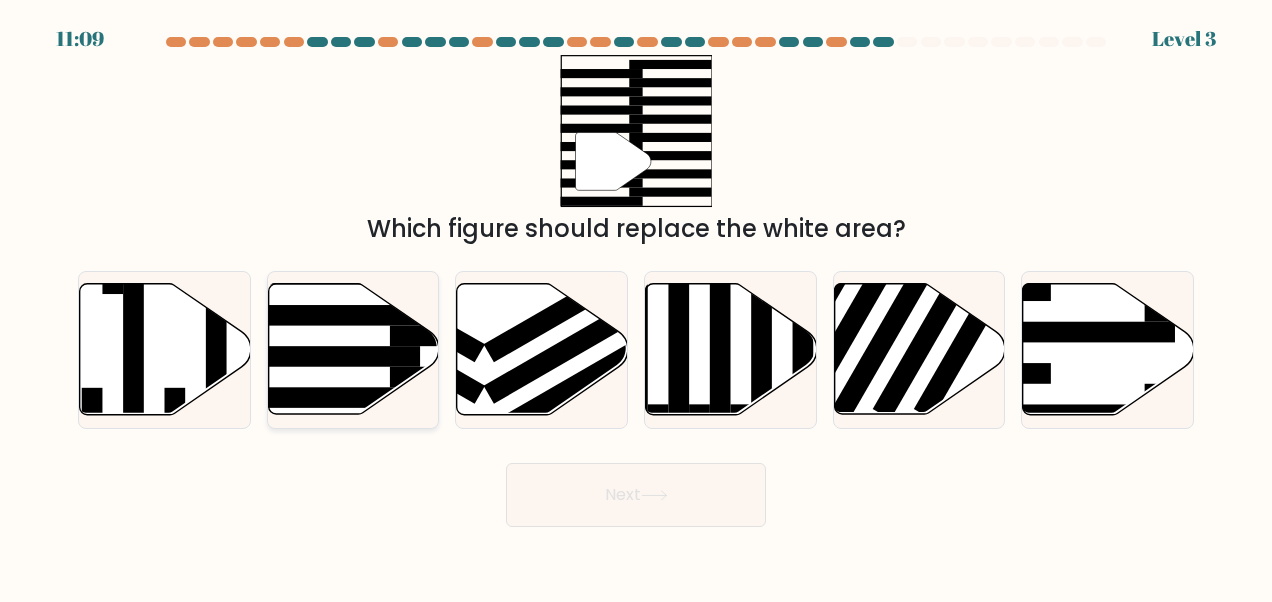 click 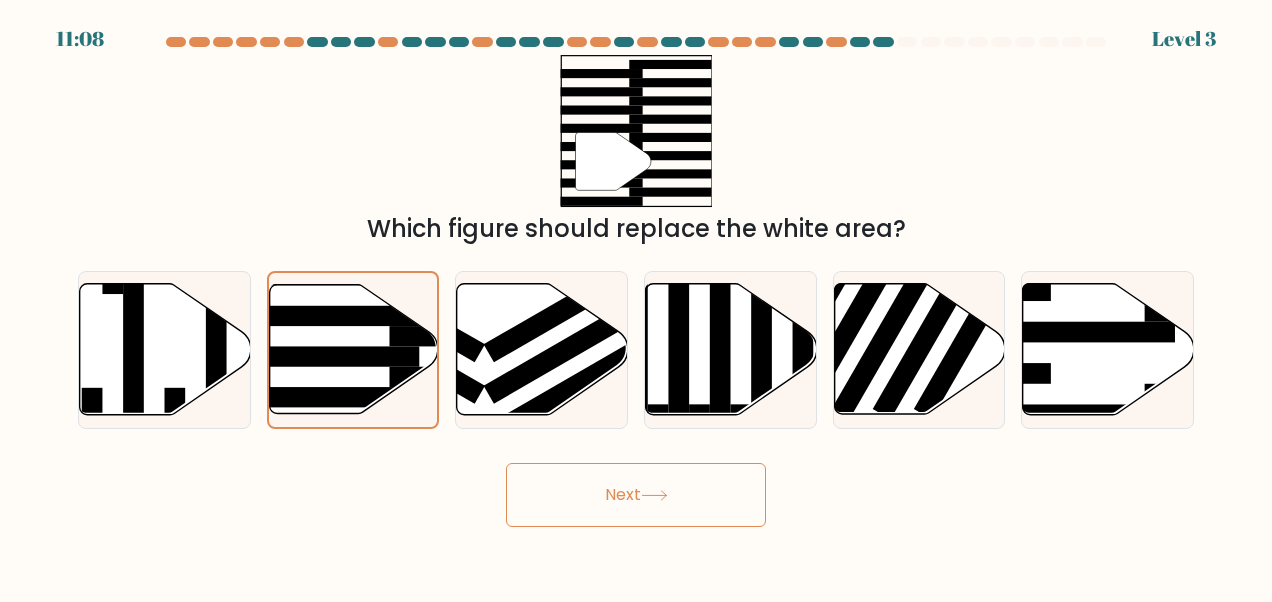 click on "Next" at bounding box center [636, 495] 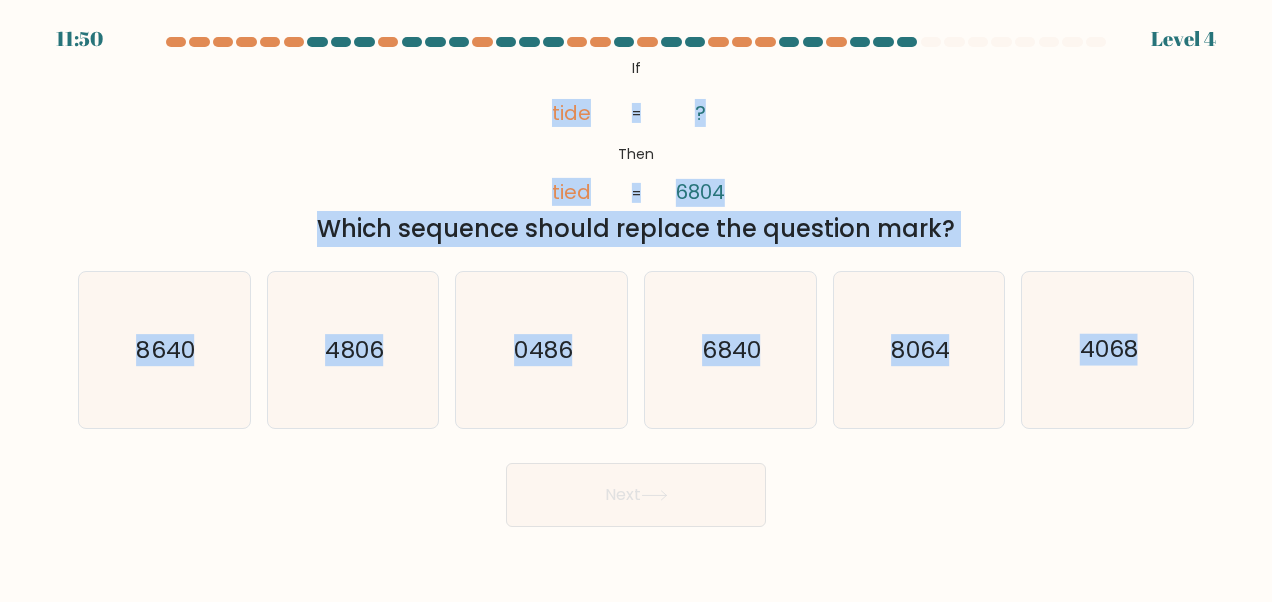 drag, startPoint x: 235, startPoint y: 96, endPoint x: 1271, endPoint y: 458, distance: 1097.4243 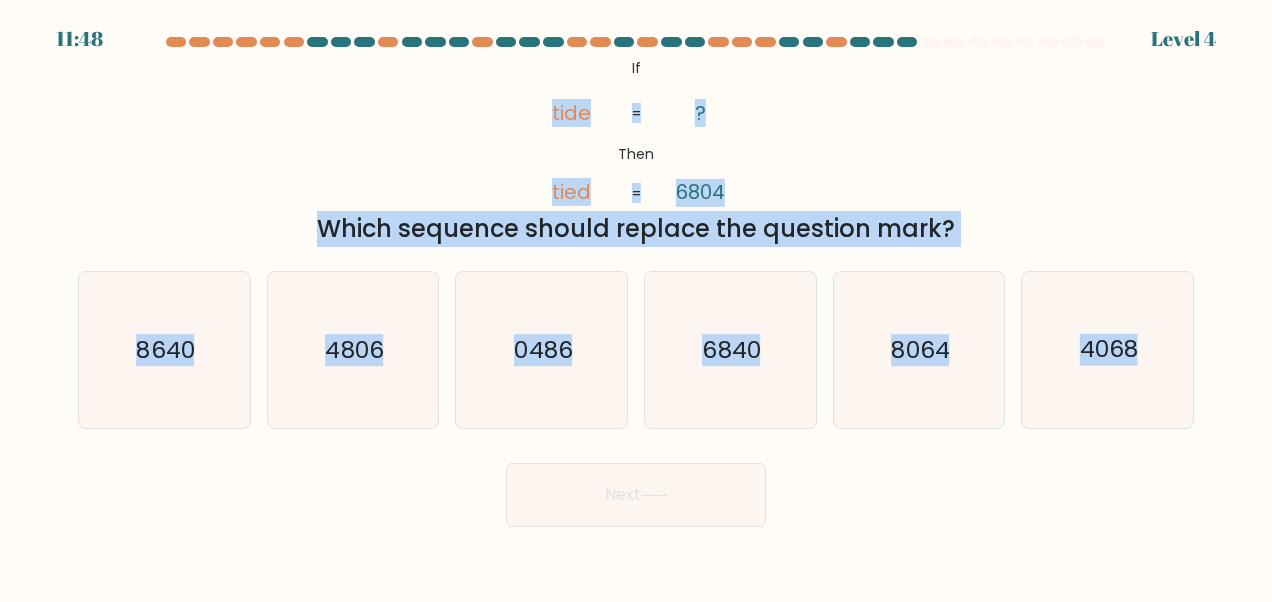 copy on "tide       tied       ?       6804       =       =
Which sequence should replace the question mark?
a.
8640
b.
4806
c.
0486
d.
6840
e.
8064
f.
4068" 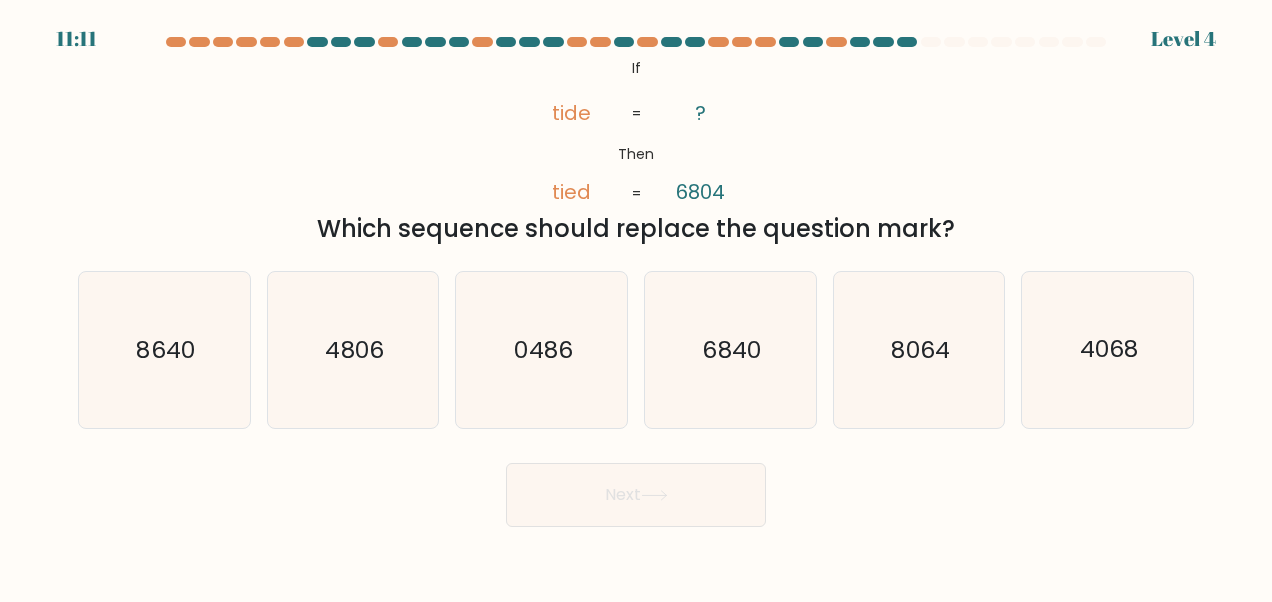 click on "If ?" at bounding box center [636, 282] 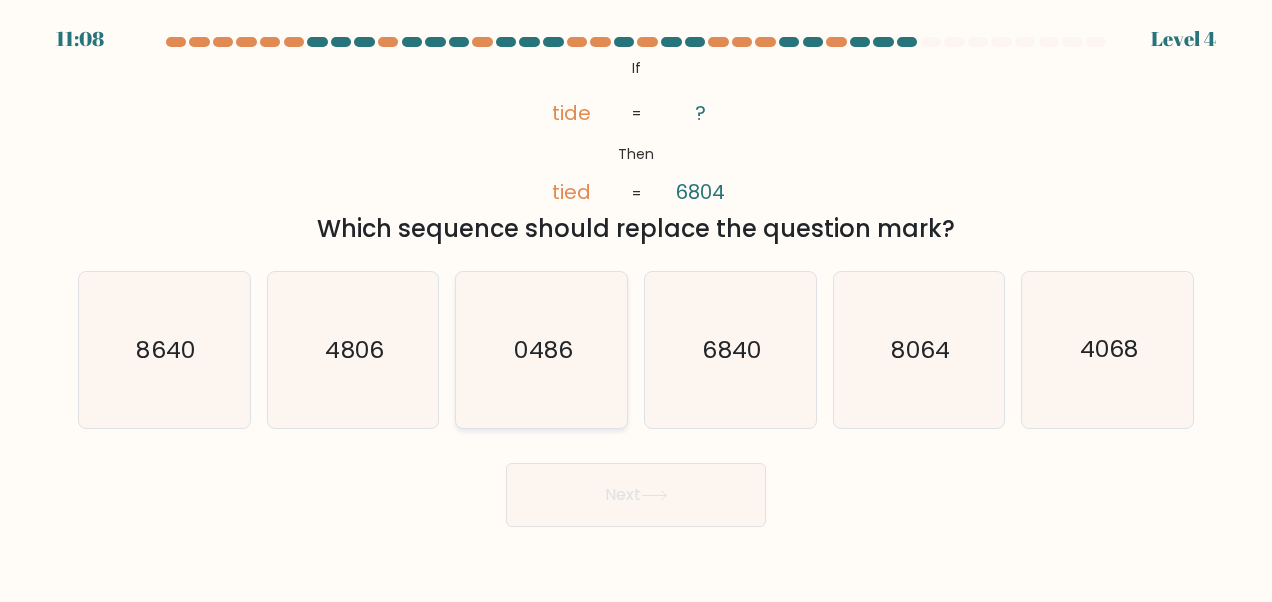 click on "0486" 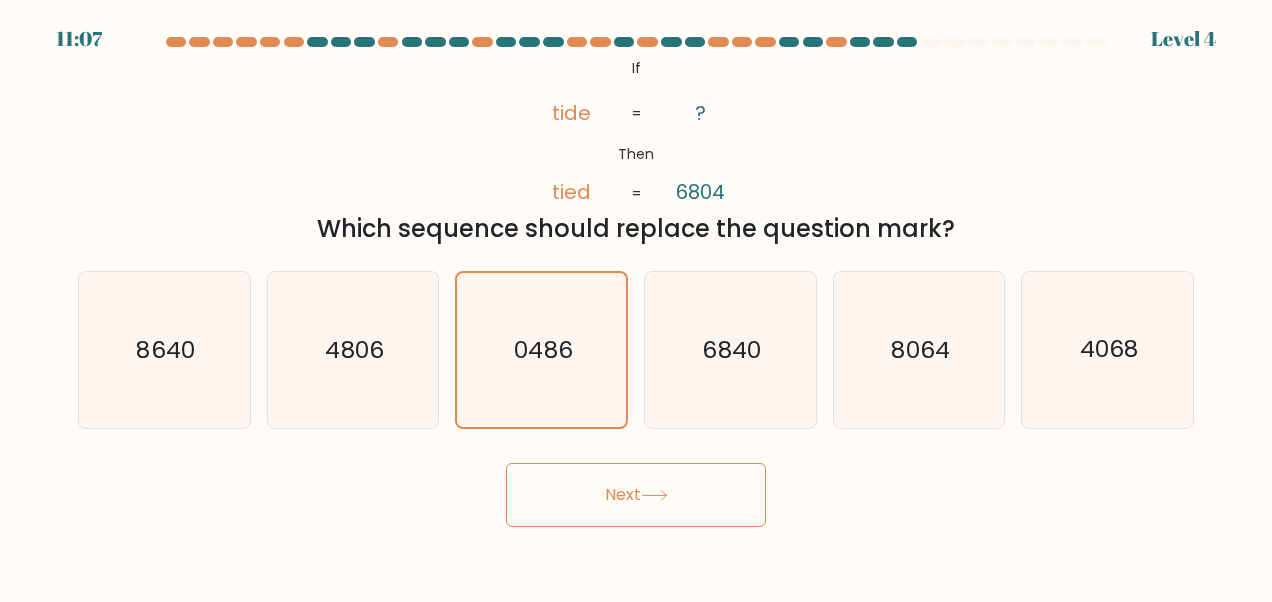 click on "Next" at bounding box center (636, 495) 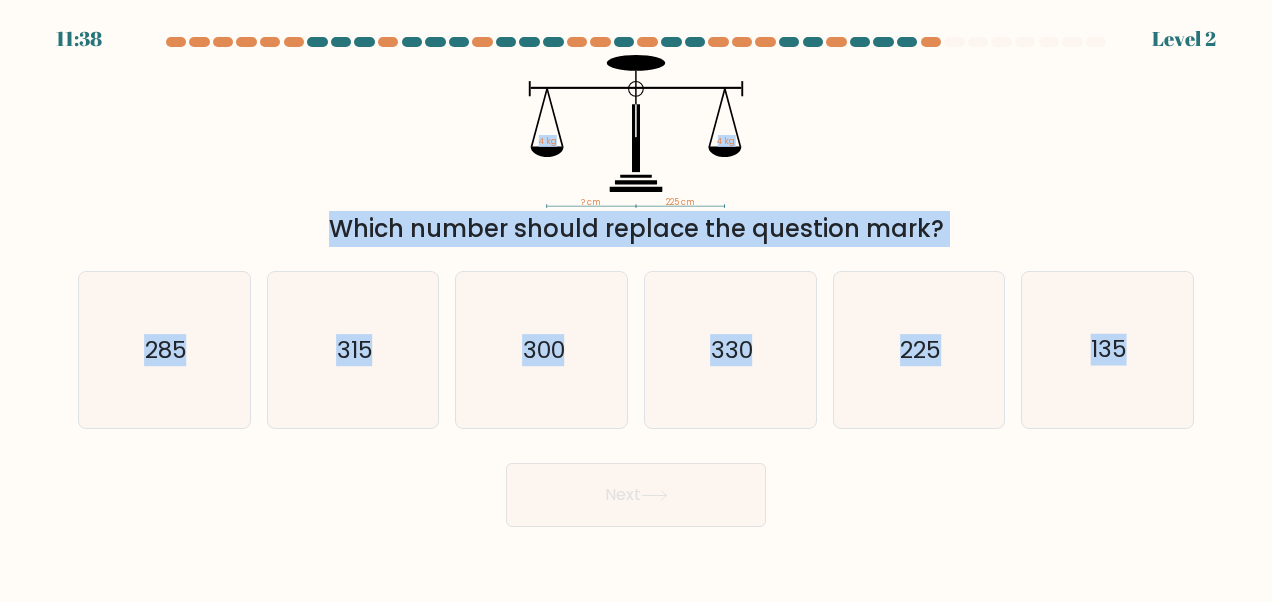 drag, startPoint x: 773, startPoint y: 227, endPoint x: 1275, endPoint y: 480, distance: 562.1503 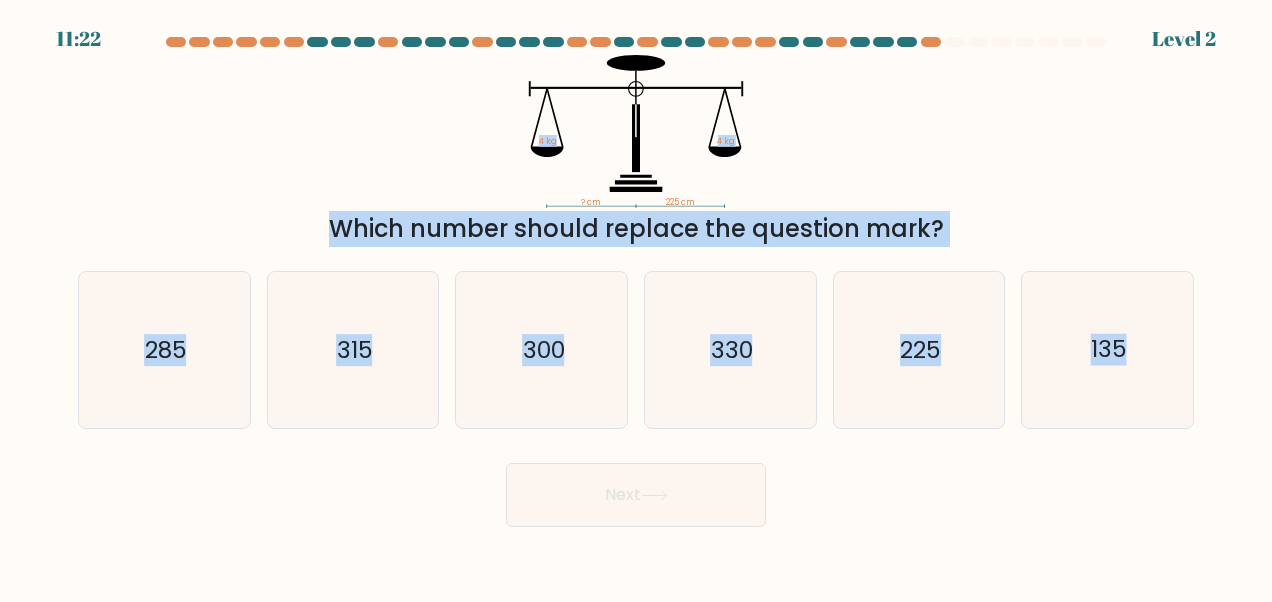 click at bounding box center (636, 282) 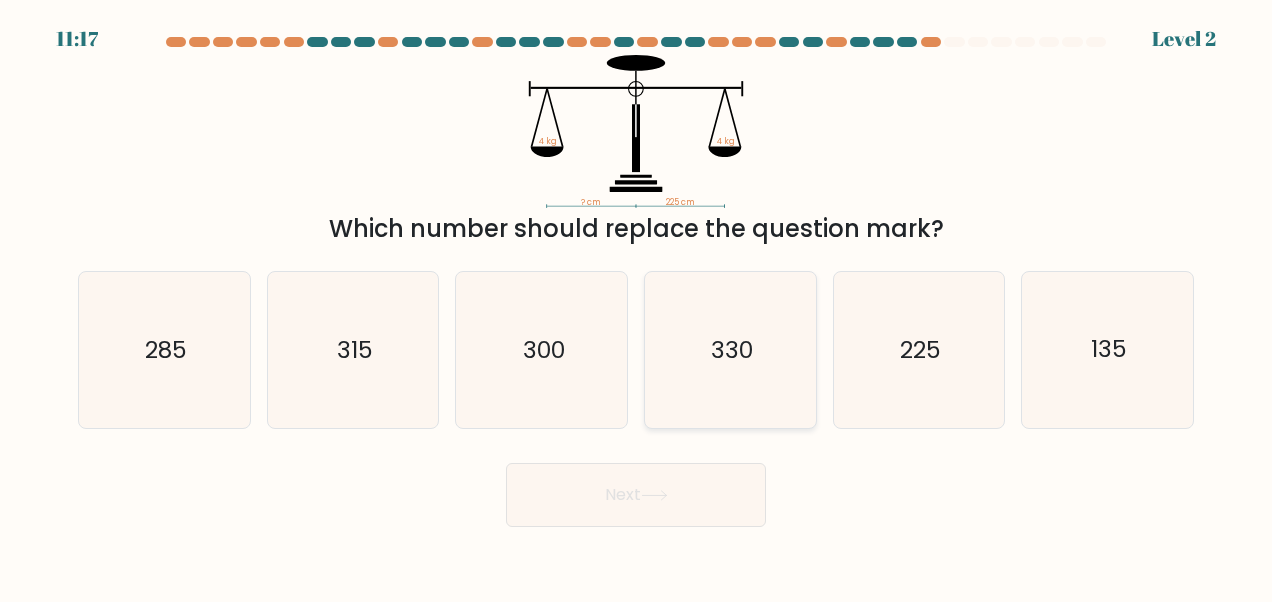 click on "330" 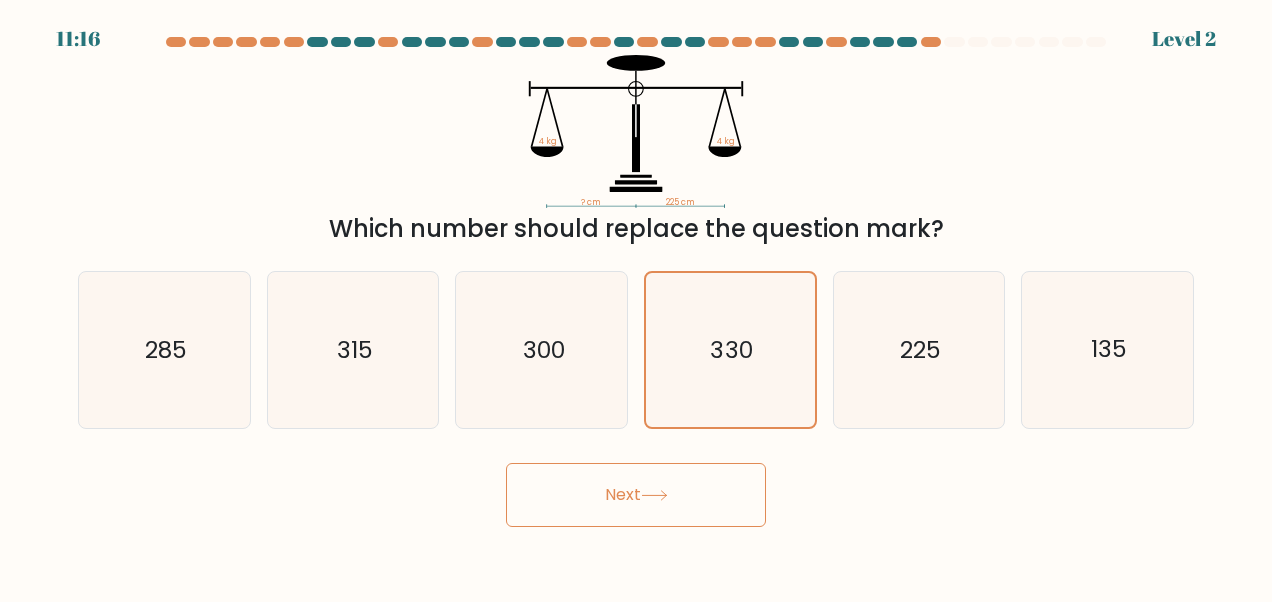 click on "Next" at bounding box center (636, 495) 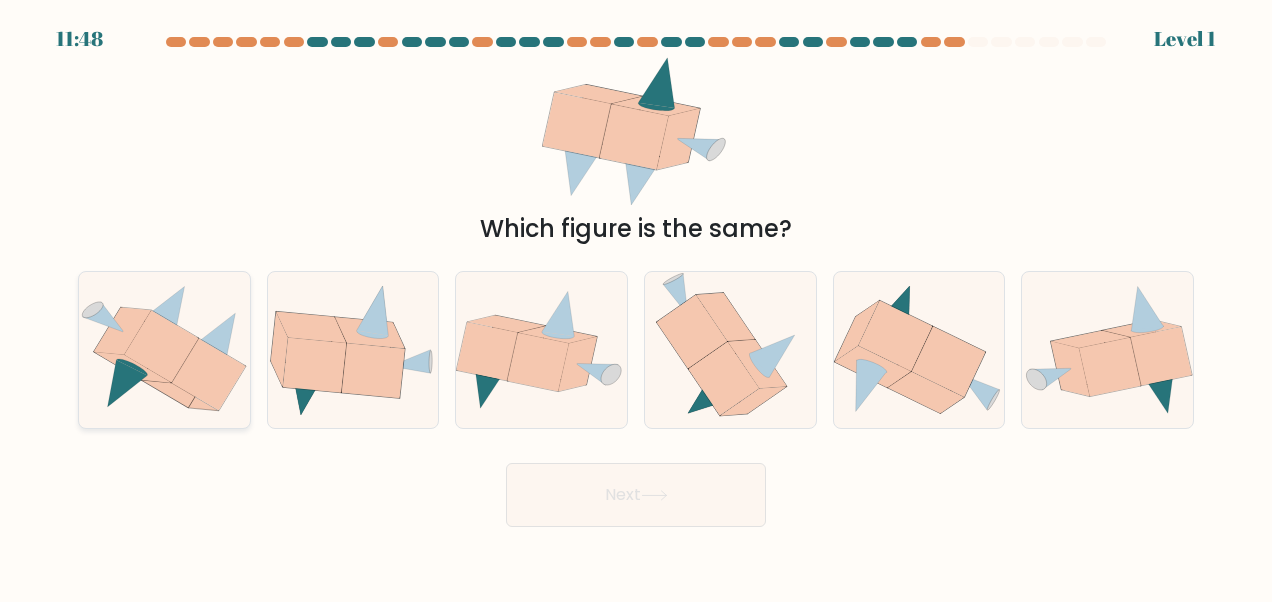 click 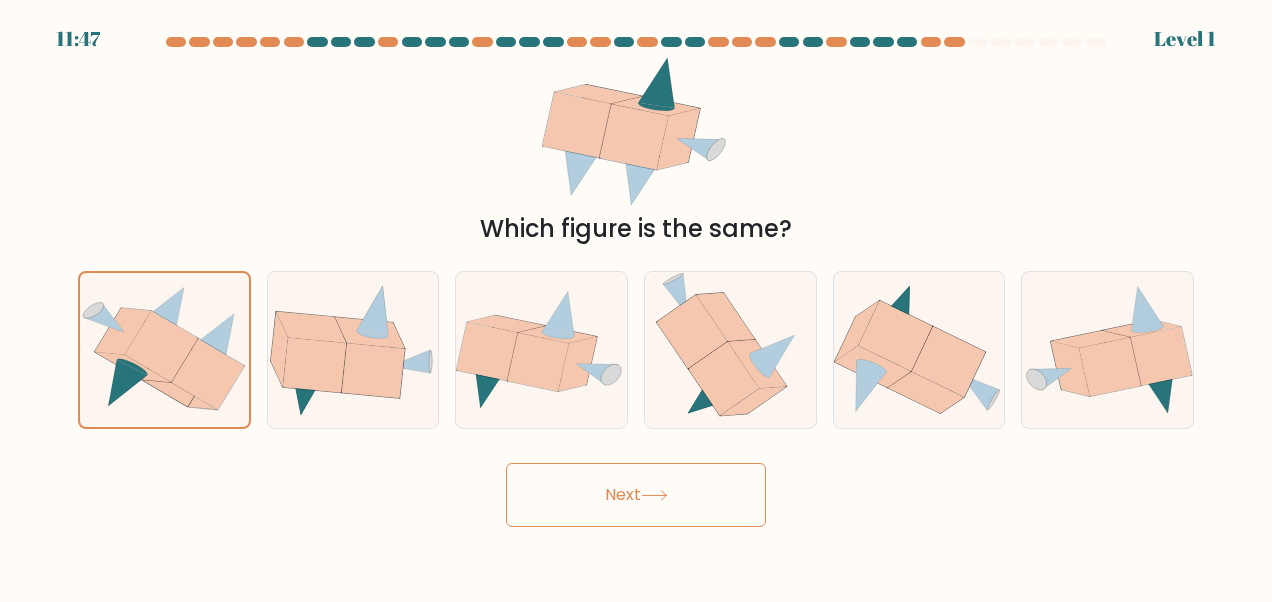 click 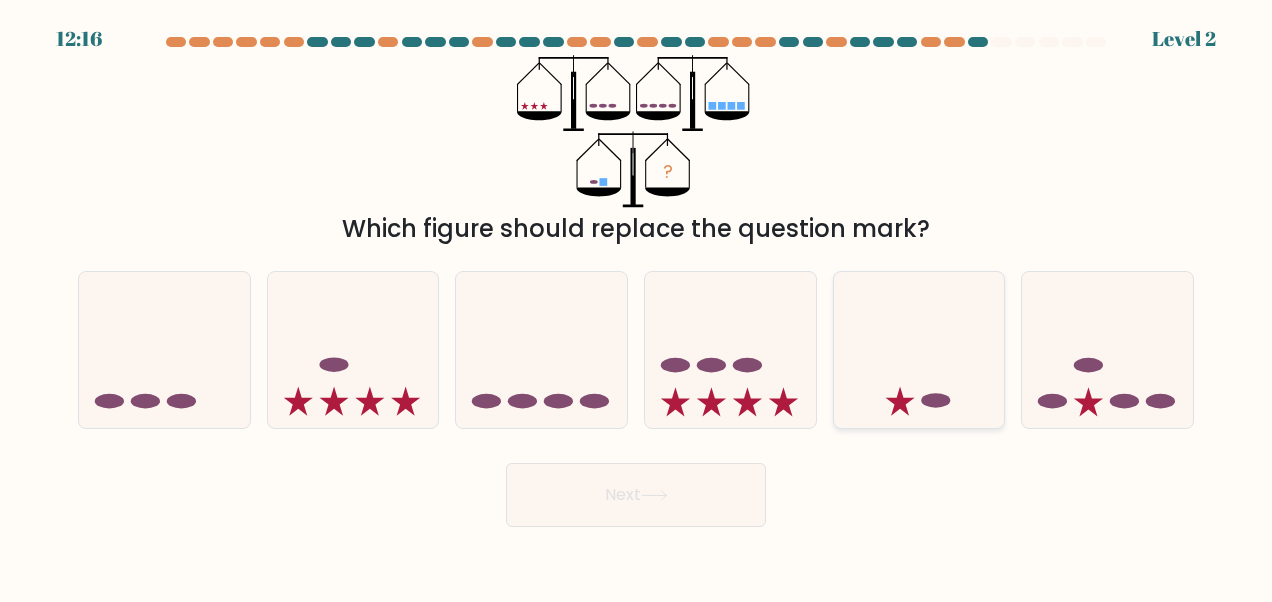 click 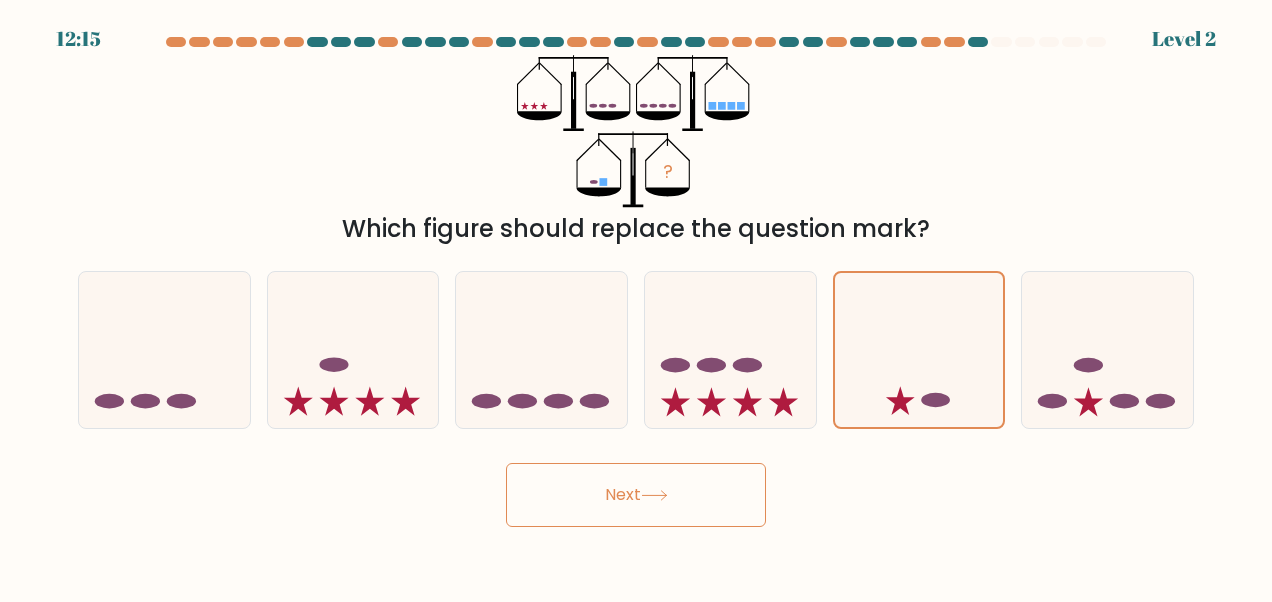 click on "Next" at bounding box center [636, 495] 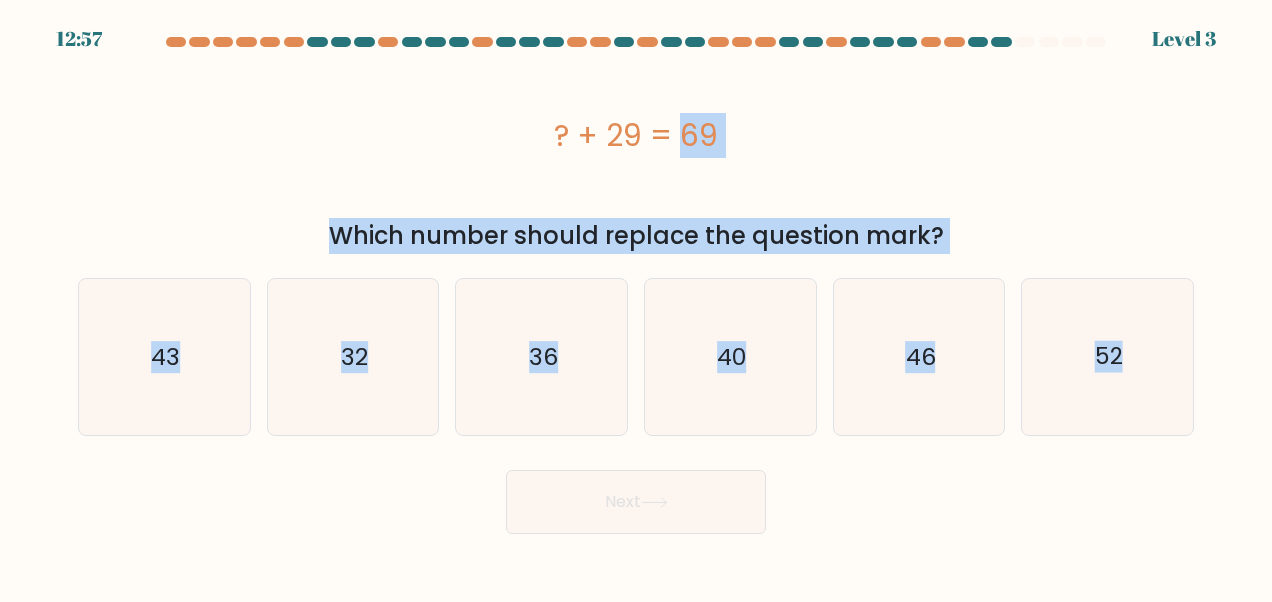 drag, startPoint x: 177, startPoint y: 124, endPoint x: 1275, endPoint y: 577, distance: 1187.7765 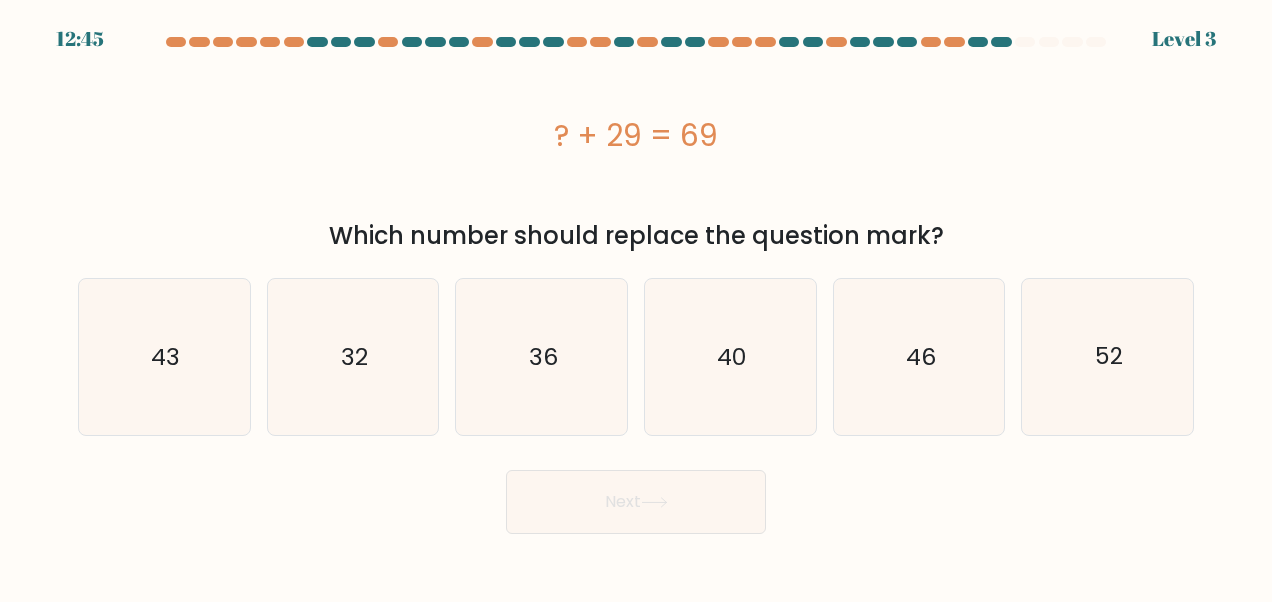 click on "Next" at bounding box center (636, 497) 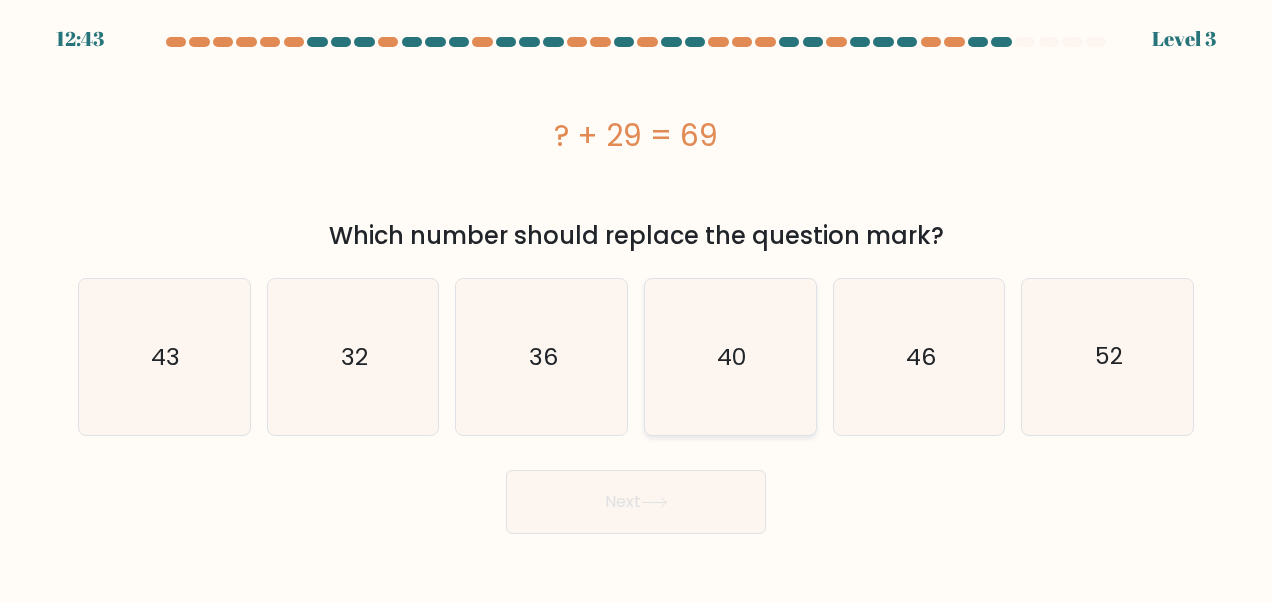 click on "40" 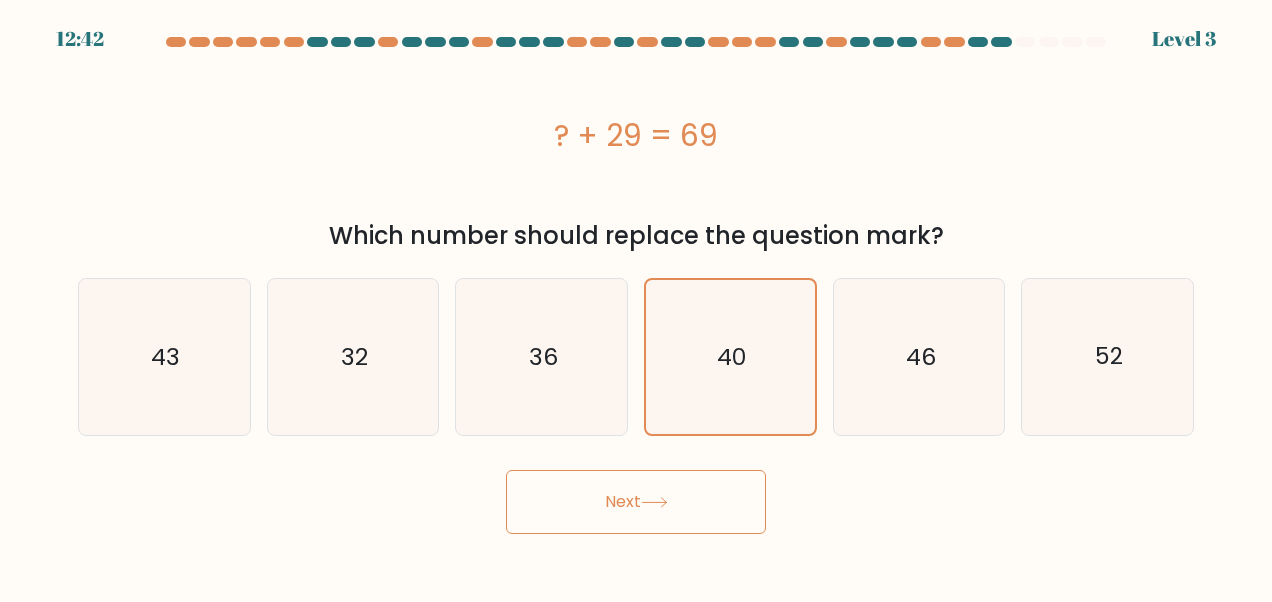 click on "Next" at bounding box center [636, 502] 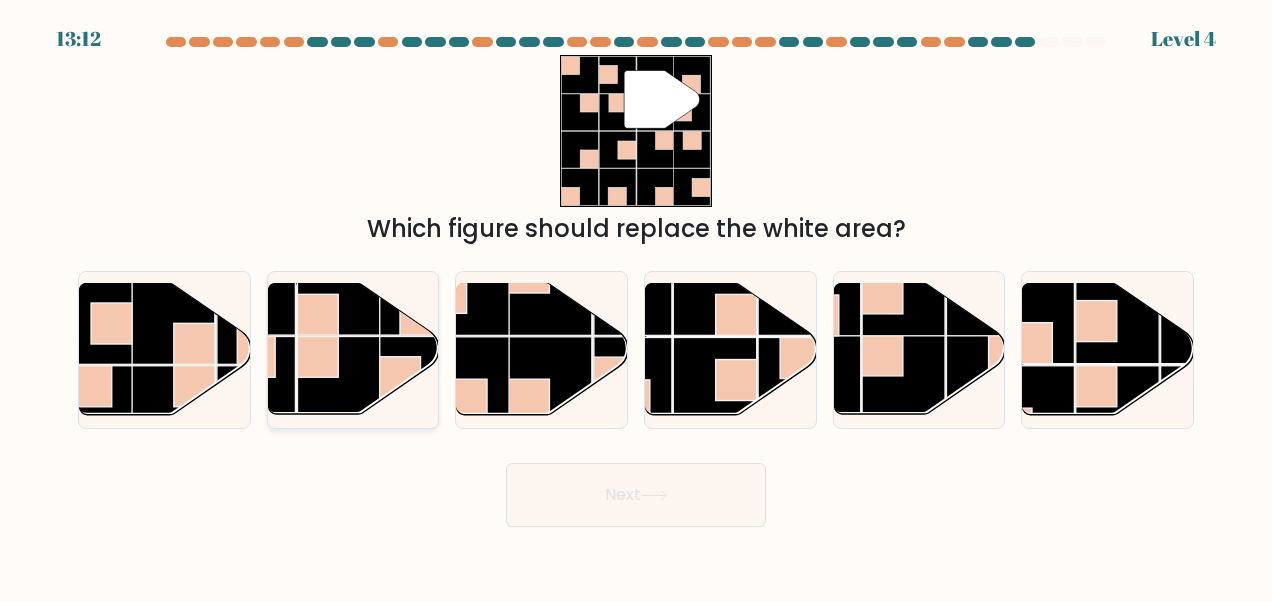click 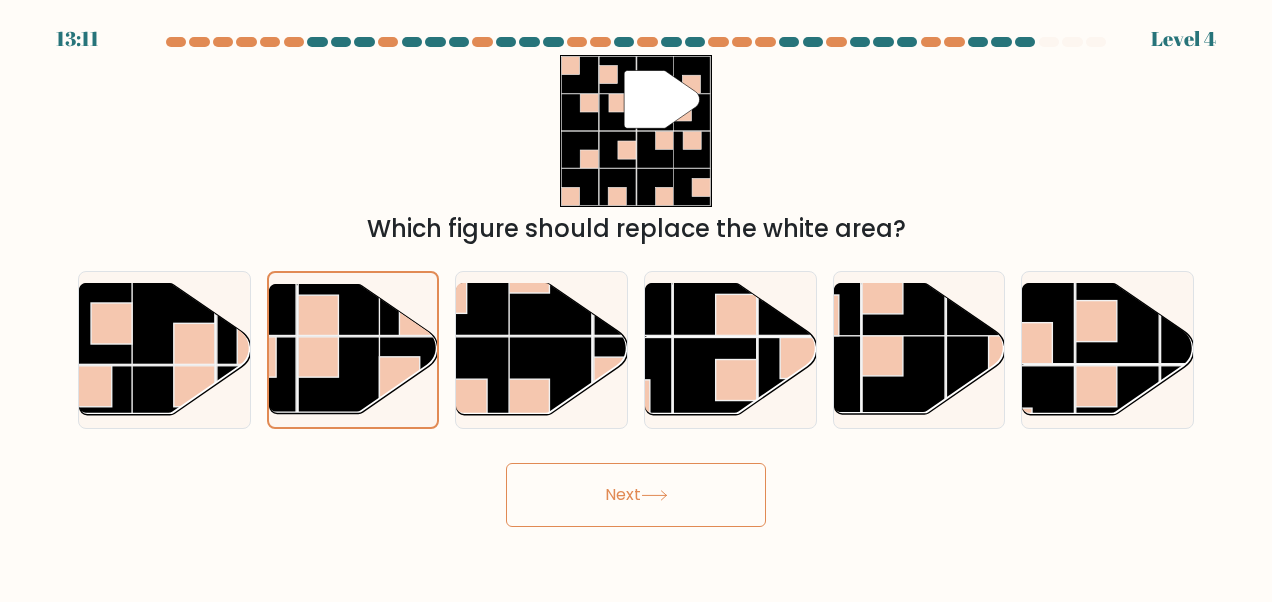 click on "Next" at bounding box center [636, 495] 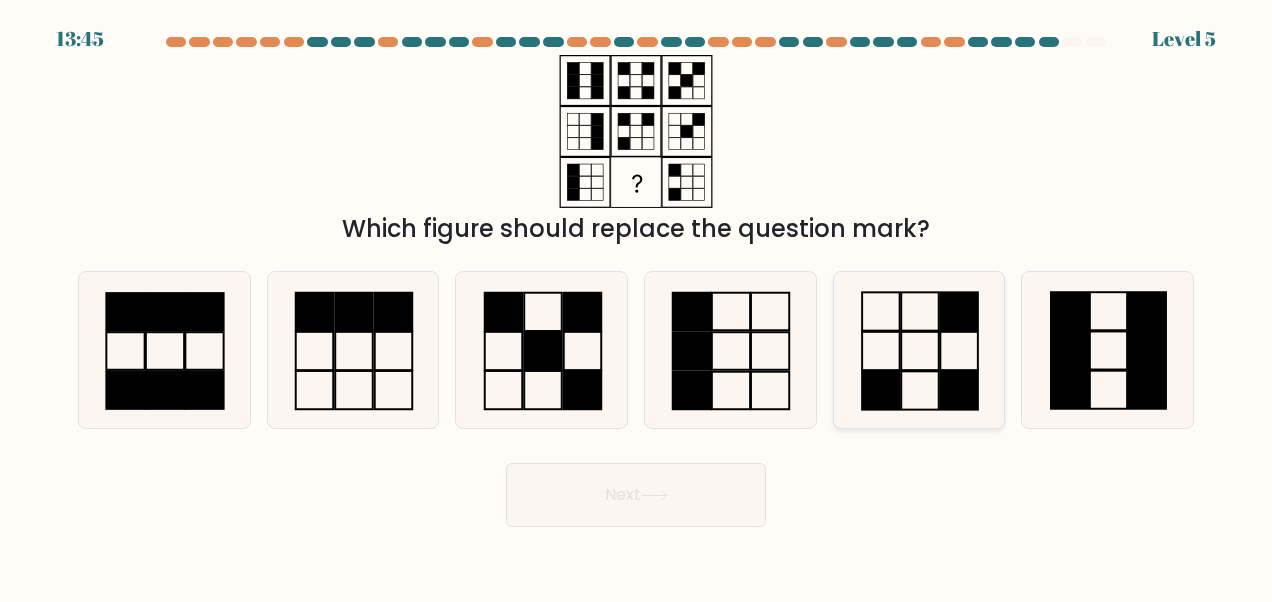 click 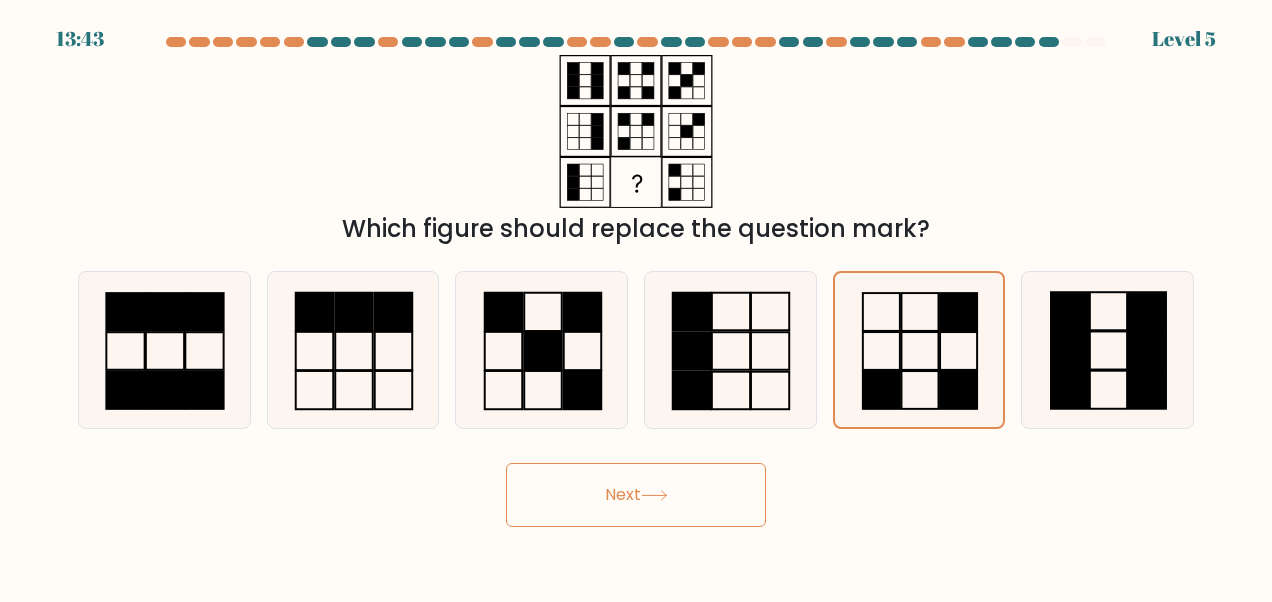 click on "Next" at bounding box center [636, 495] 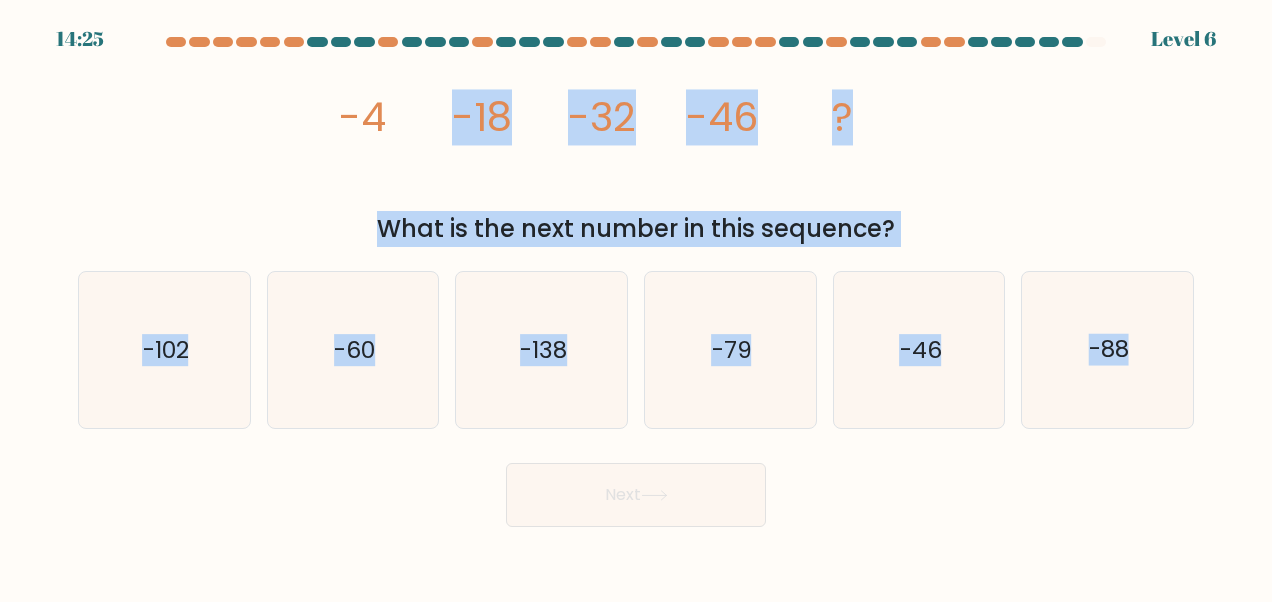 drag, startPoint x: 220, startPoint y: 74, endPoint x: 1275, endPoint y: 475, distance: 1128.639 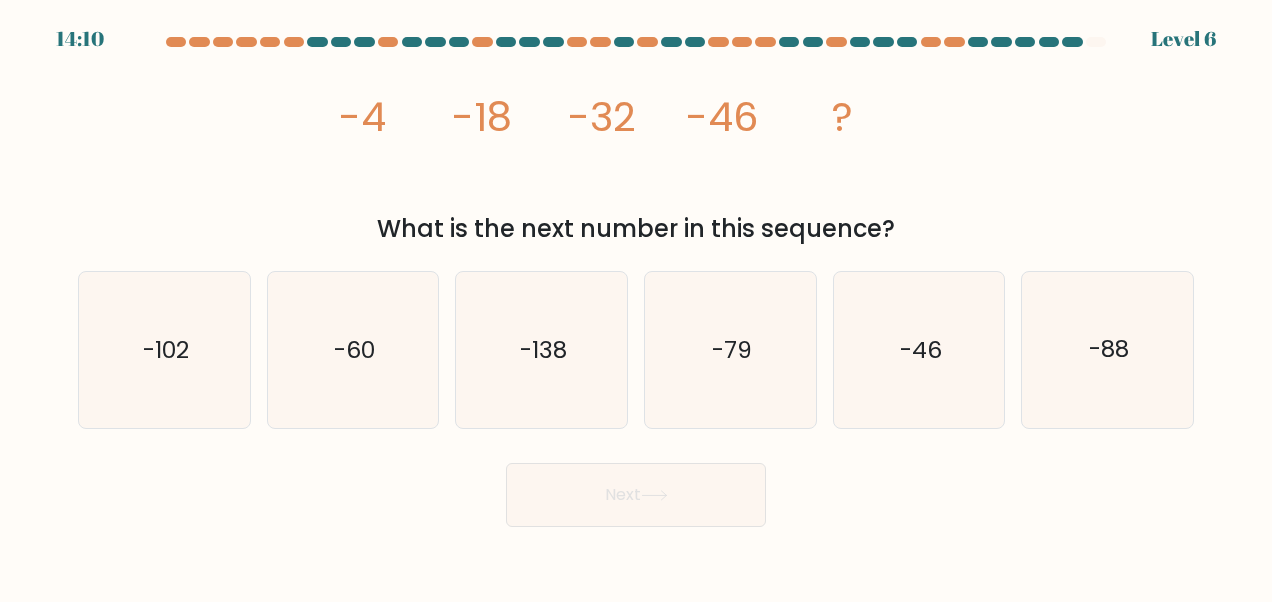 click on "Next" at bounding box center [636, 490] 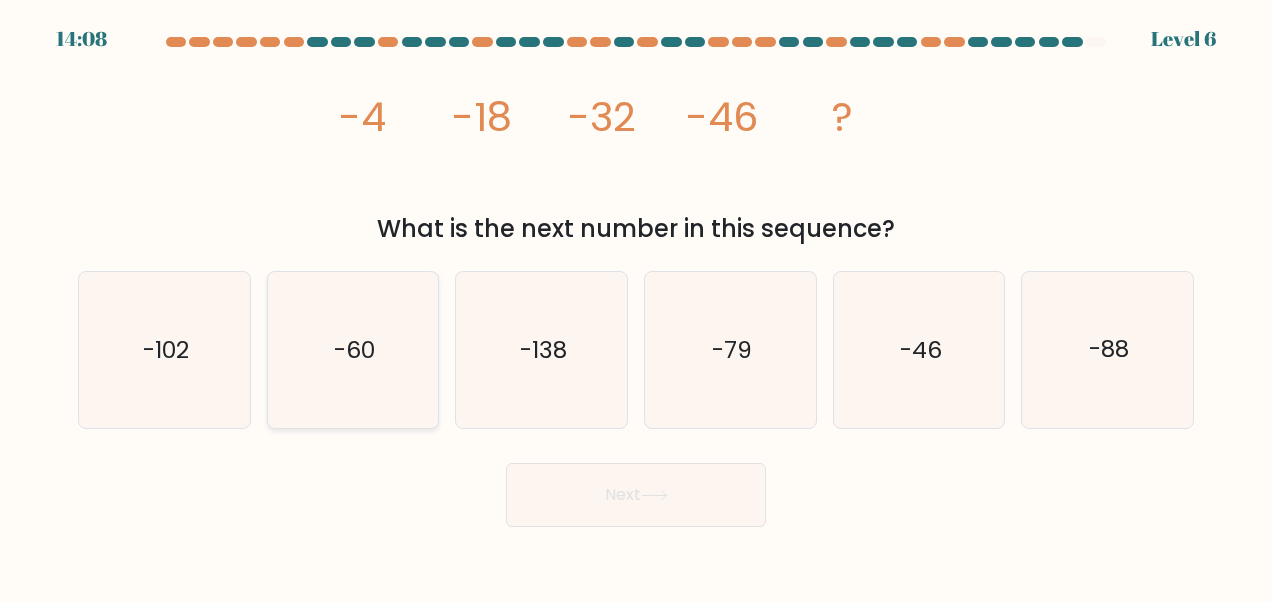 click on "-60" 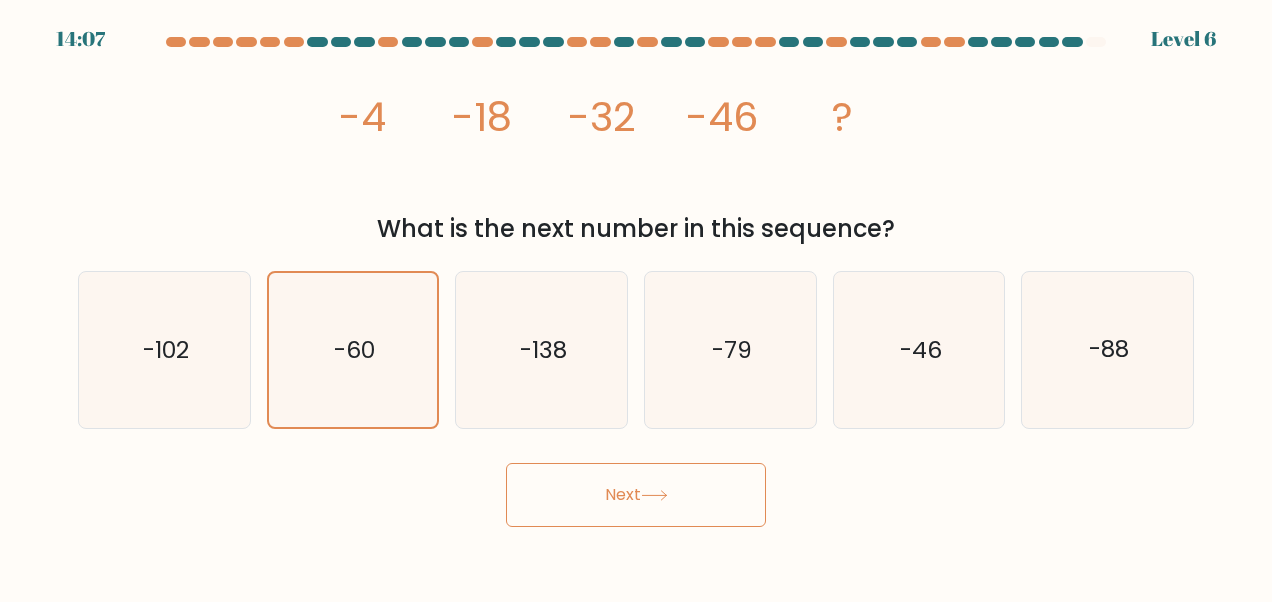 click on "Next" at bounding box center (636, 495) 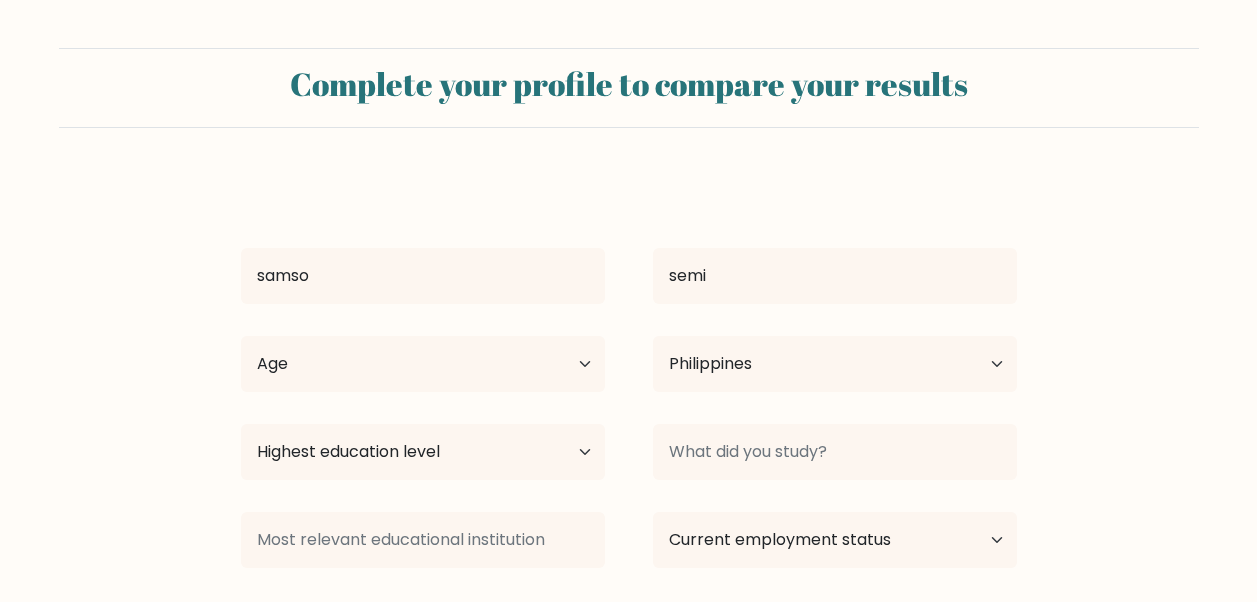 select on "PH" 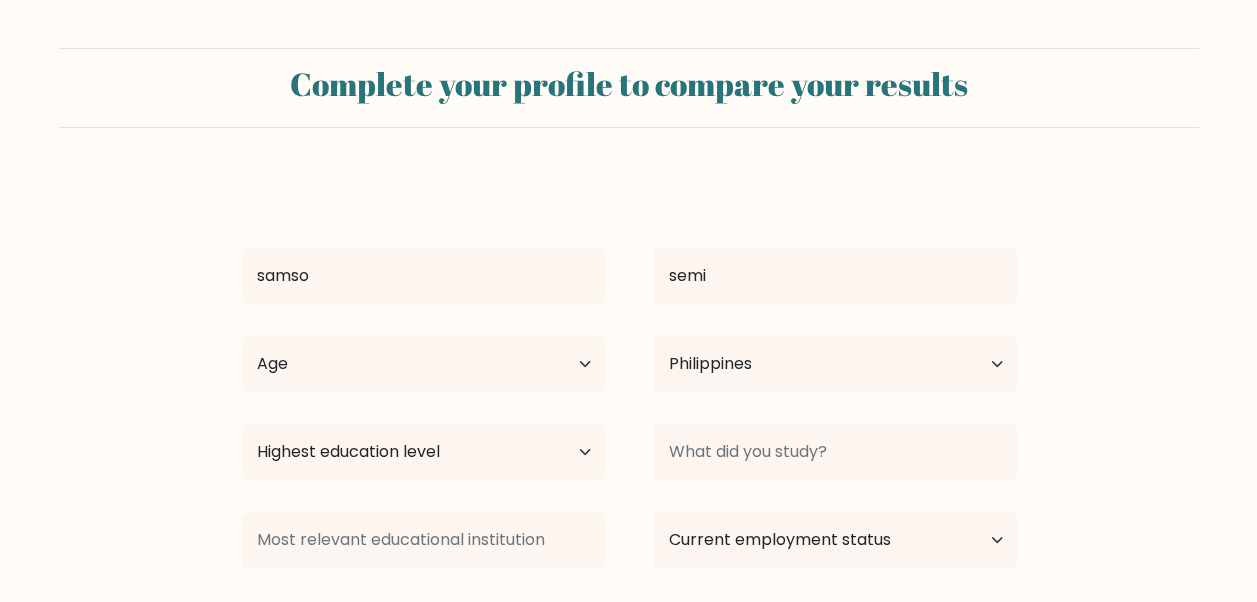 scroll, scrollTop: 156, scrollLeft: 0, axis: vertical 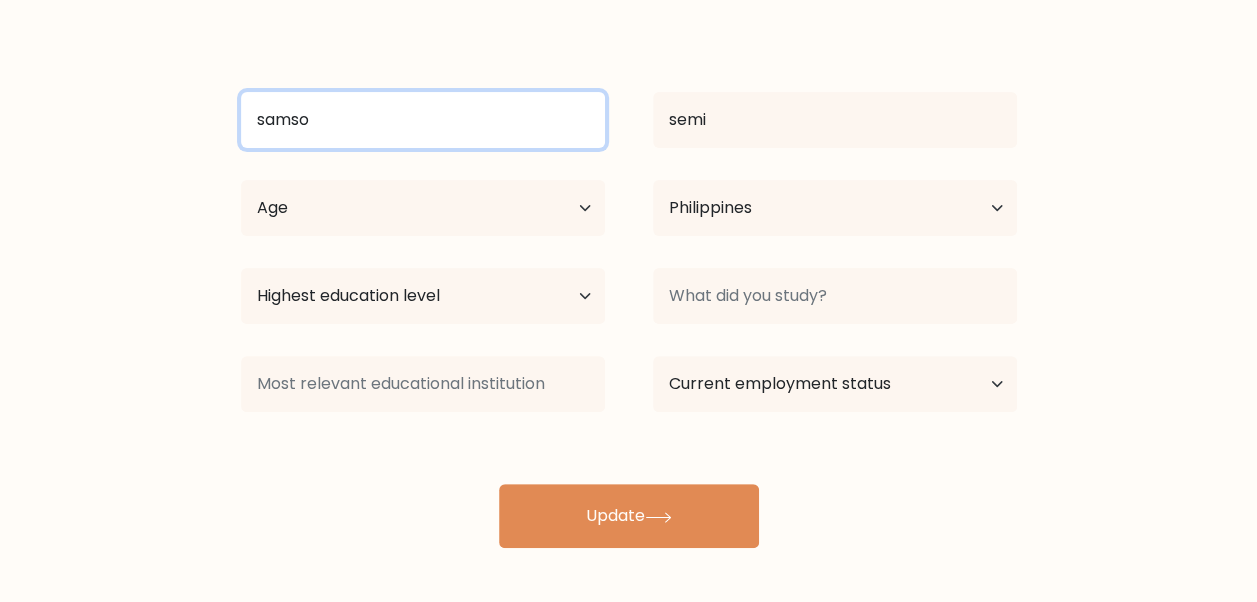 click on "samso" at bounding box center (423, 120) 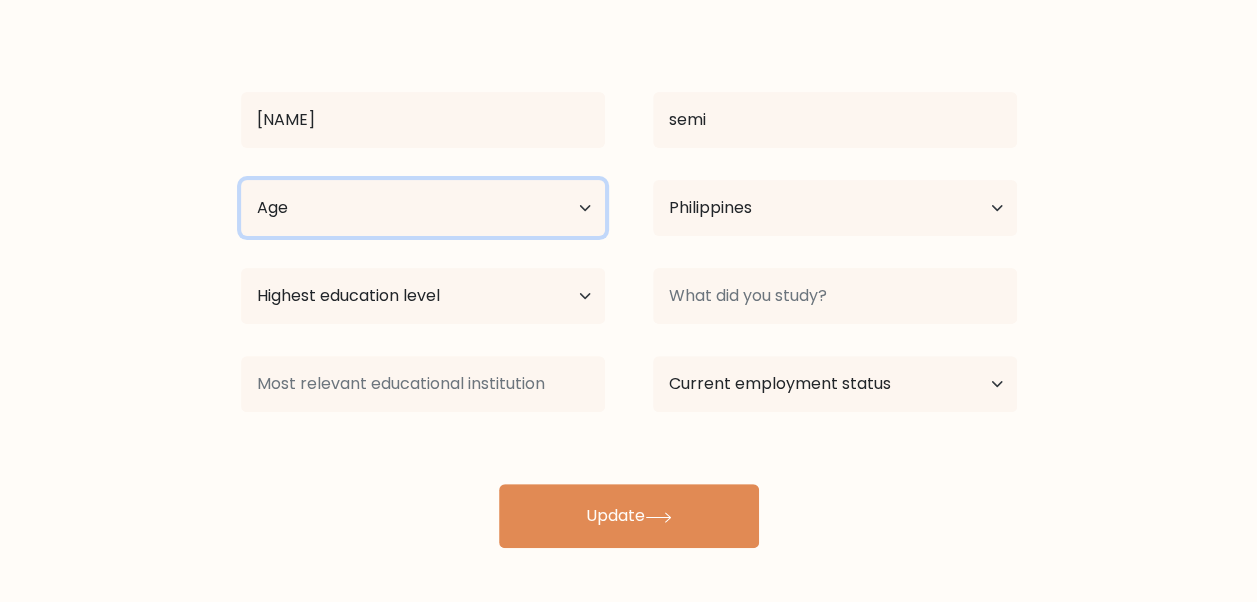 click on "Age
Under 18 years old
18-24 years old
25-34 years old
35-44 years old
45-54 years old
55-64 years old
65 years old and above" at bounding box center (423, 208) 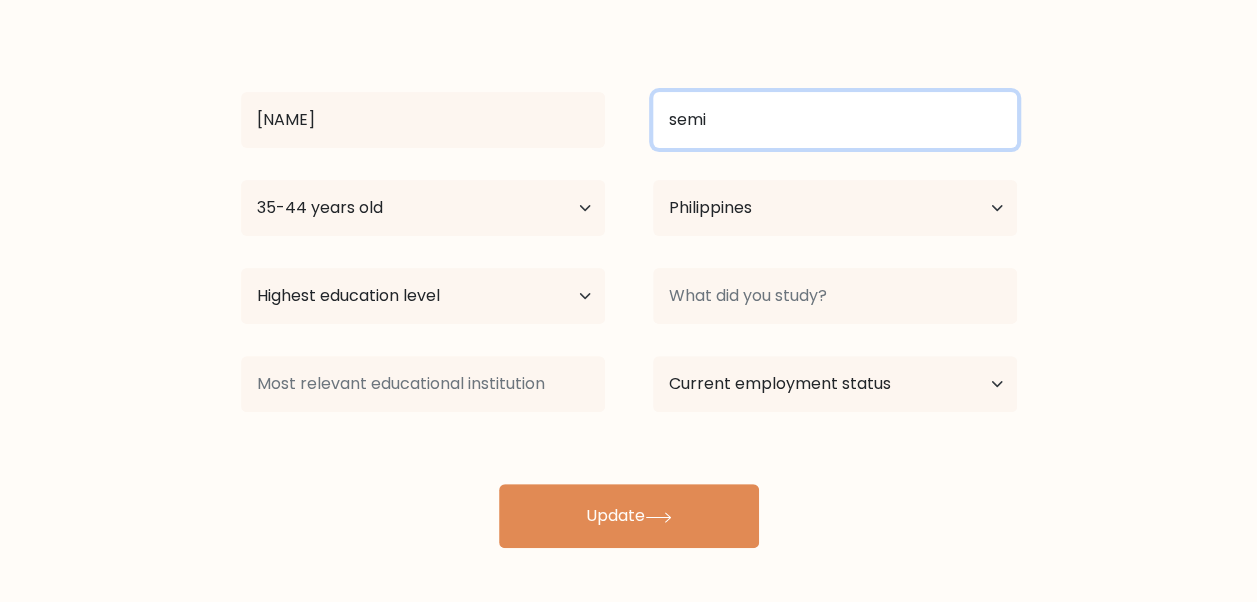 click on "semi" at bounding box center (835, 120) 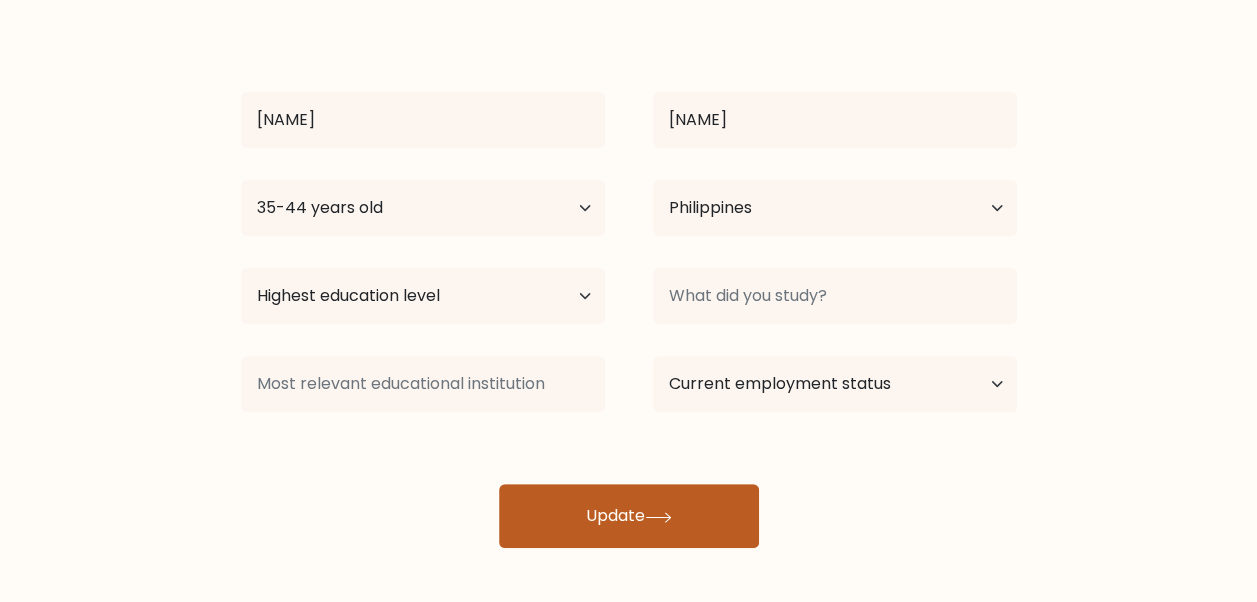 click on "Update" at bounding box center [629, 516] 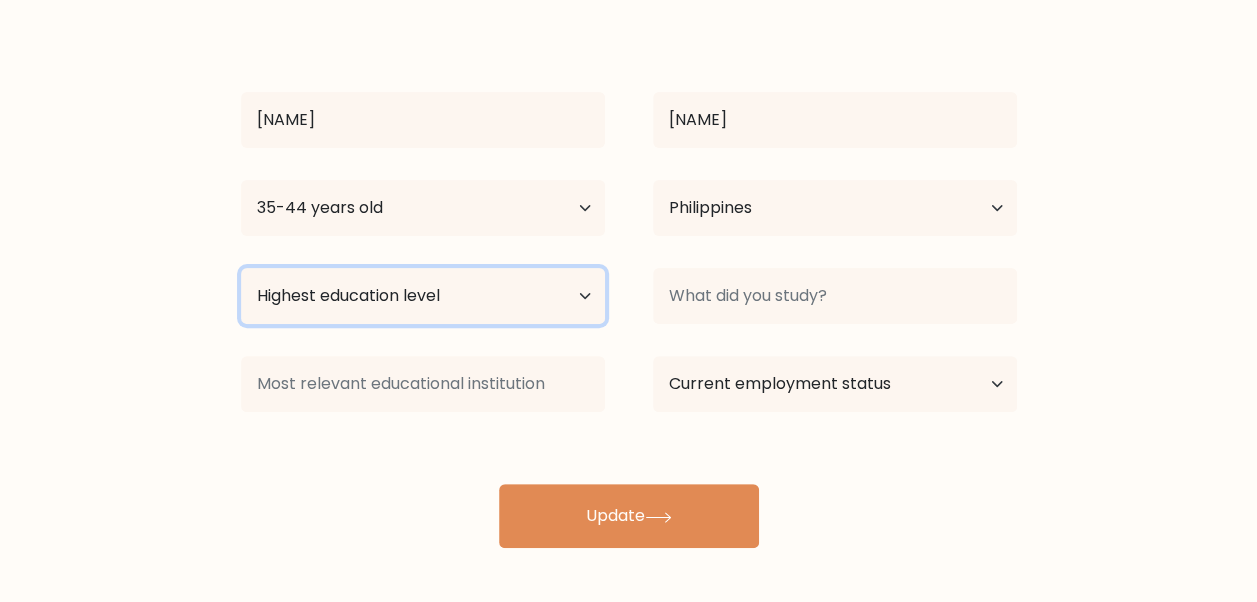 click on "Highest education level
No schooling
Primary
Lower Secondary
Upper Secondary
Occupation Specific
Bachelor's degree
Master's degree
Doctoral degree" at bounding box center [423, 296] 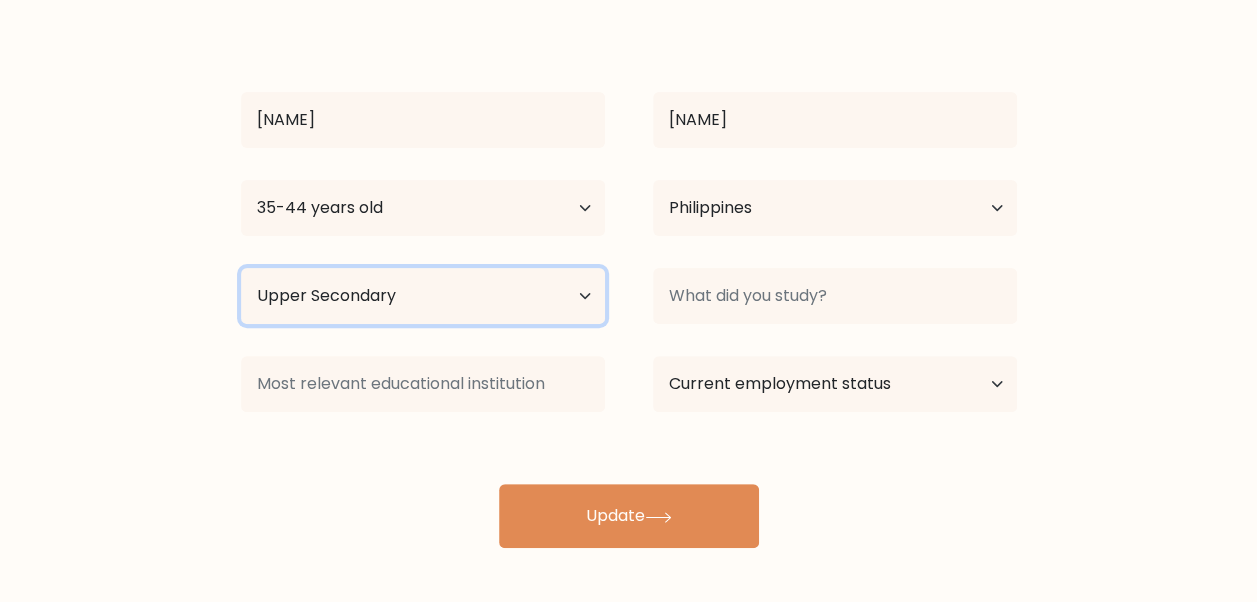 click on "Highest education level
No schooling
Primary
Lower Secondary
Upper Secondary
Occupation Specific
Bachelor's degree
Master's degree
Doctoral degree" at bounding box center (423, 296) 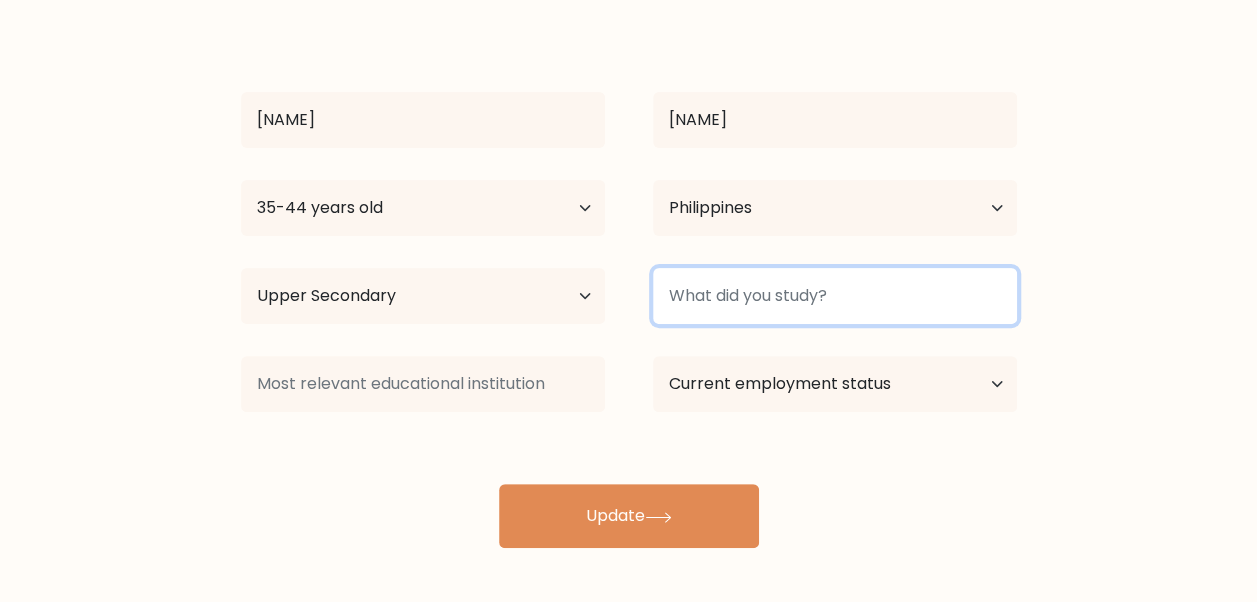 click at bounding box center [835, 296] 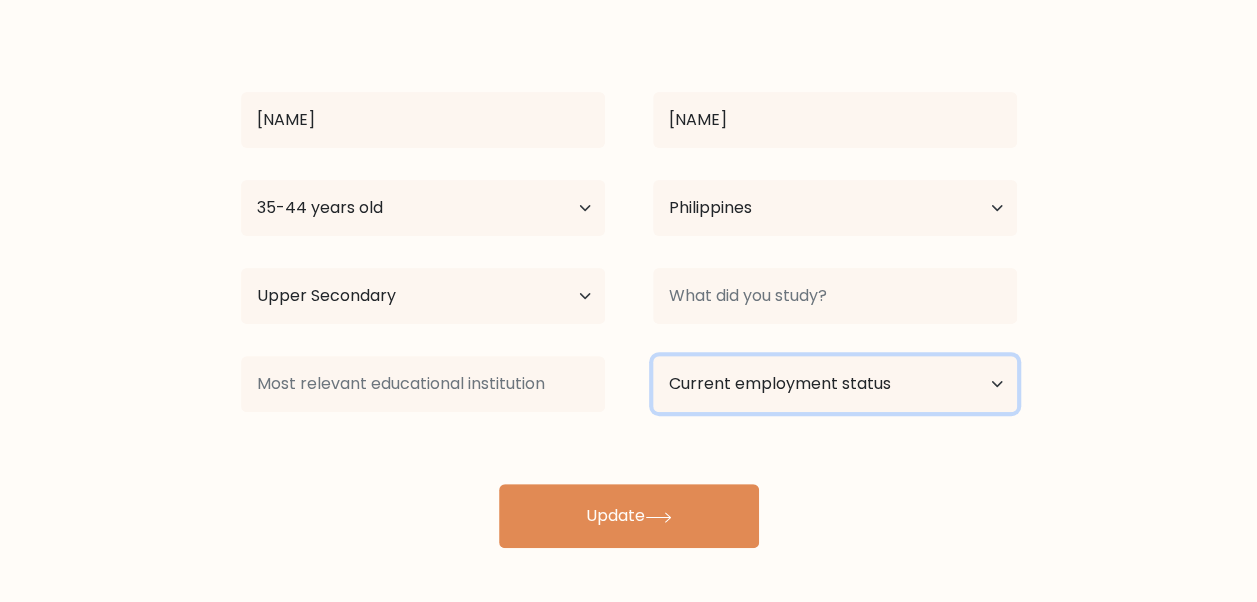 click on "Current employment status
Employed
Student
Retired
Other / prefer not to answer" at bounding box center [835, 384] 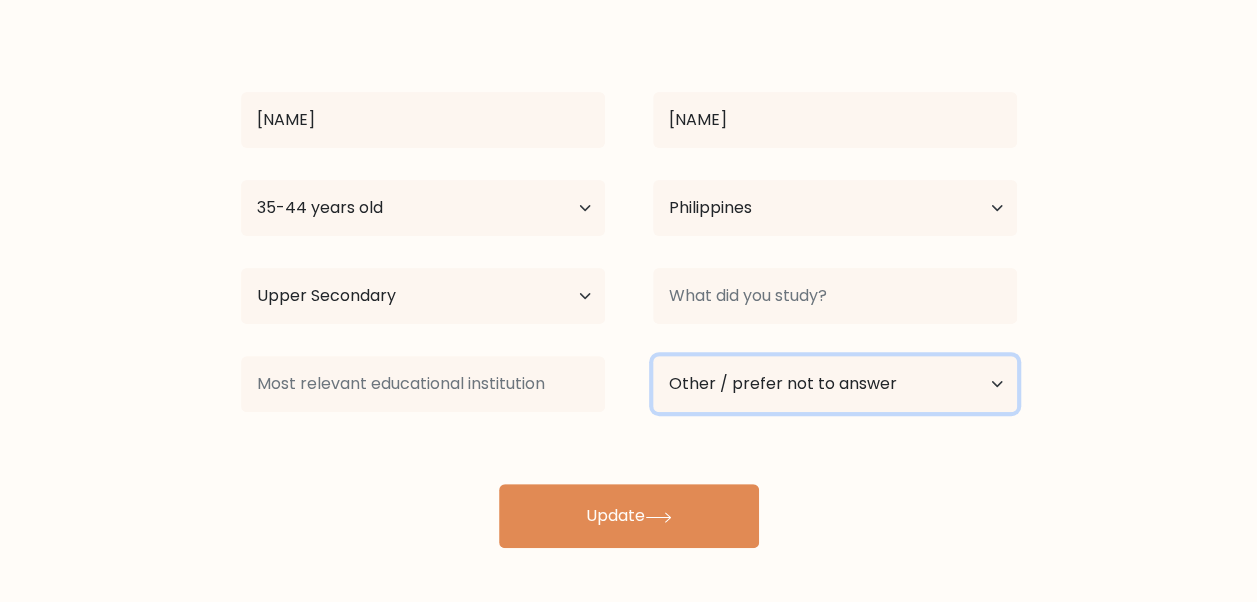 click on "Current employment status
Employed
Student
Retired
Other / prefer not to answer" at bounding box center (835, 384) 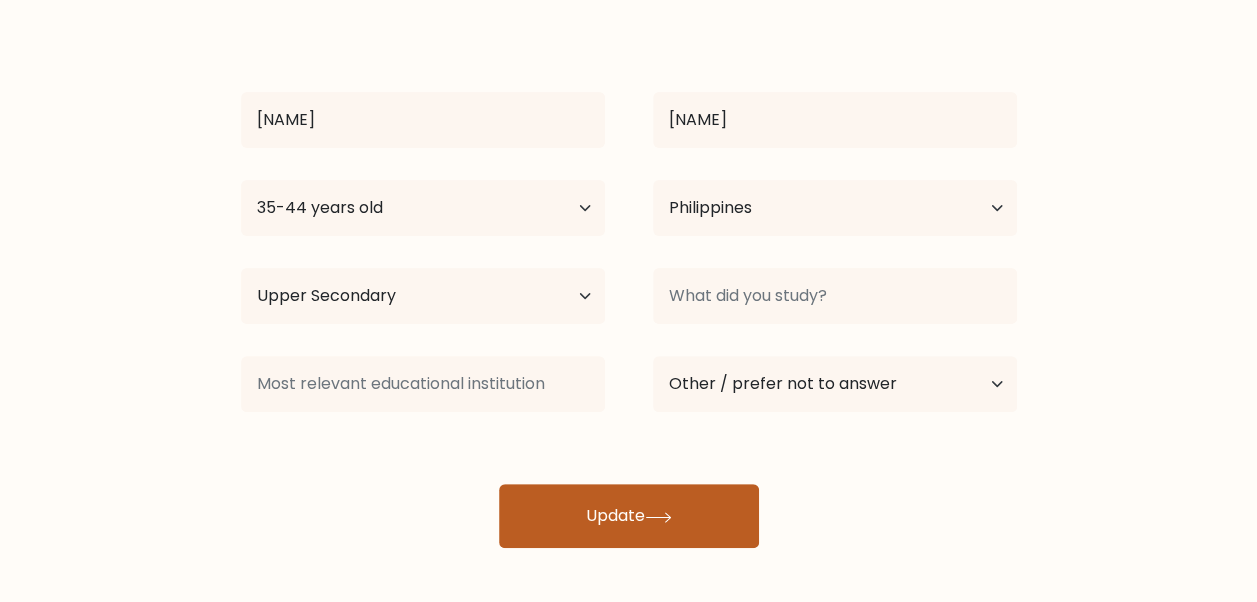 click on "Update" at bounding box center [629, 516] 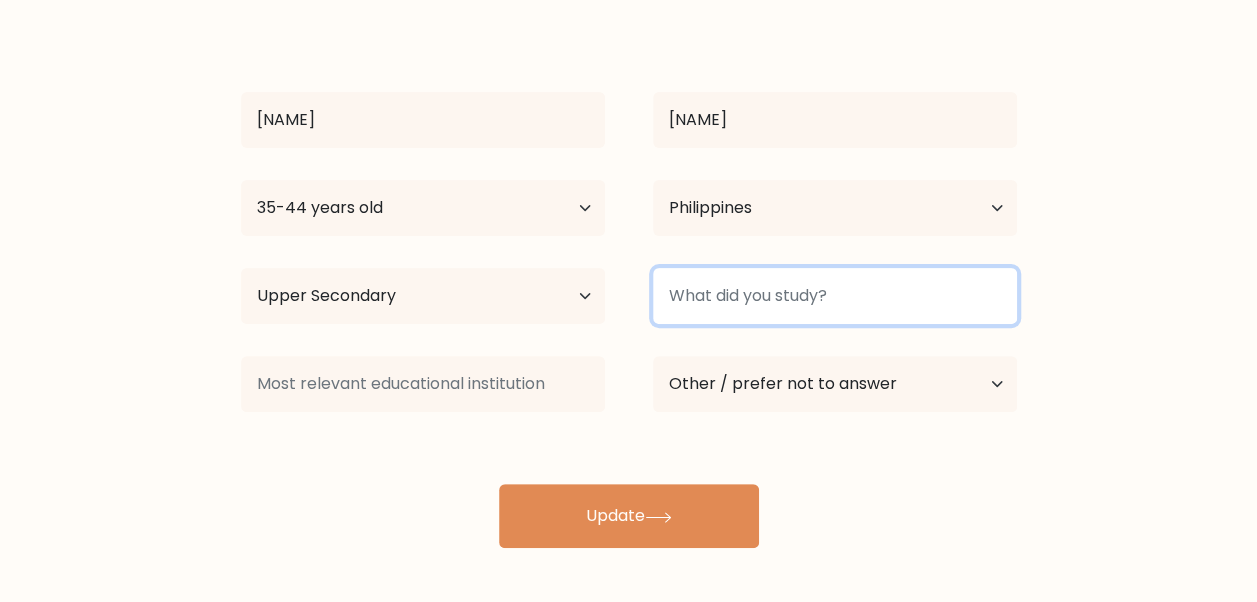 click at bounding box center [835, 296] 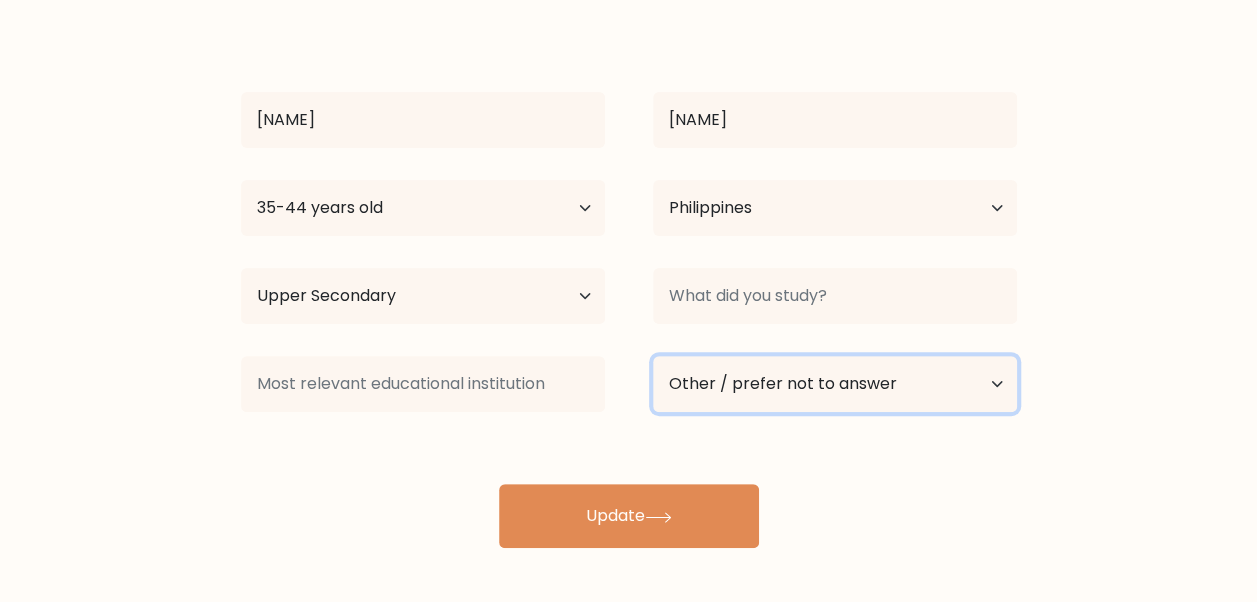 click on "Current employment status
Employed
Student
Retired
Other / prefer not to answer" at bounding box center [835, 384] 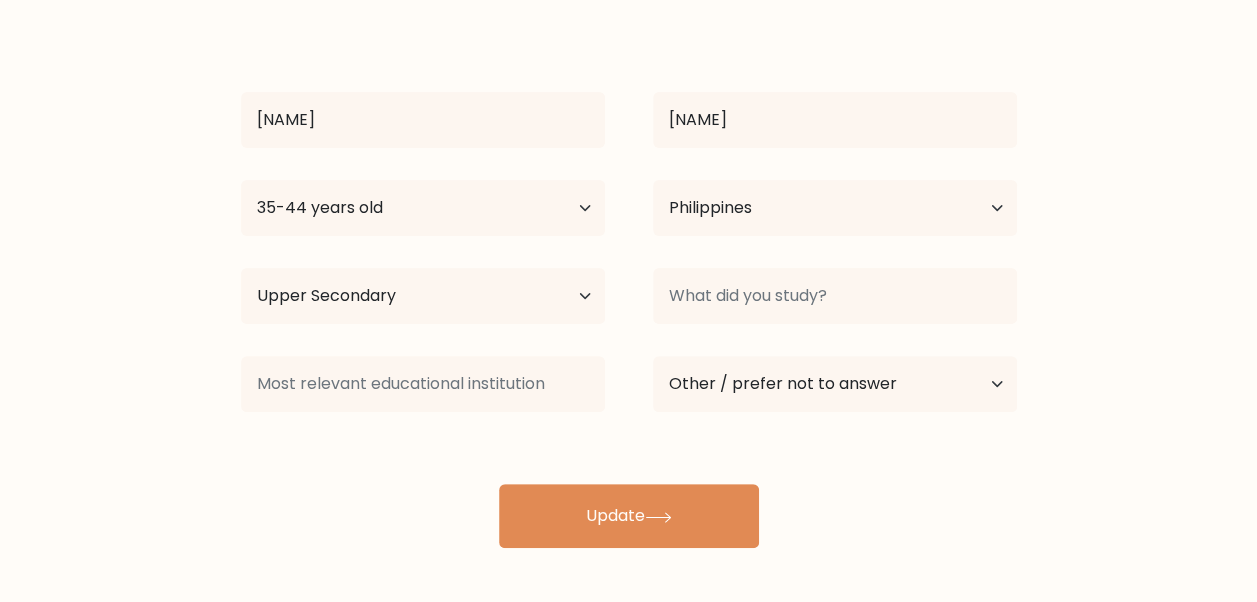 click on "Complete your profile to compare your results
samsodin
semillano
Age
Under 18 years old
18-24 years old
25-34 years old
35-44 years old
45-54 years old
55-64 years old
65 years old and above
Country
Afghanistan
Albania
Algeria" at bounding box center (628, 220) 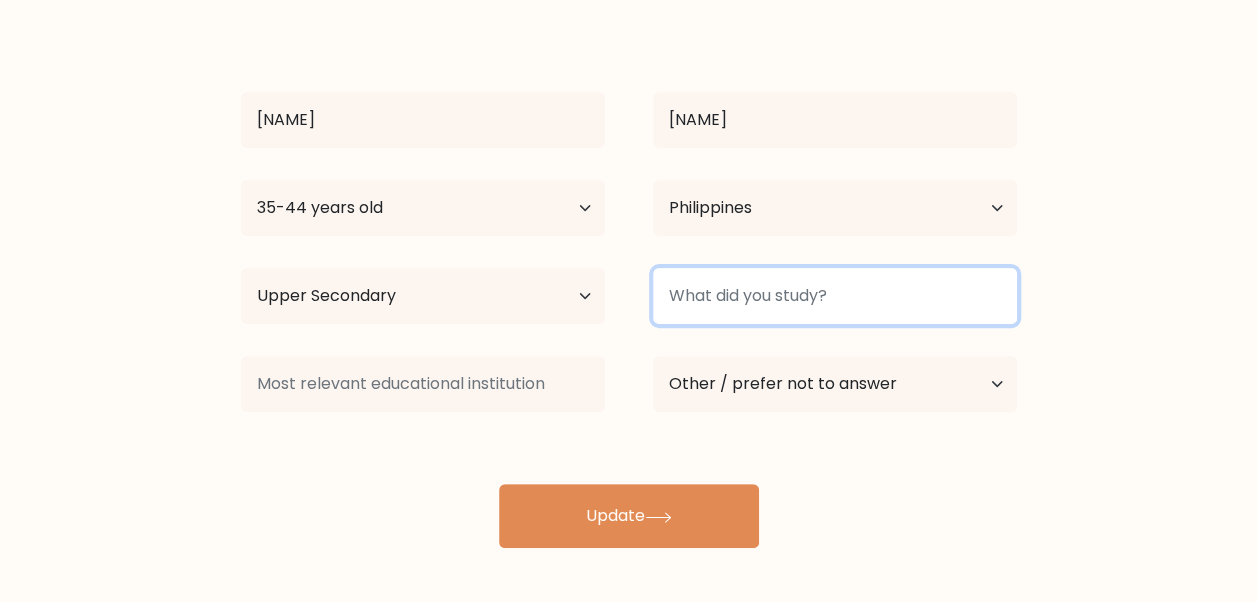 click at bounding box center [835, 296] 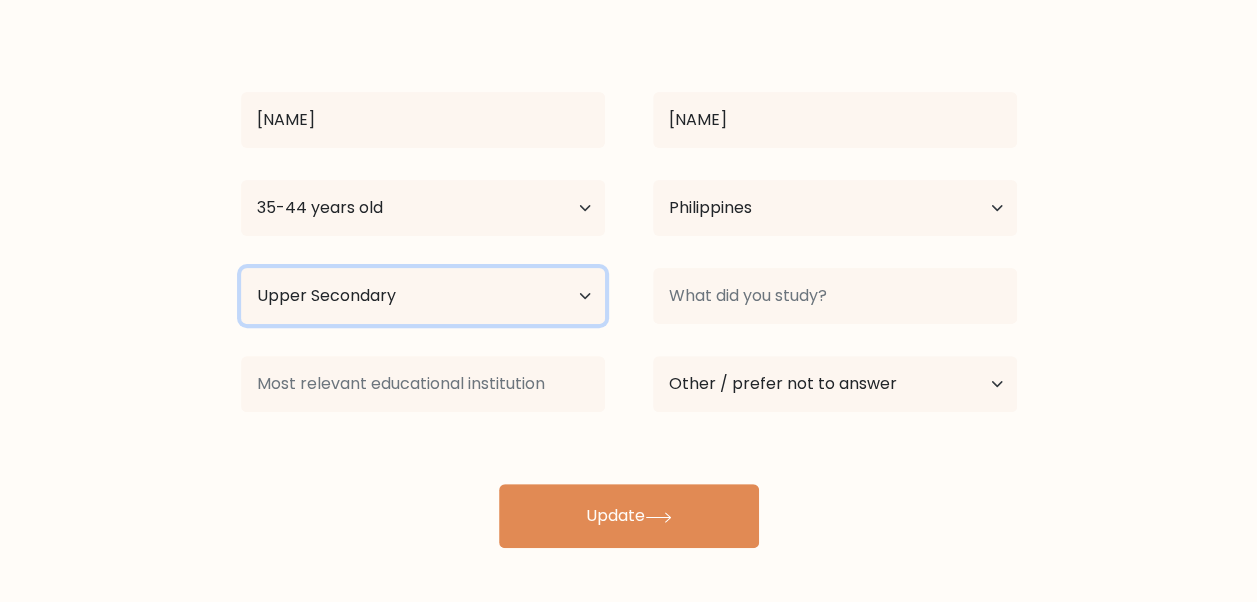 click on "Highest education level
No schooling
Primary
Lower Secondary
Upper Secondary
Occupation Specific
Bachelor's degree
Master's degree
Doctoral degree" at bounding box center [423, 296] 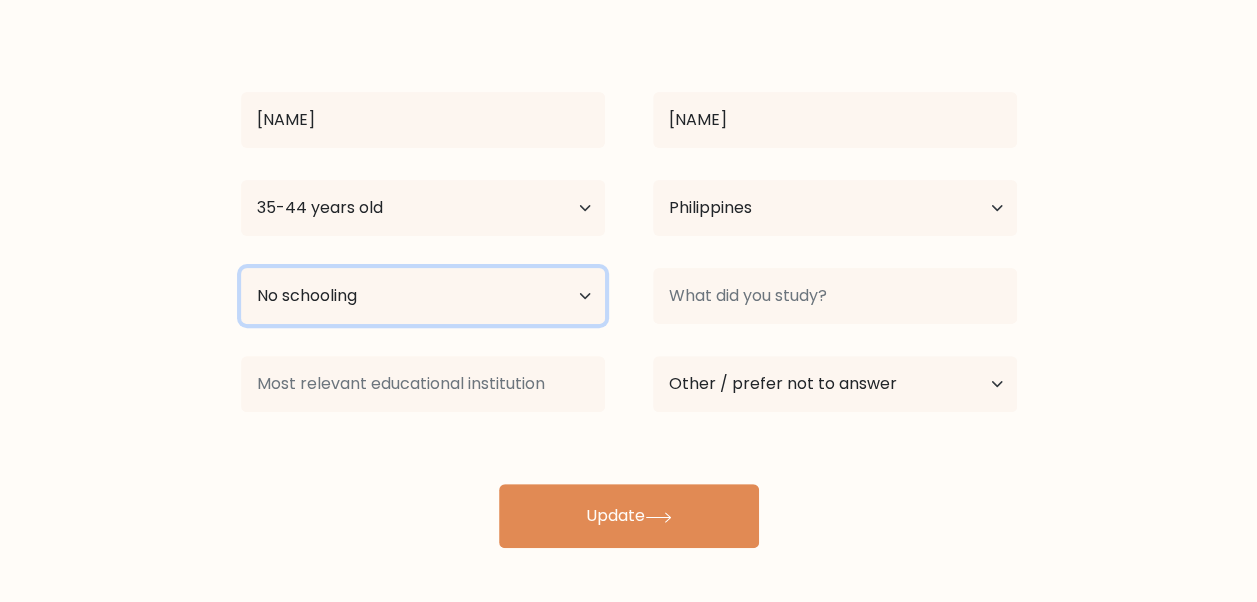 click on "Highest education level
No schooling
Primary
Lower Secondary
Upper Secondary
Occupation Specific
Bachelor's degree
Master's degree
Doctoral degree" at bounding box center [423, 296] 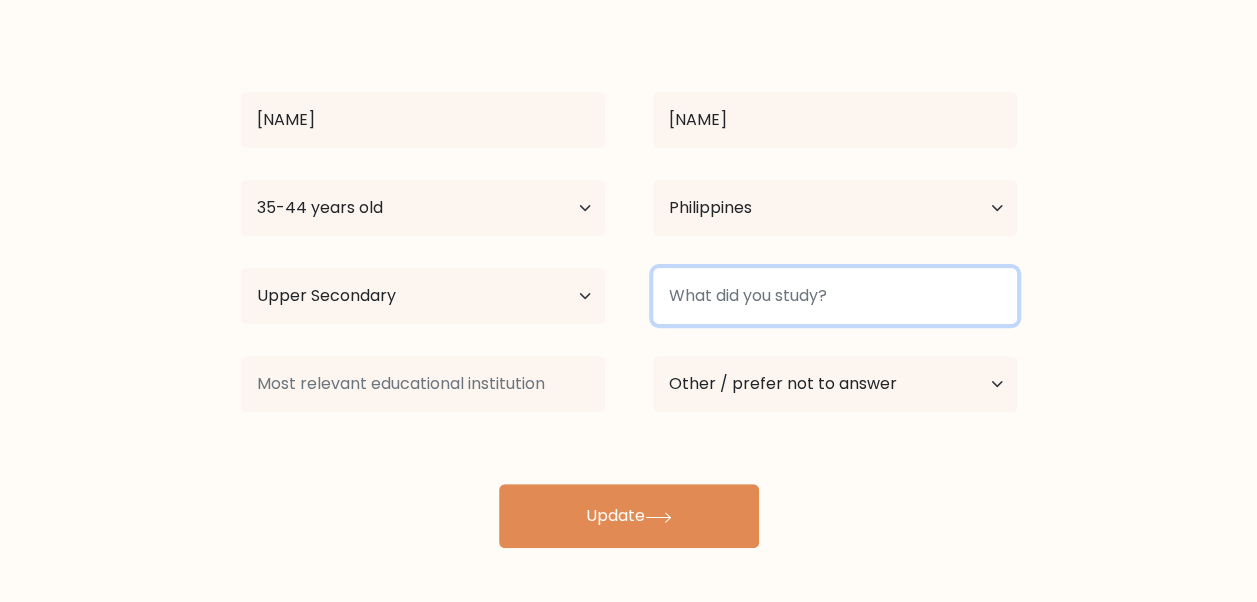 click at bounding box center [835, 296] 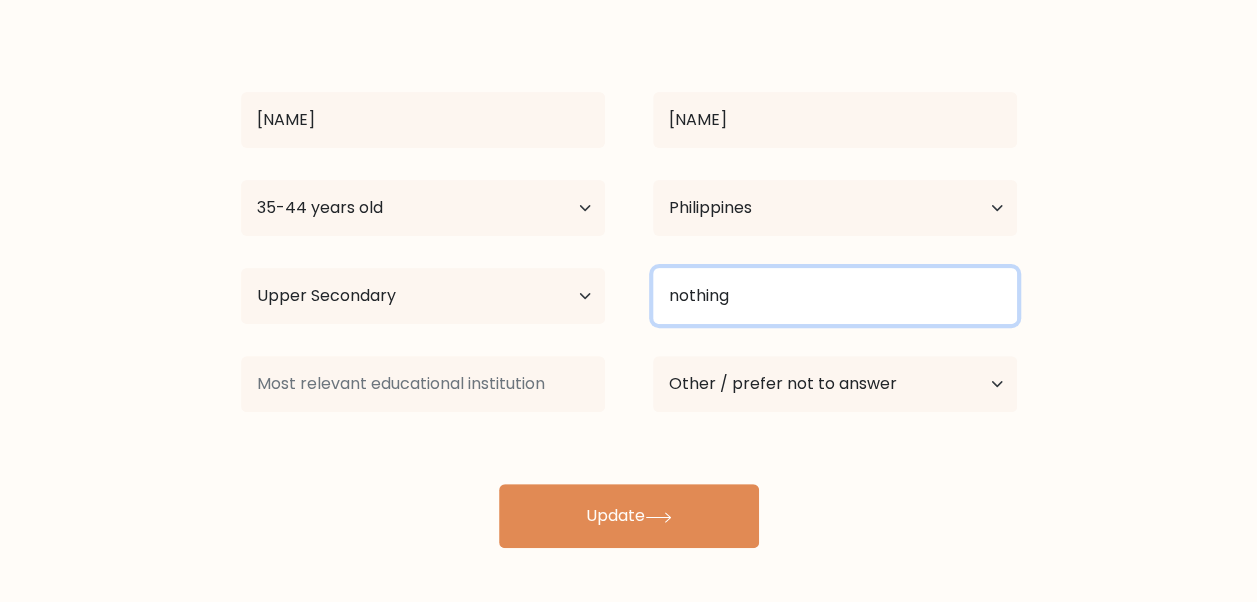 type on "nothing" 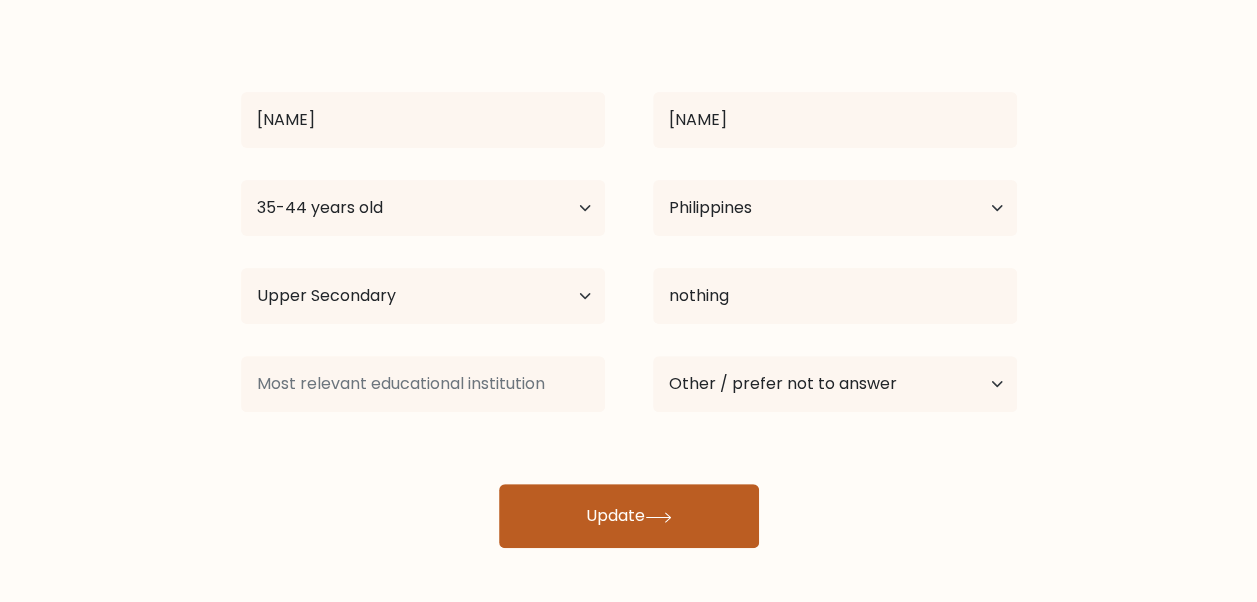 click on "Update" at bounding box center (629, 516) 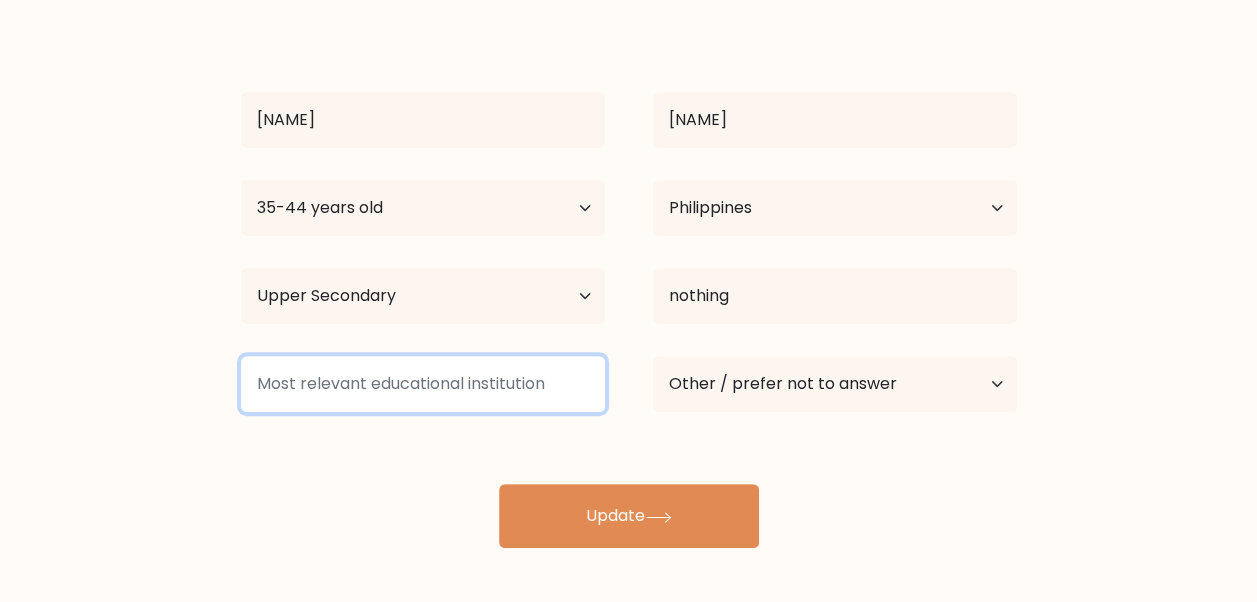 click at bounding box center (423, 384) 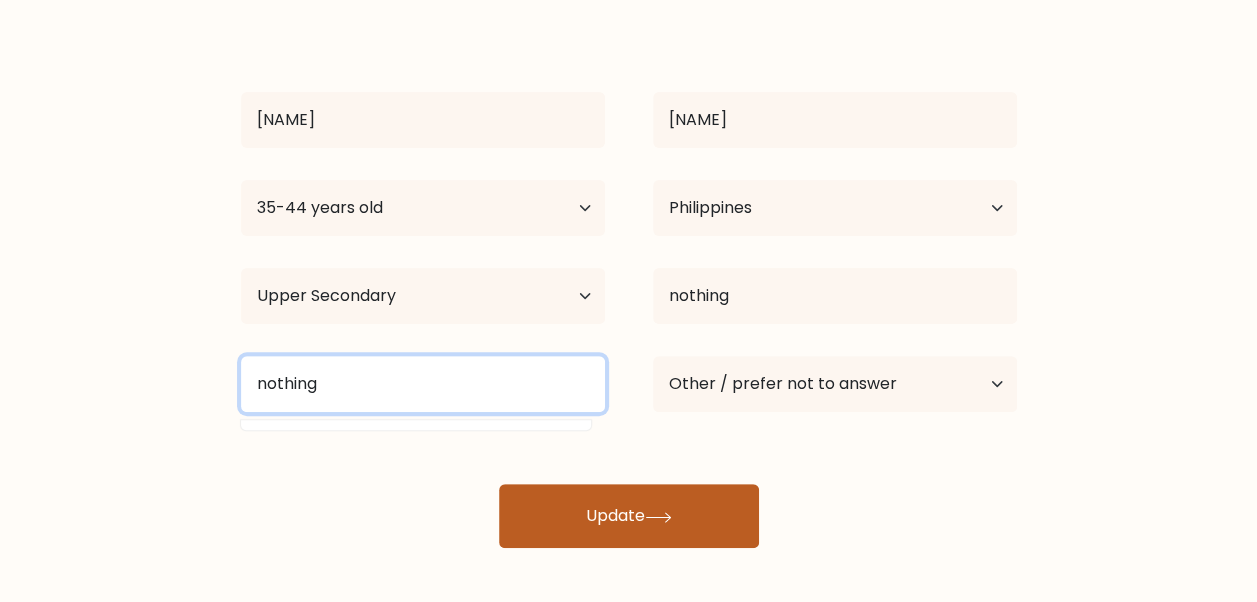 type on "nothing" 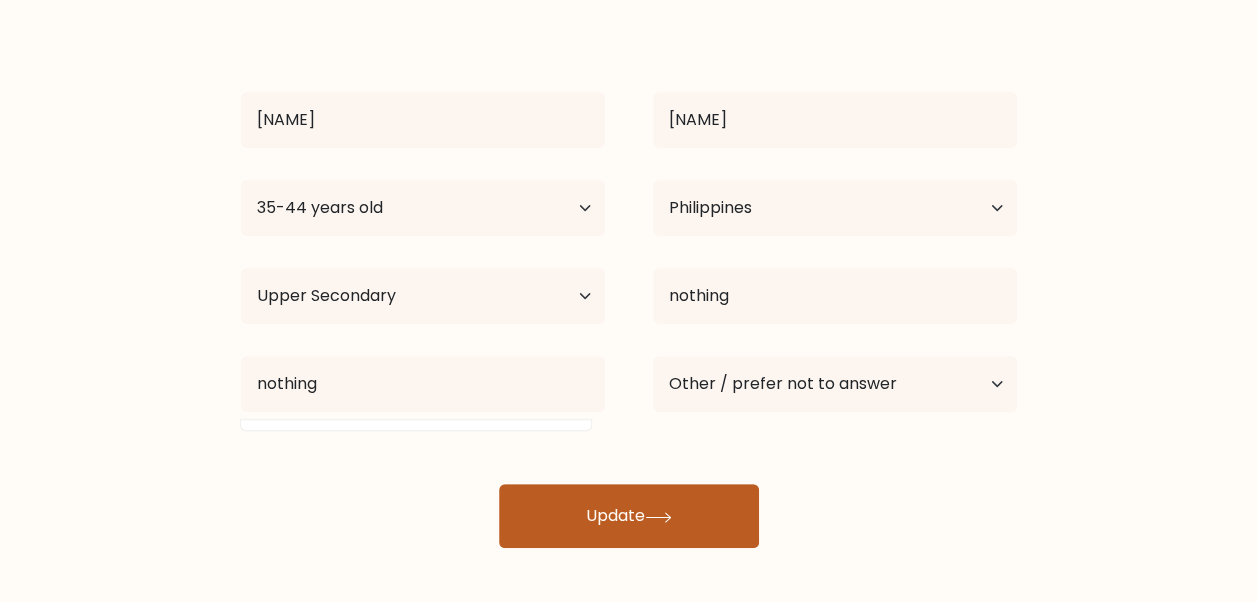 click 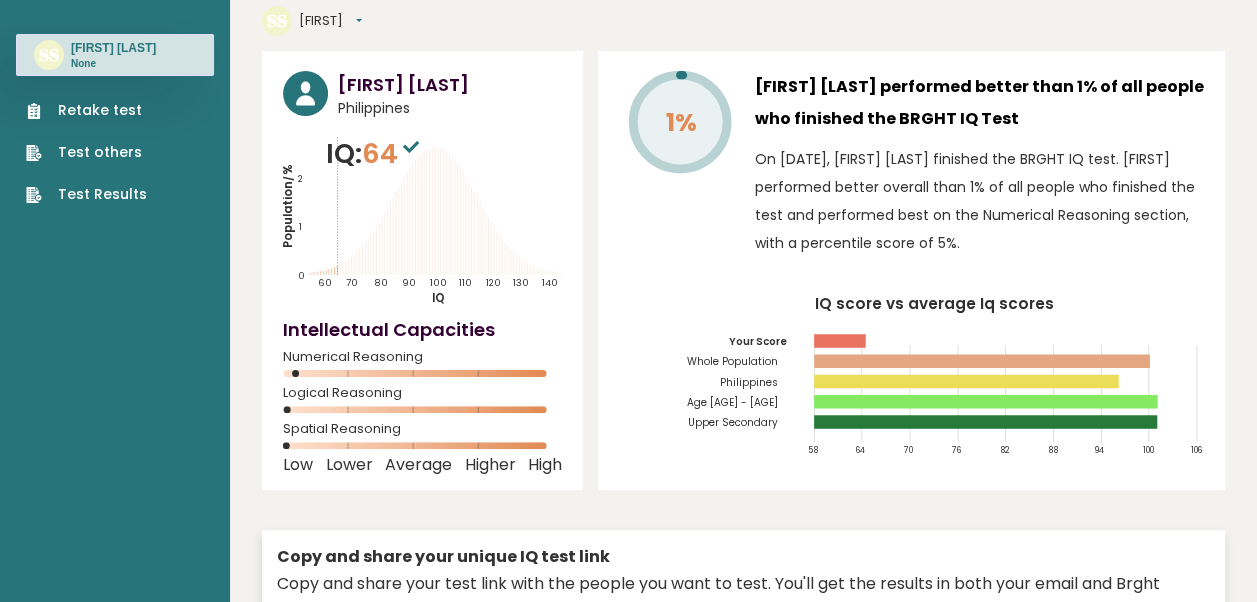 scroll, scrollTop: 0, scrollLeft: 0, axis: both 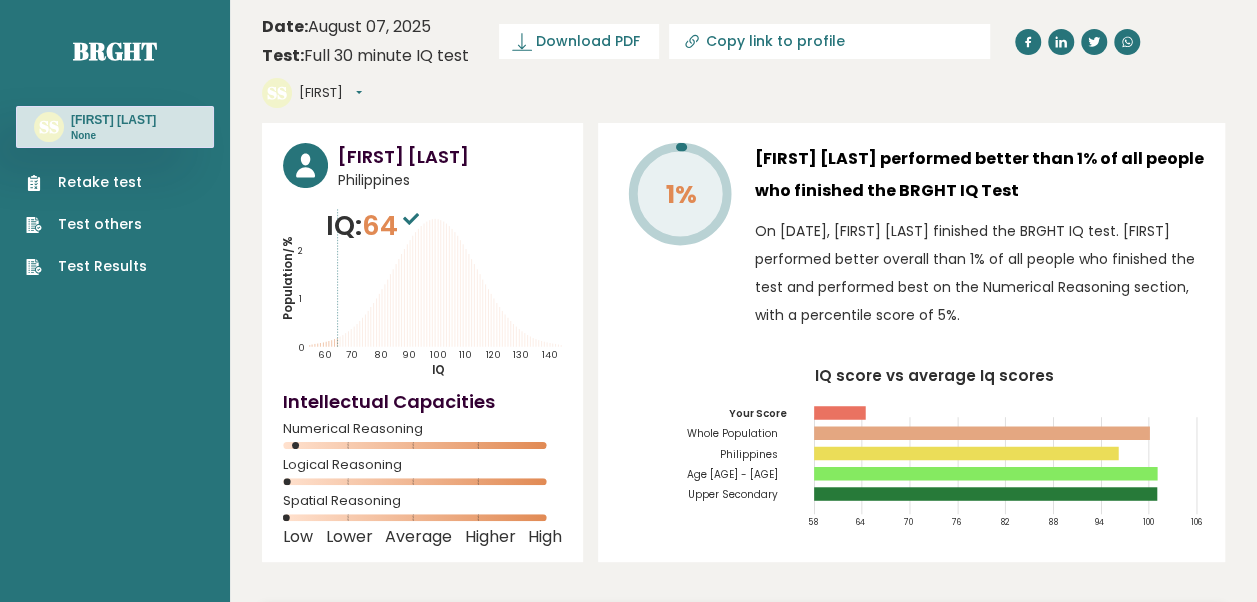 click on "[FIRST]" at bounding box center (330, 93) 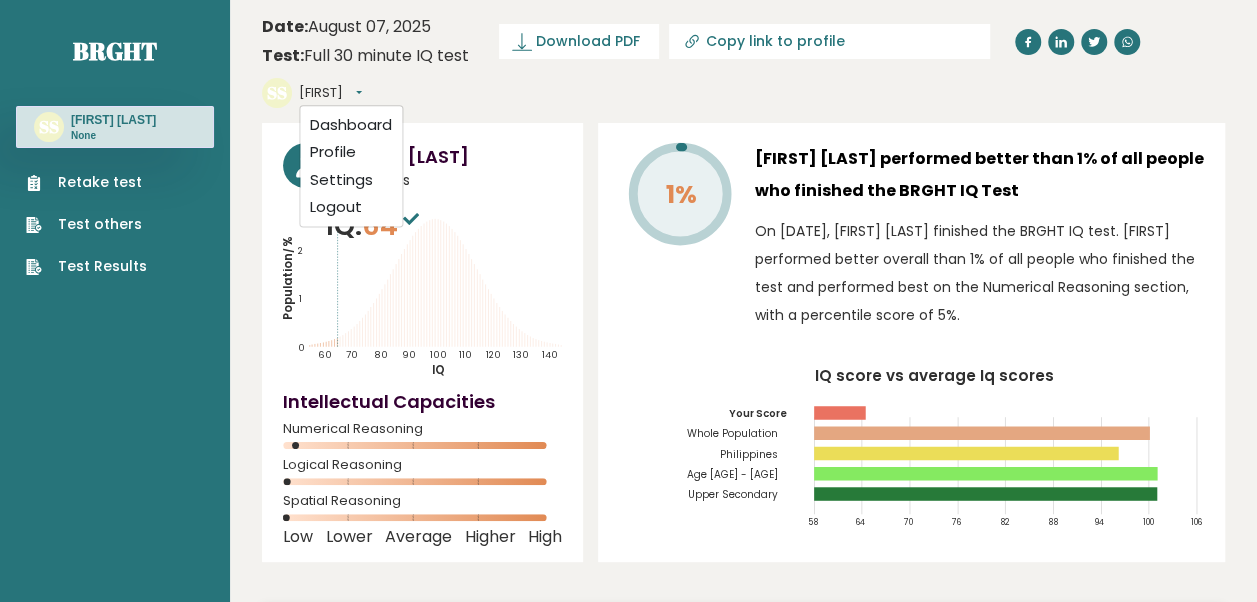 click 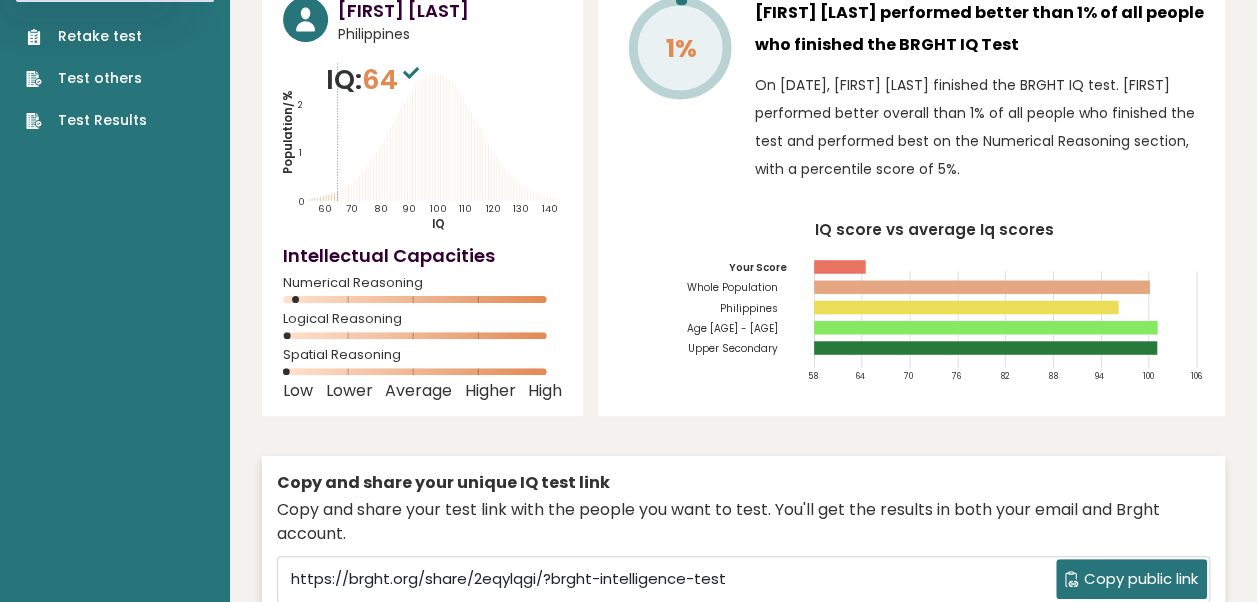 scroll, scrollTop: 0, scrollLeft: 0, axis: both 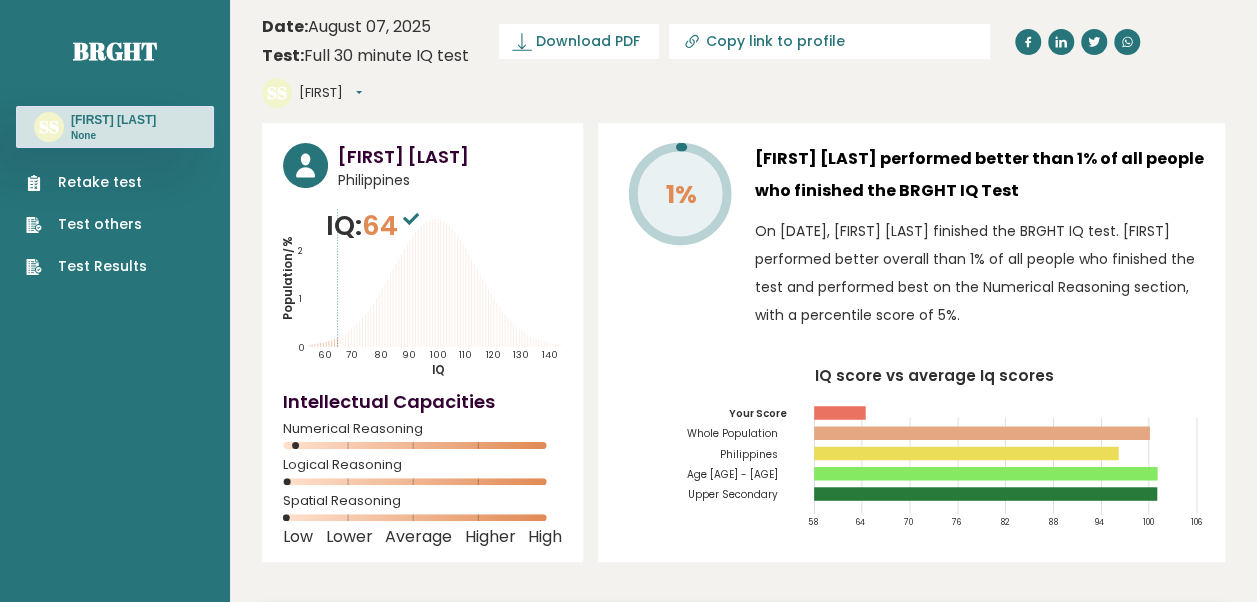 click 